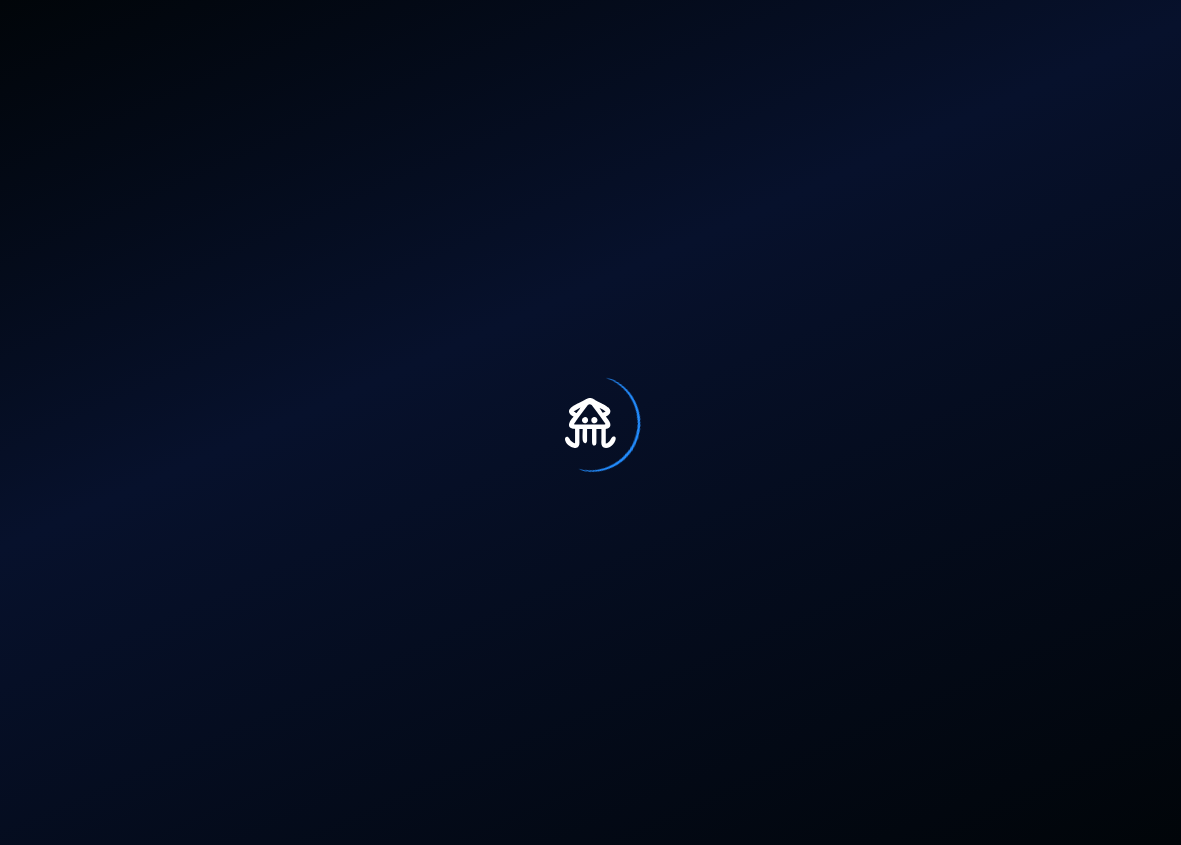 scroll, scrollTop: 0, scrollLeft: 0, axis: both 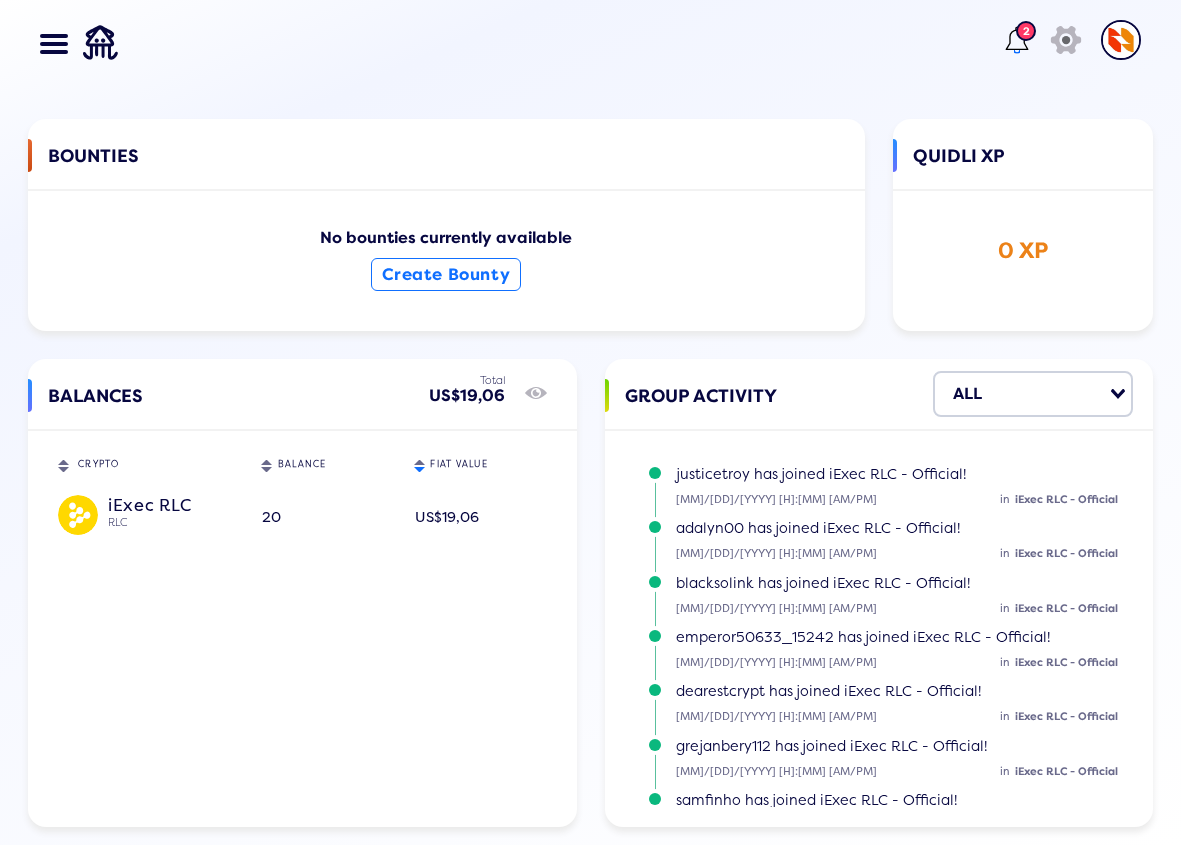 click on "20" 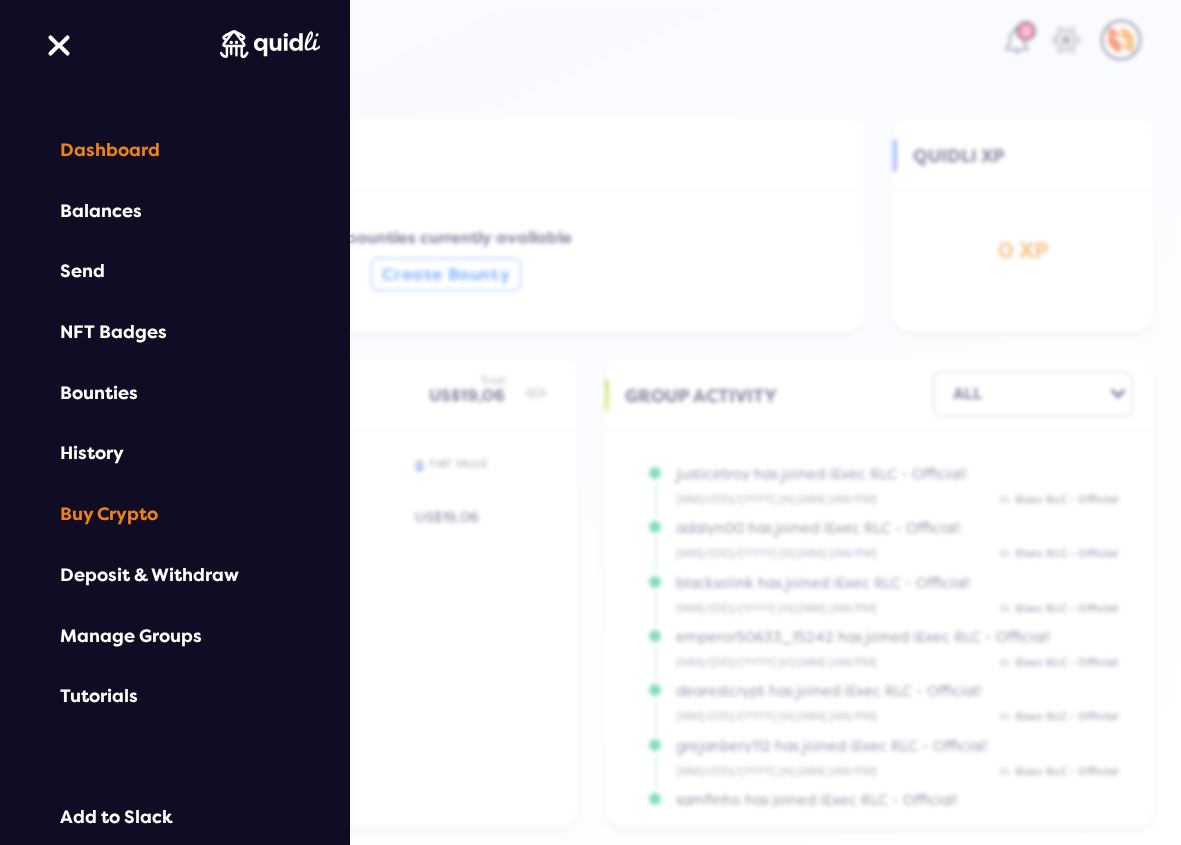 click on "Buy Crypto" at bounding box center [175, 514] 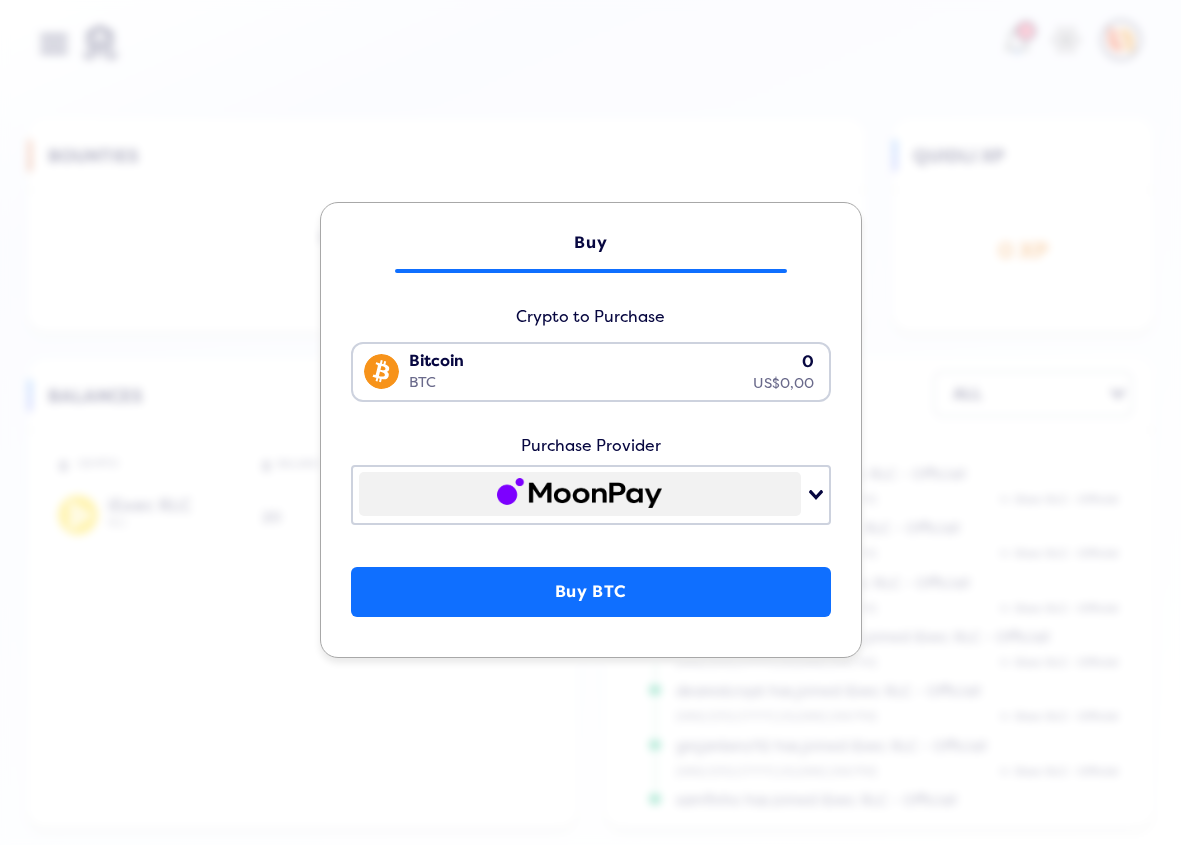 click on "Buy Crypto to Purchase Bitcoin BTC 0 US$0,00 Loading... Purchase Provider Loading... Buy BTC" 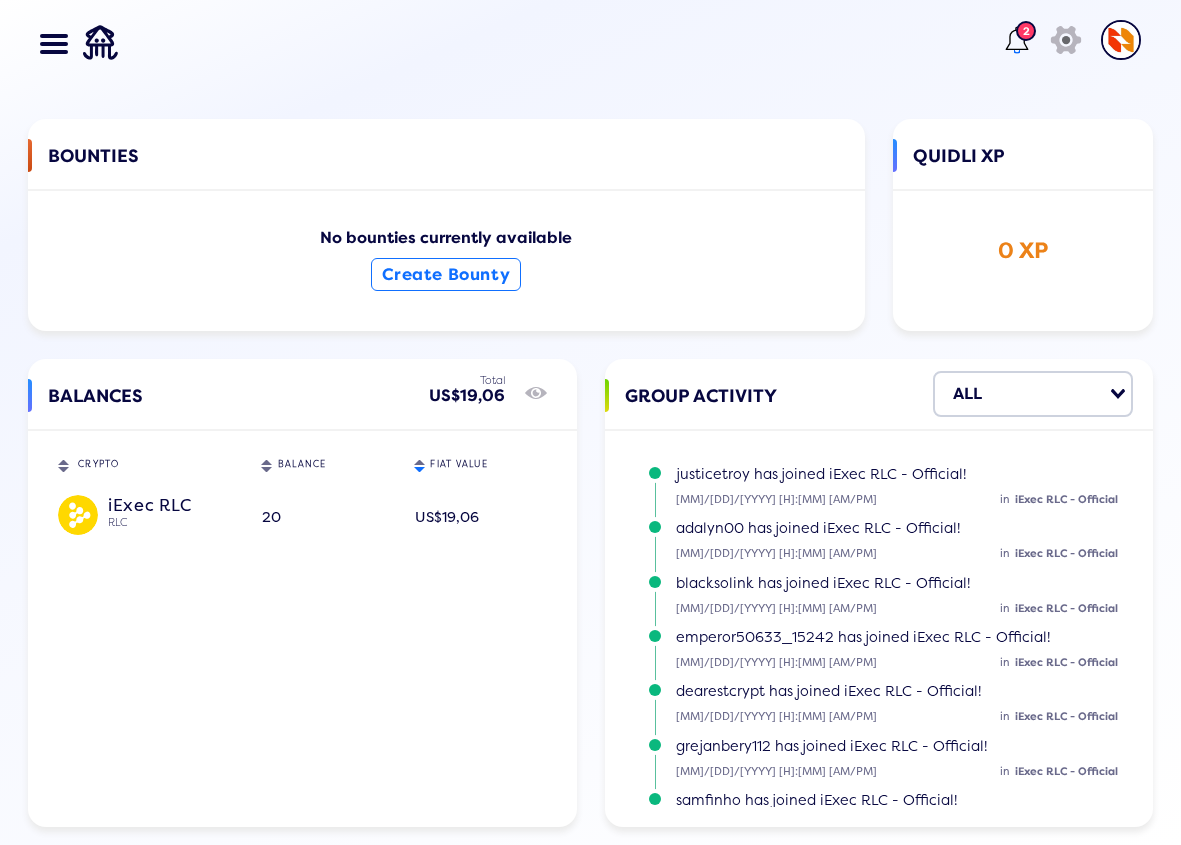 click 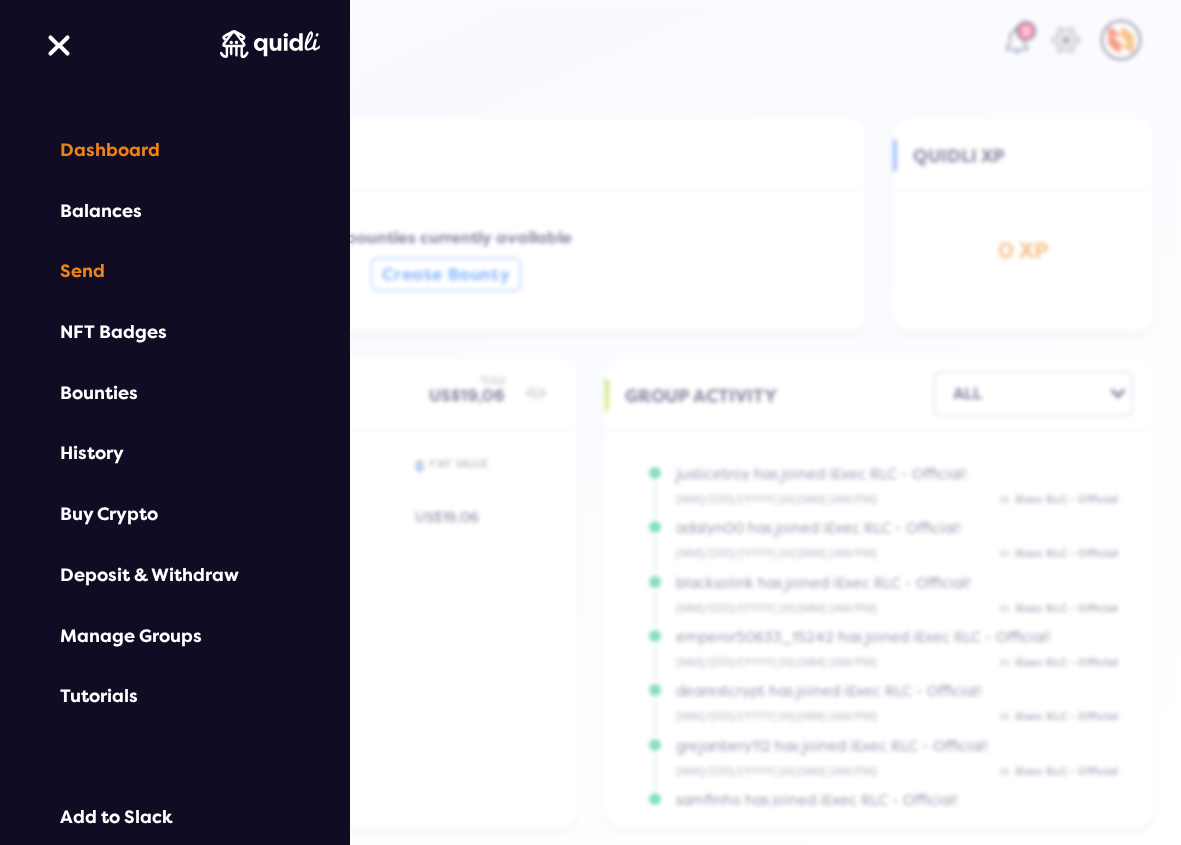 click on "Send" at bounding box center (175, 271) 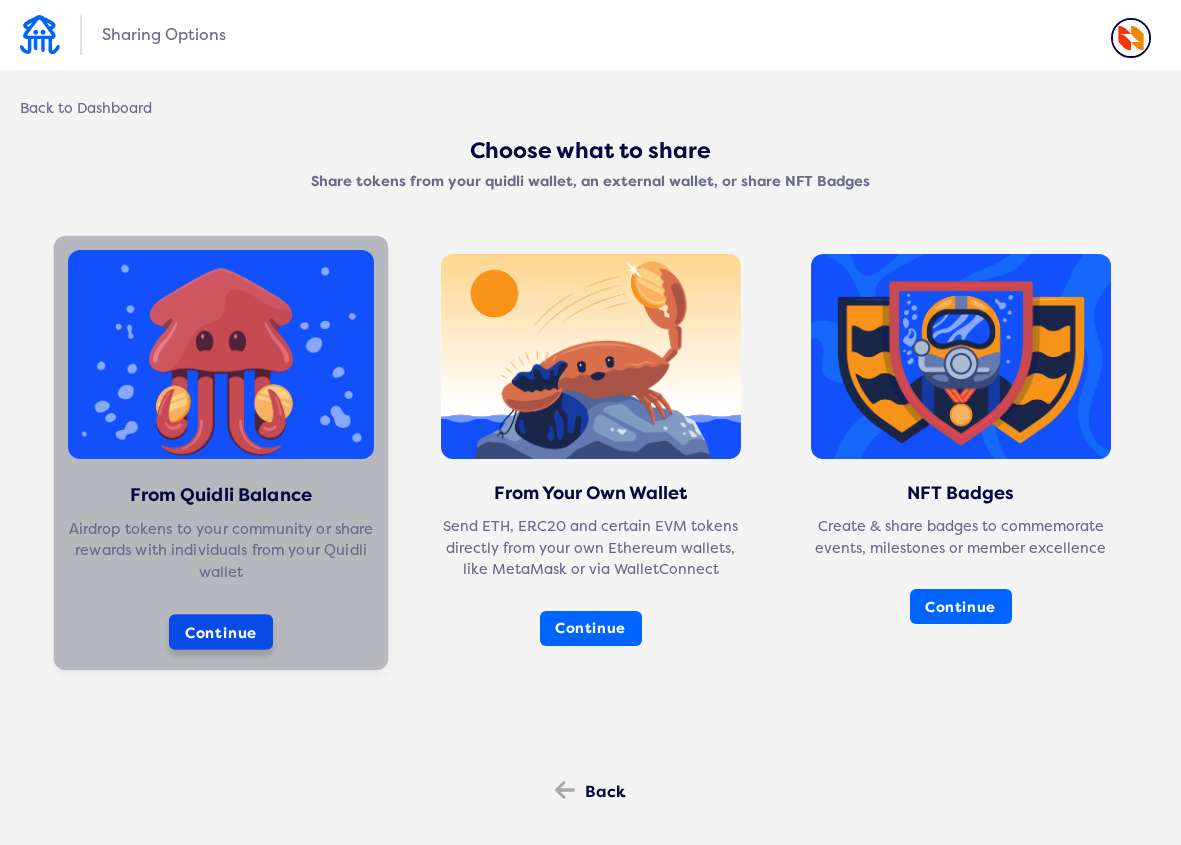 click on "Continue" at bounding box center [220, 632] 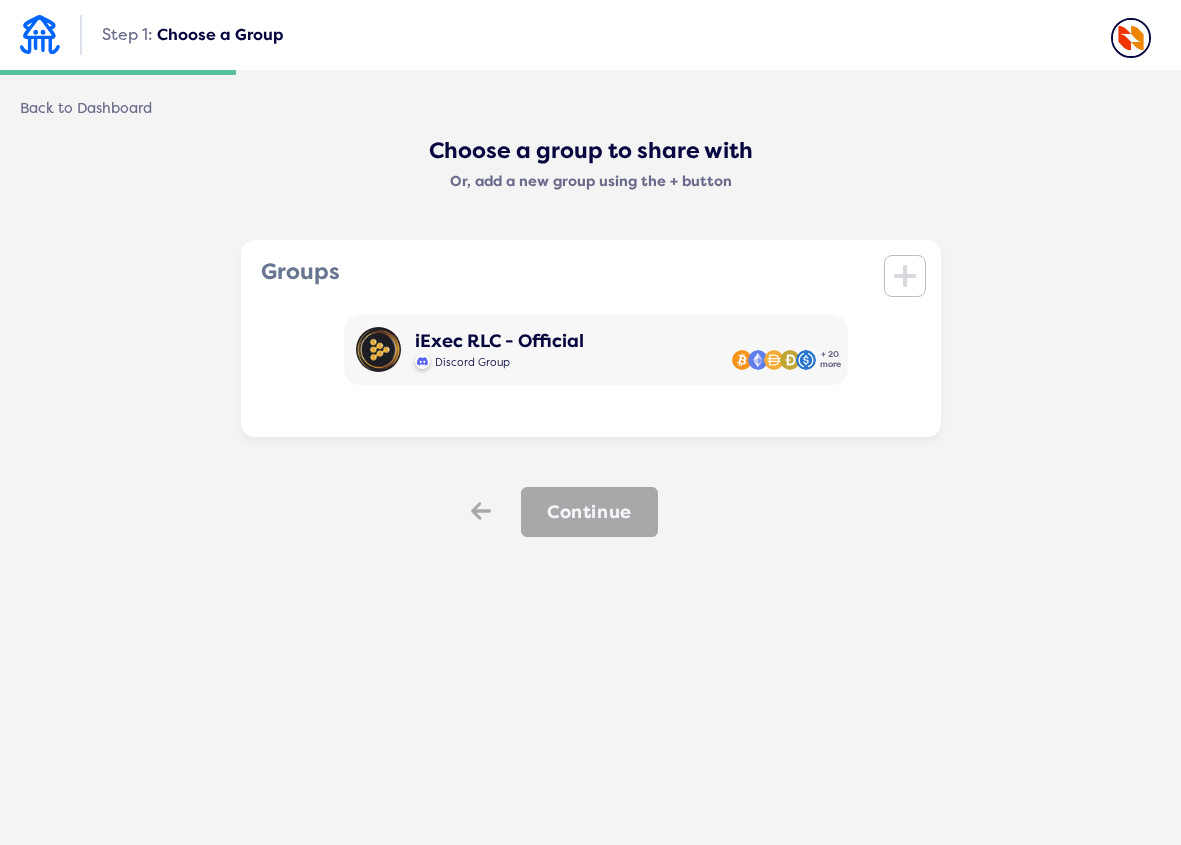 click at bounding box center (1131, 38) 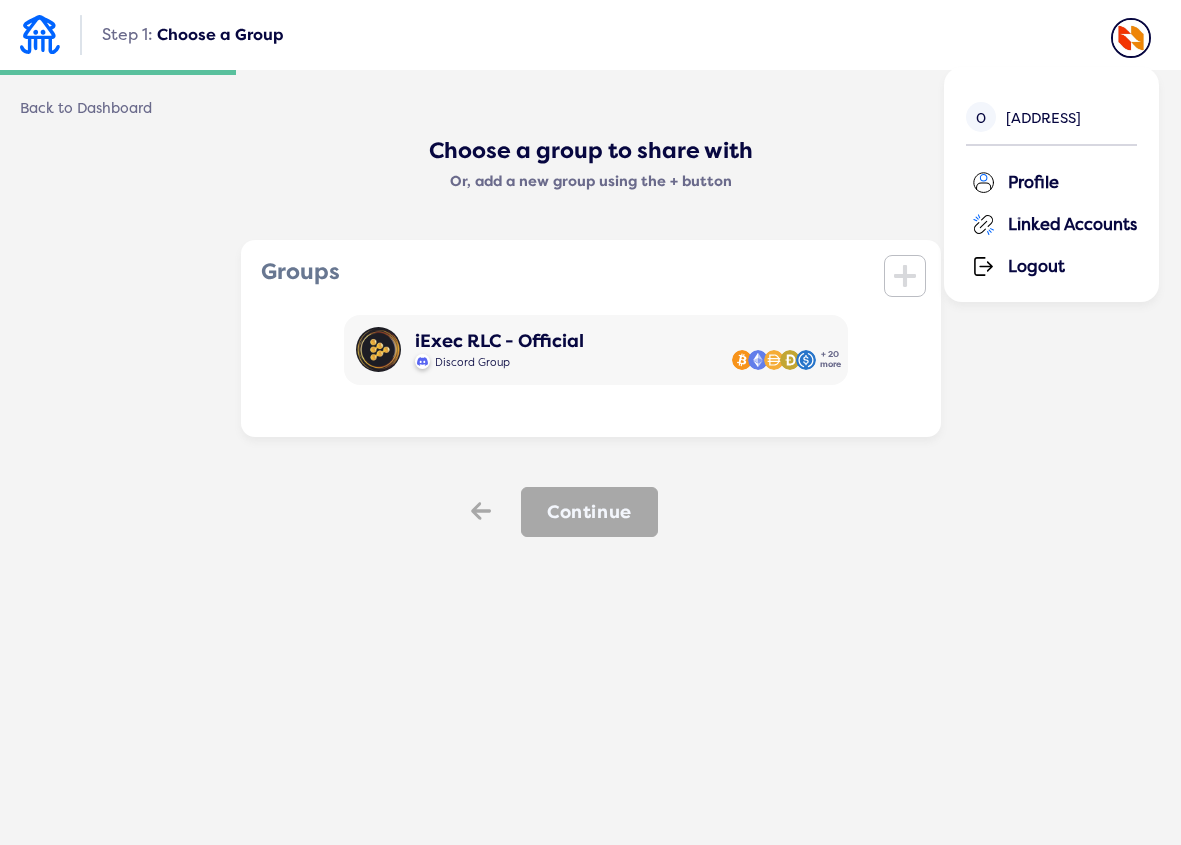 click on "Profile" 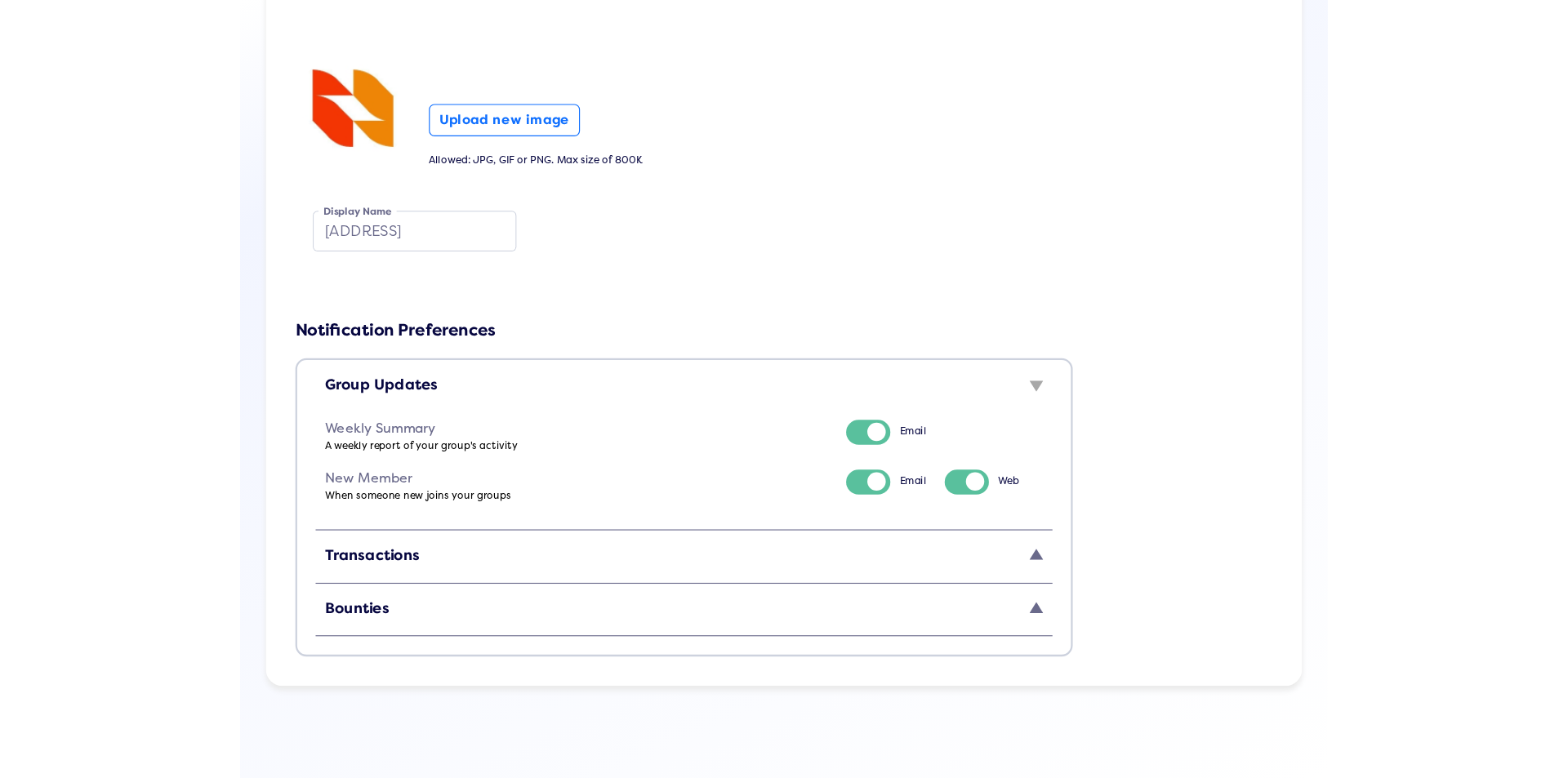 scroll, scrollTop: 0, scrollLeft: 0, axis: both 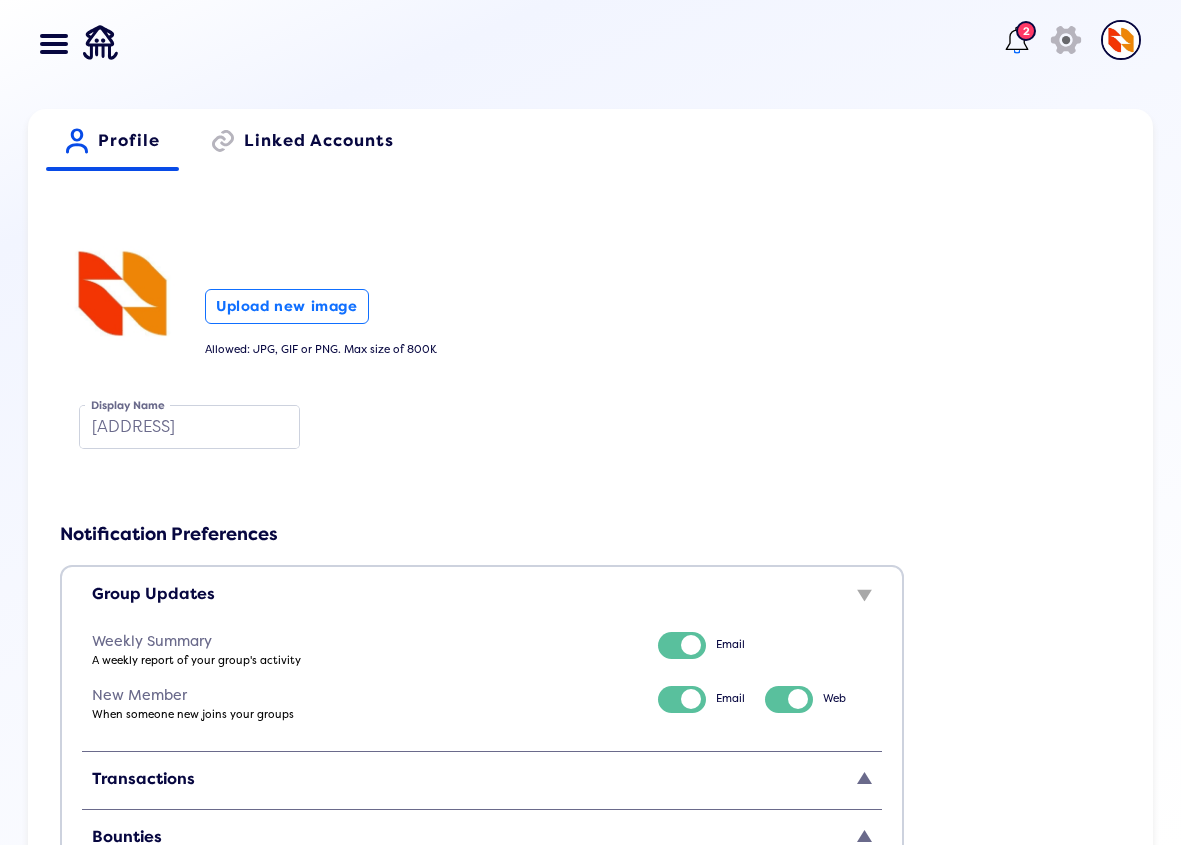 click on "Dashboard  Balances  Send  NFT Badges  Bounties  History  Buy Crypto  Deposit & Withdraw  Manage Groups  Tutorials Add to Slack Add to Discord Add to GitHub Add to Telegram Add Your Token 2
icon" at bounding box center [590, 44] 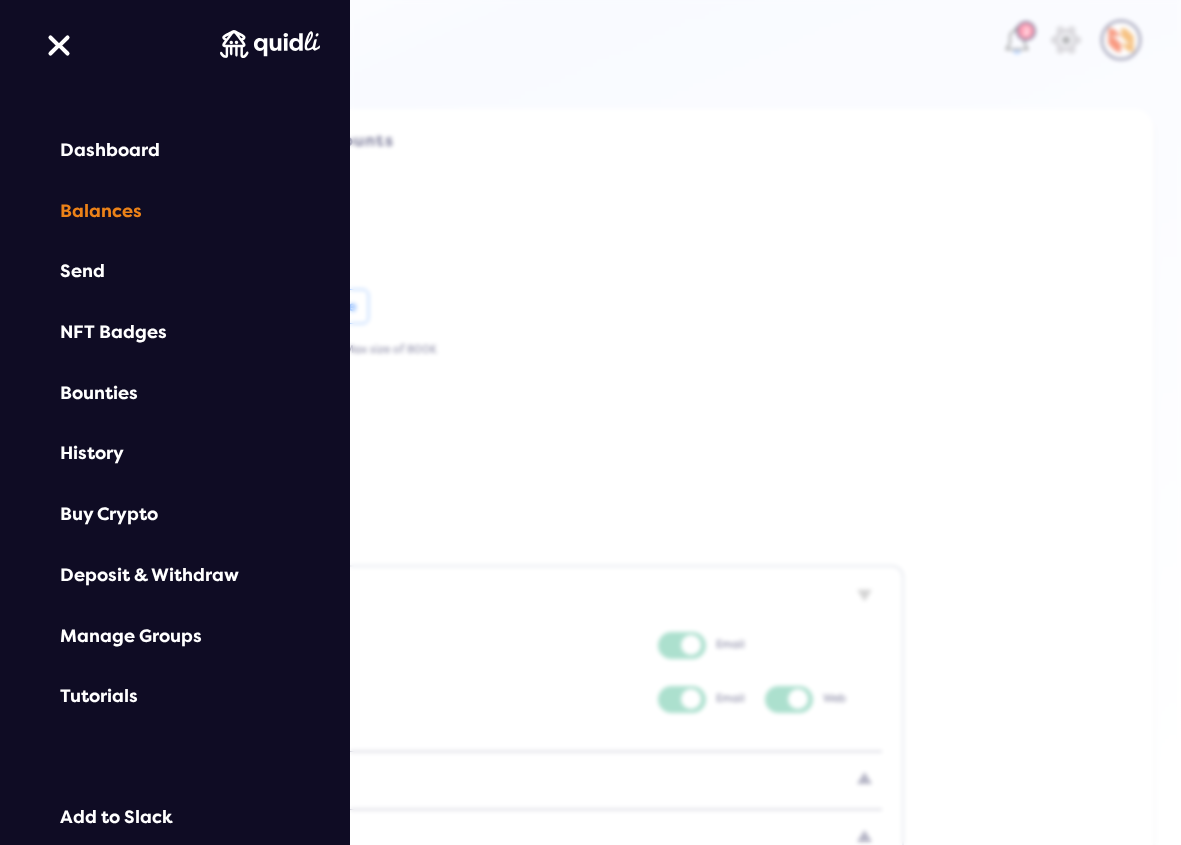 click on "Balances" at bounding box center (175, 211) 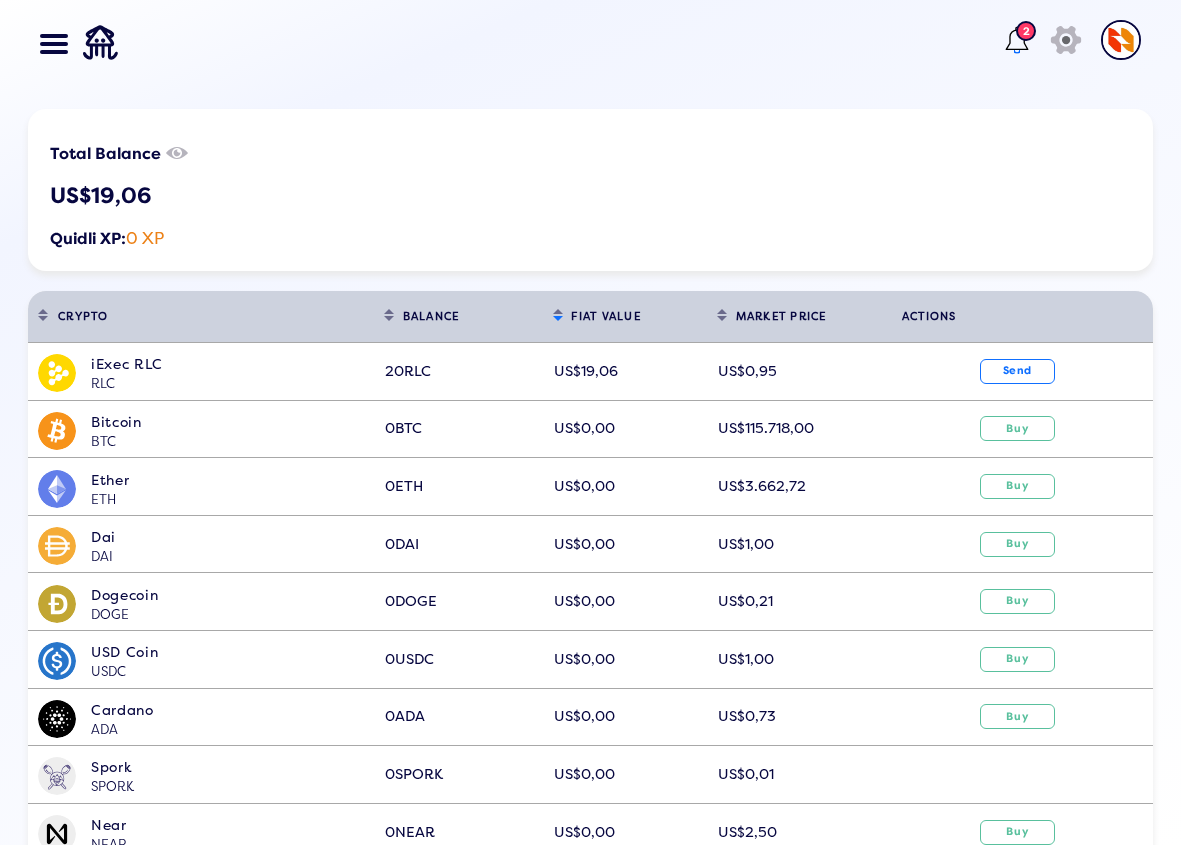 click on "Send" 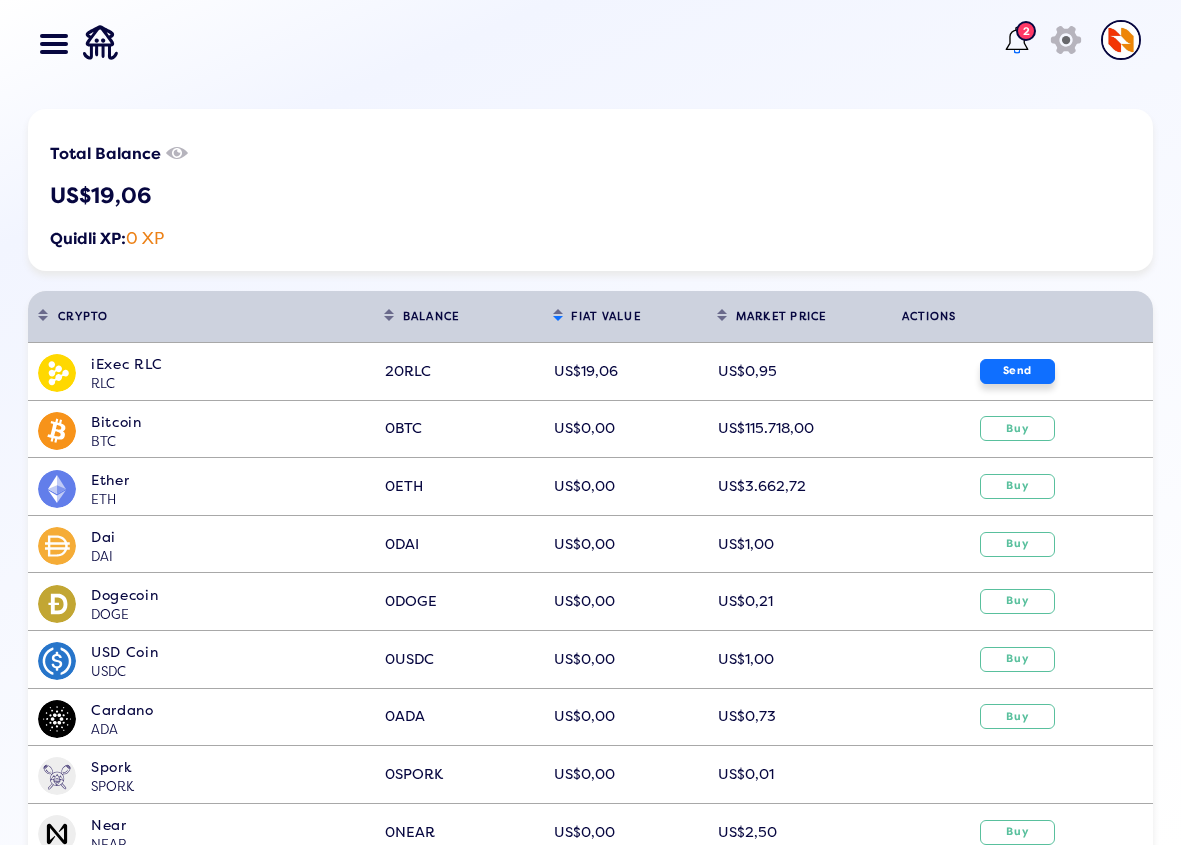 click on "Send" at bounding box center (1017, 371) 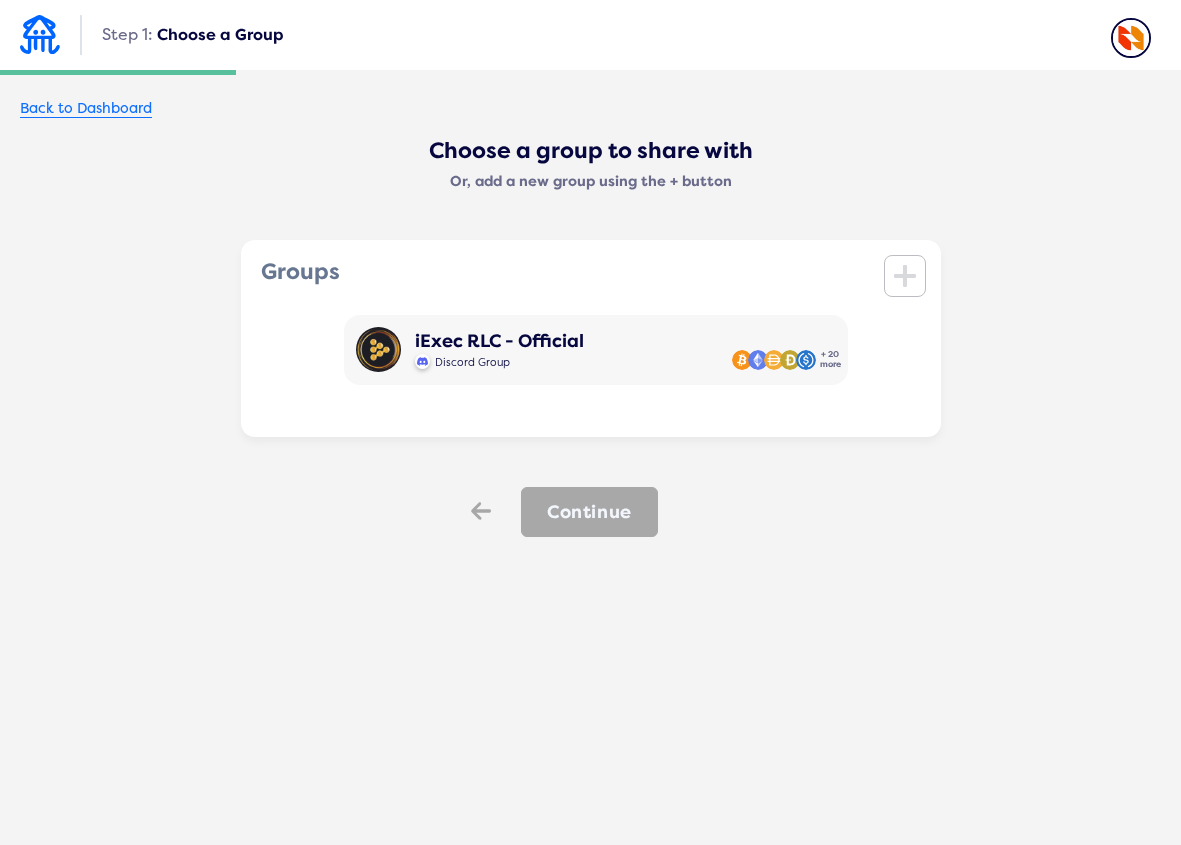 click on "Back to Dashboard" at bounding box center [86, 109] 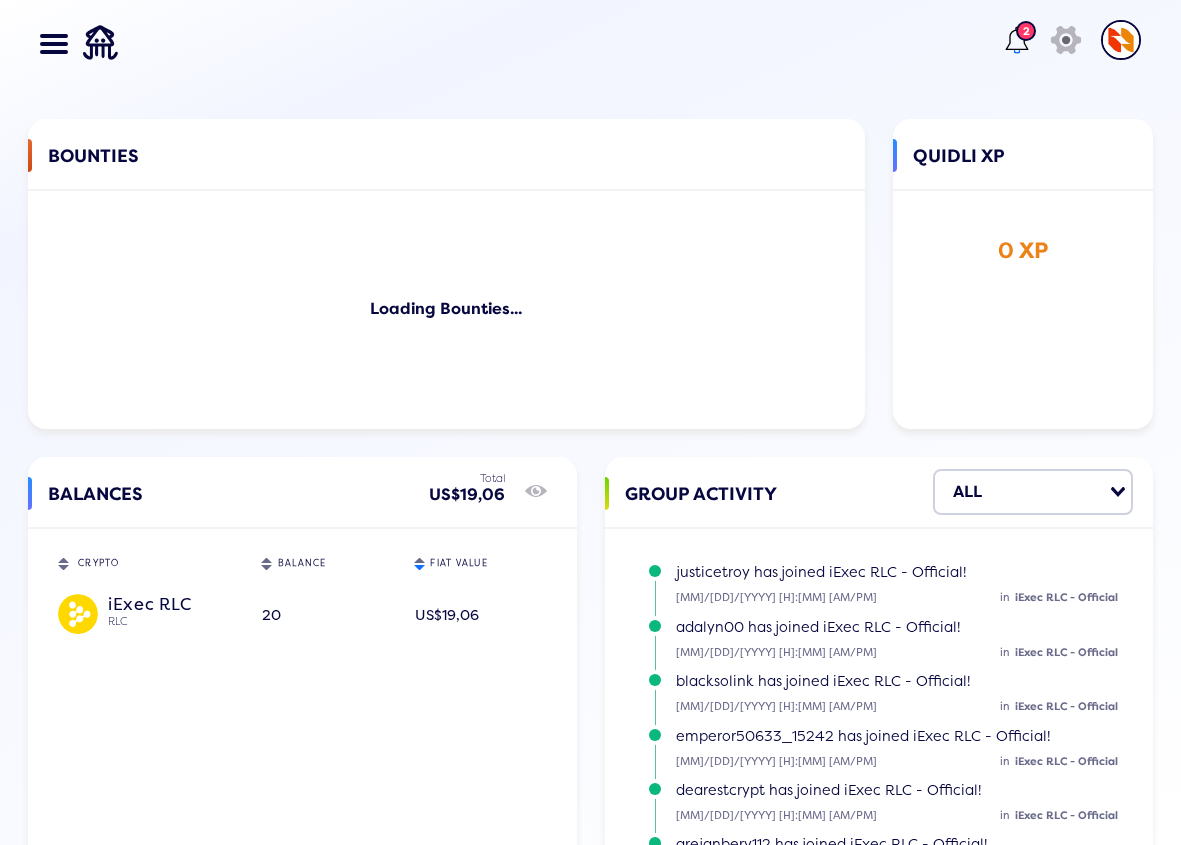 click on "Dashboard  Balances  Send  NFT Badges  Bounties  History  Buy Crypto  Deposit & Withdraw  Manage Groups  Tutorials Add to Slack Add to Discord Add to GitHub Add to Telegram Add Your Token 2
icon" at bounding box center [590, 44] 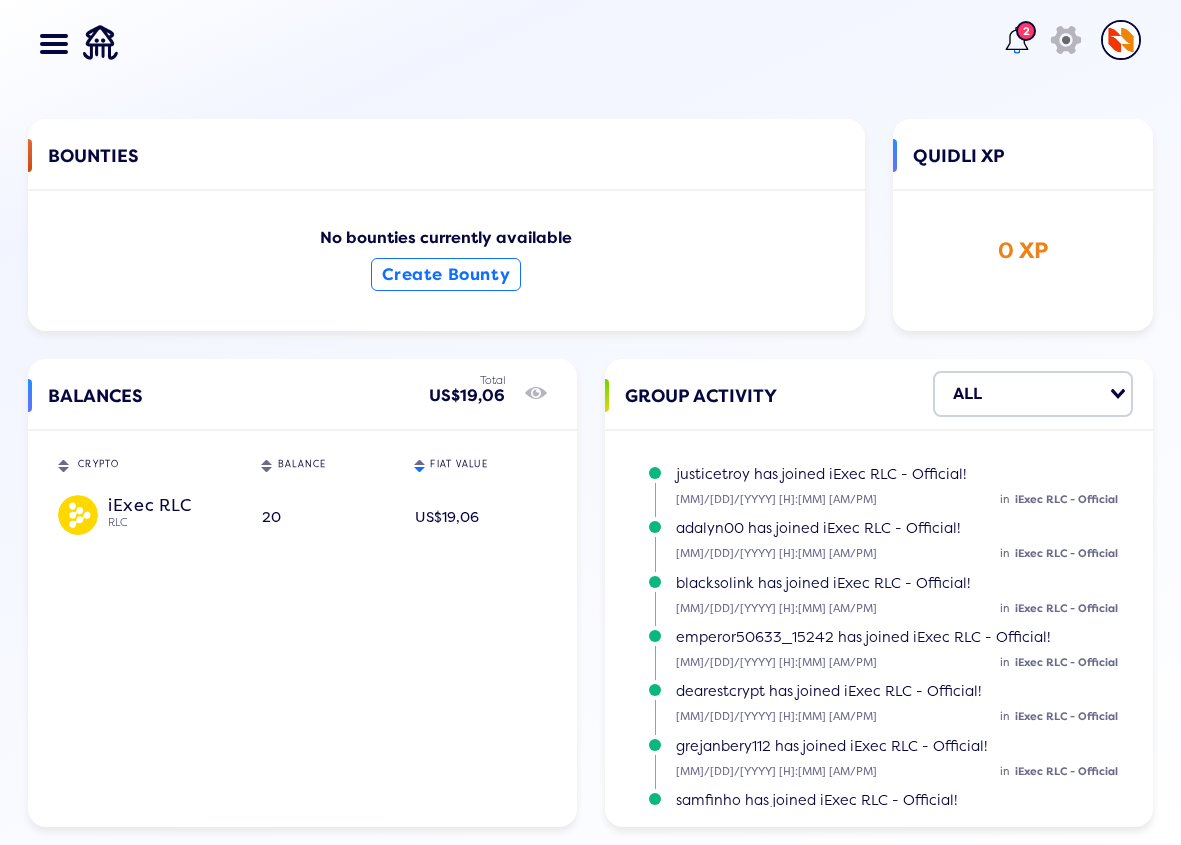 click 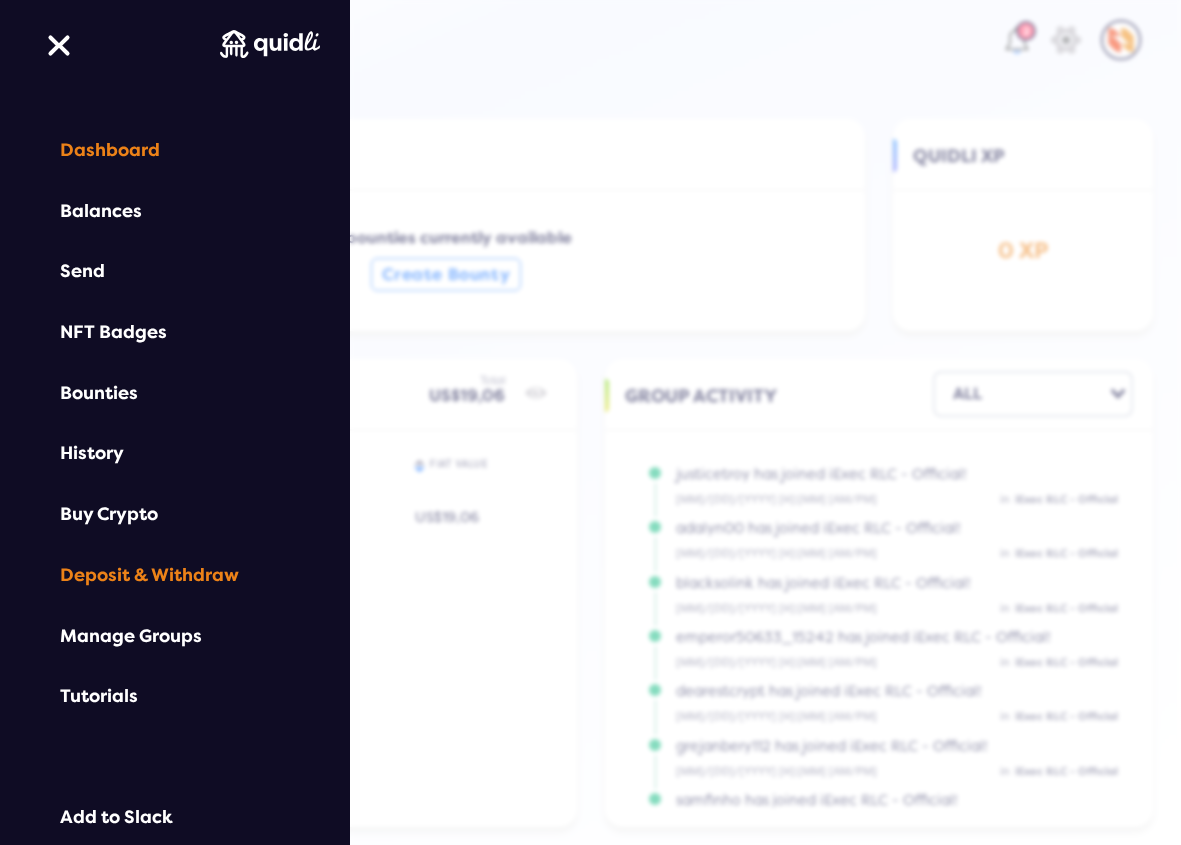 click on "Deposit & Withdraw" at bounding box center [175, 575] 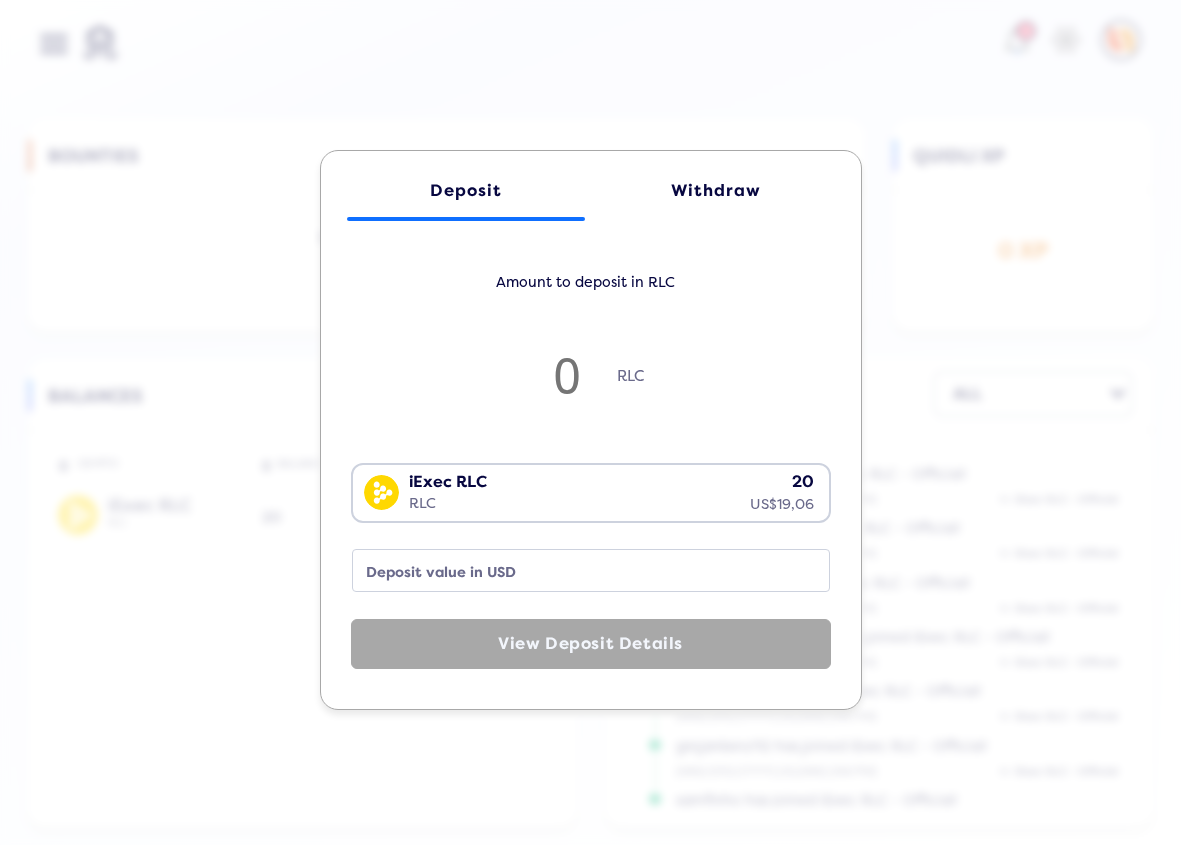 click on "Withdraw" 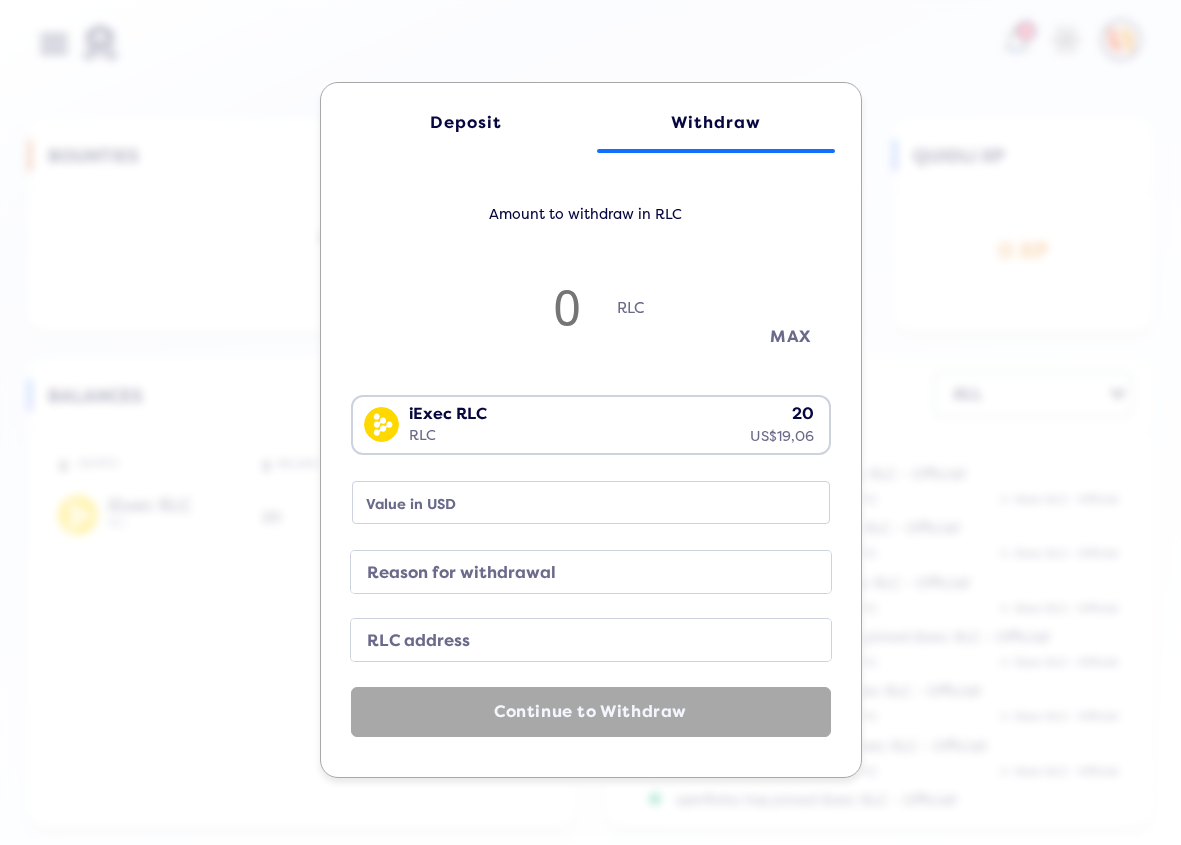 click on "MAX" at bounding box center (791, 336) 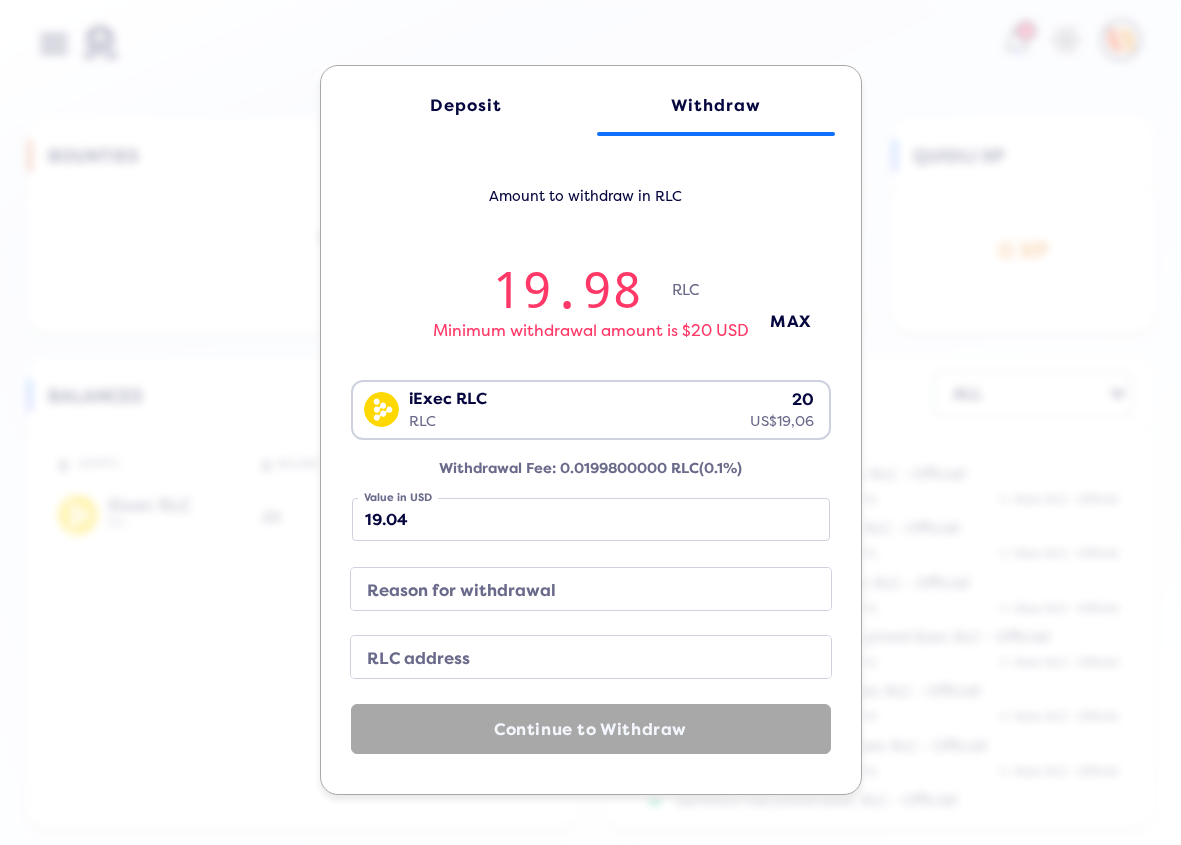 click on "Reason for withdrawal" at bounding box center [575, 591] 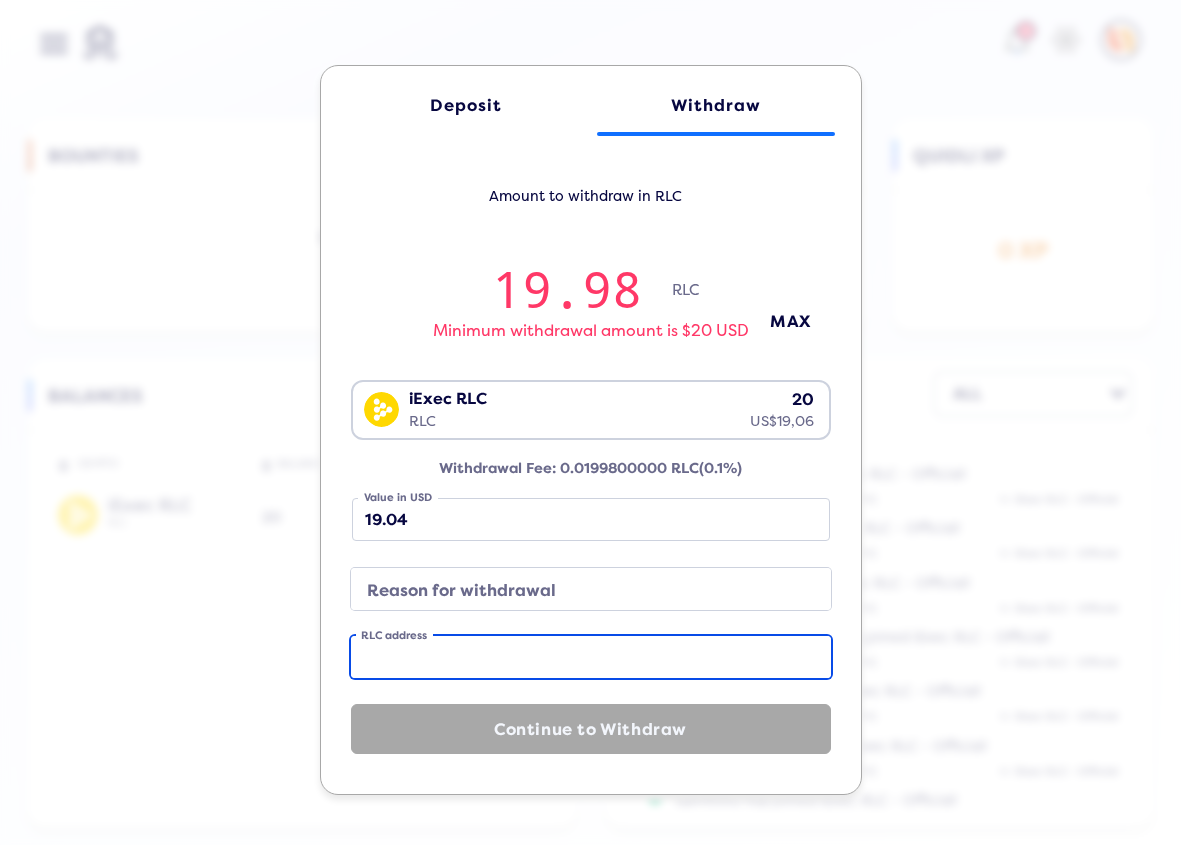 paste on "[USERNAME]@[DOMAIN]" 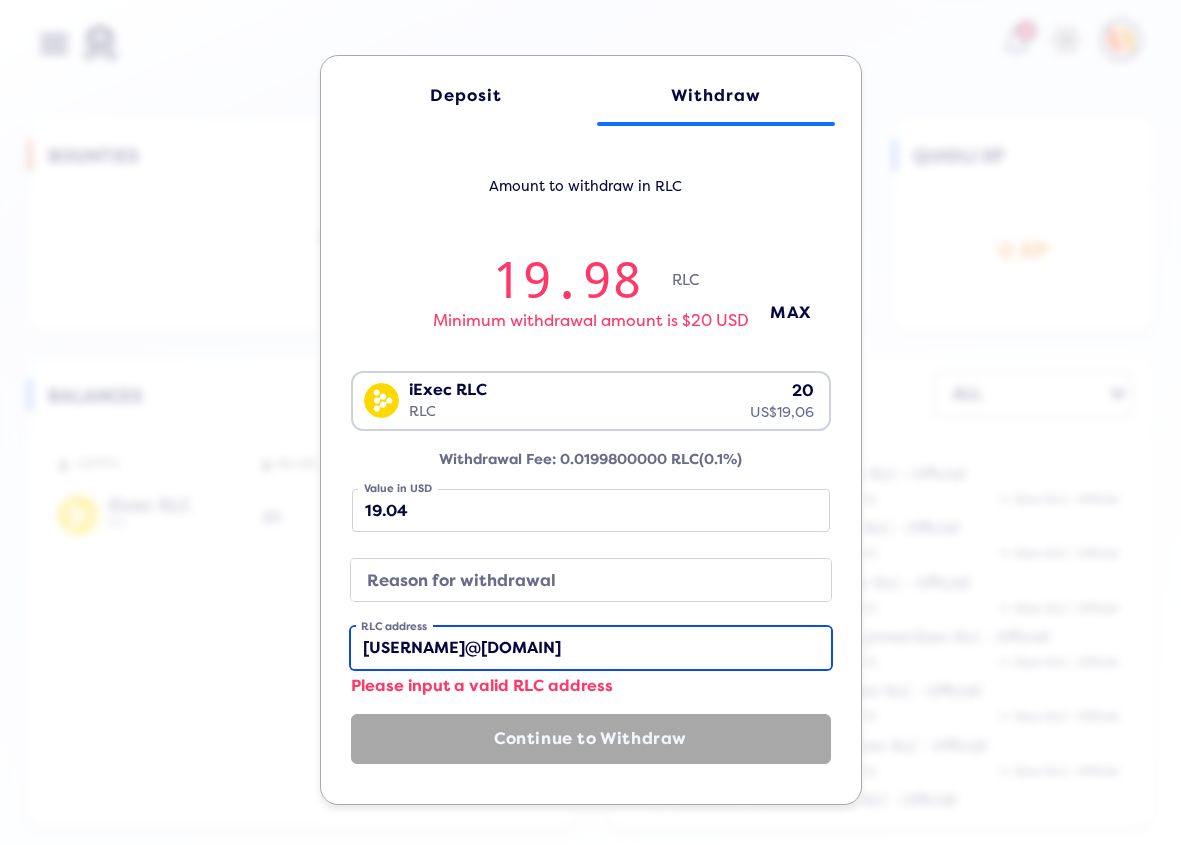 click on "[USERNAME]@[DOMAIN]" at bounding box center (591, 648) 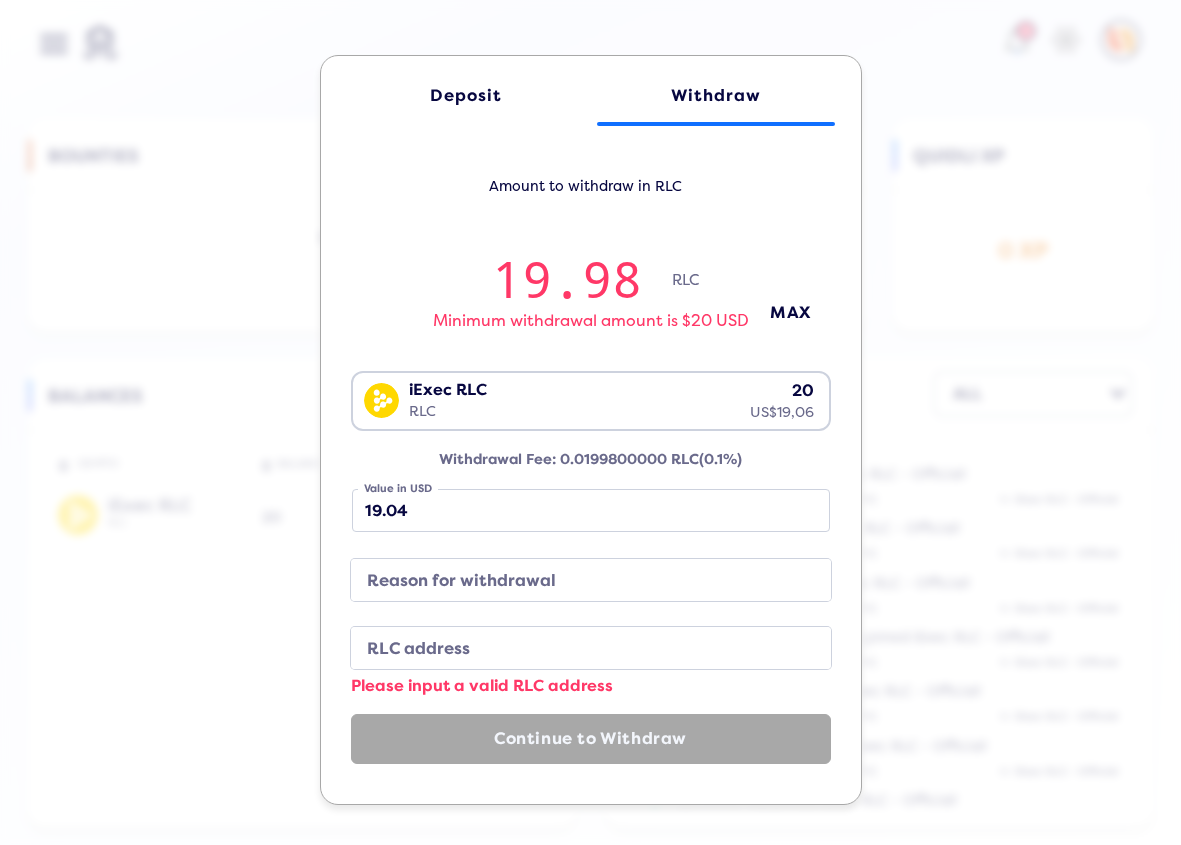 click on "Deposit" 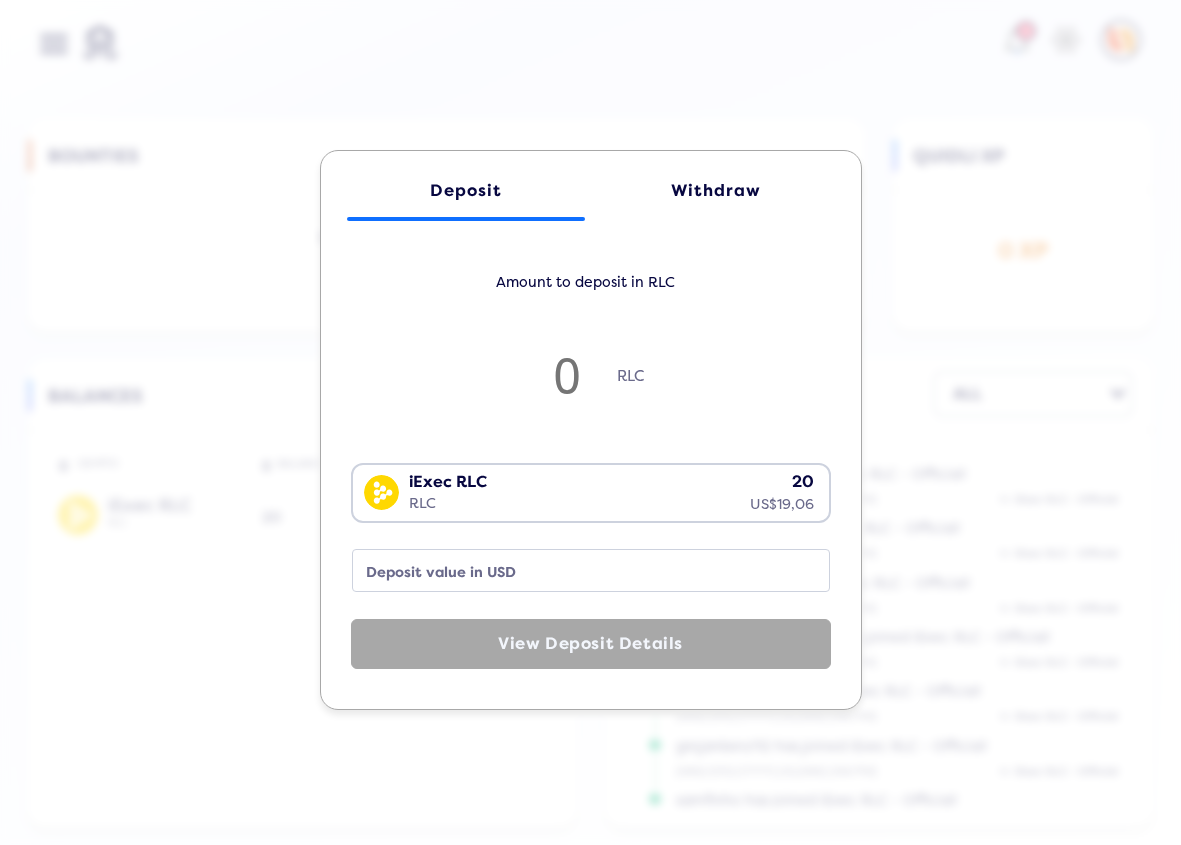 click at bounding box center [567, 375] 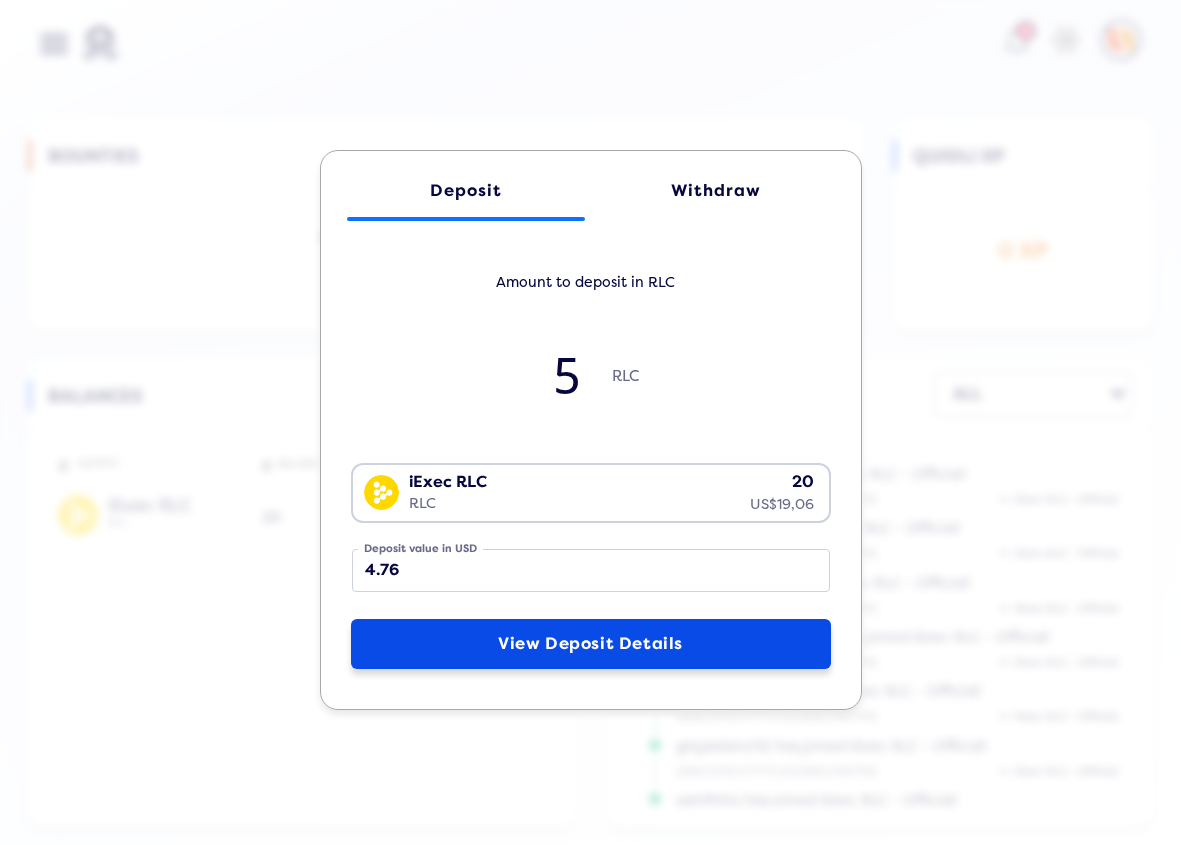 type on "5" 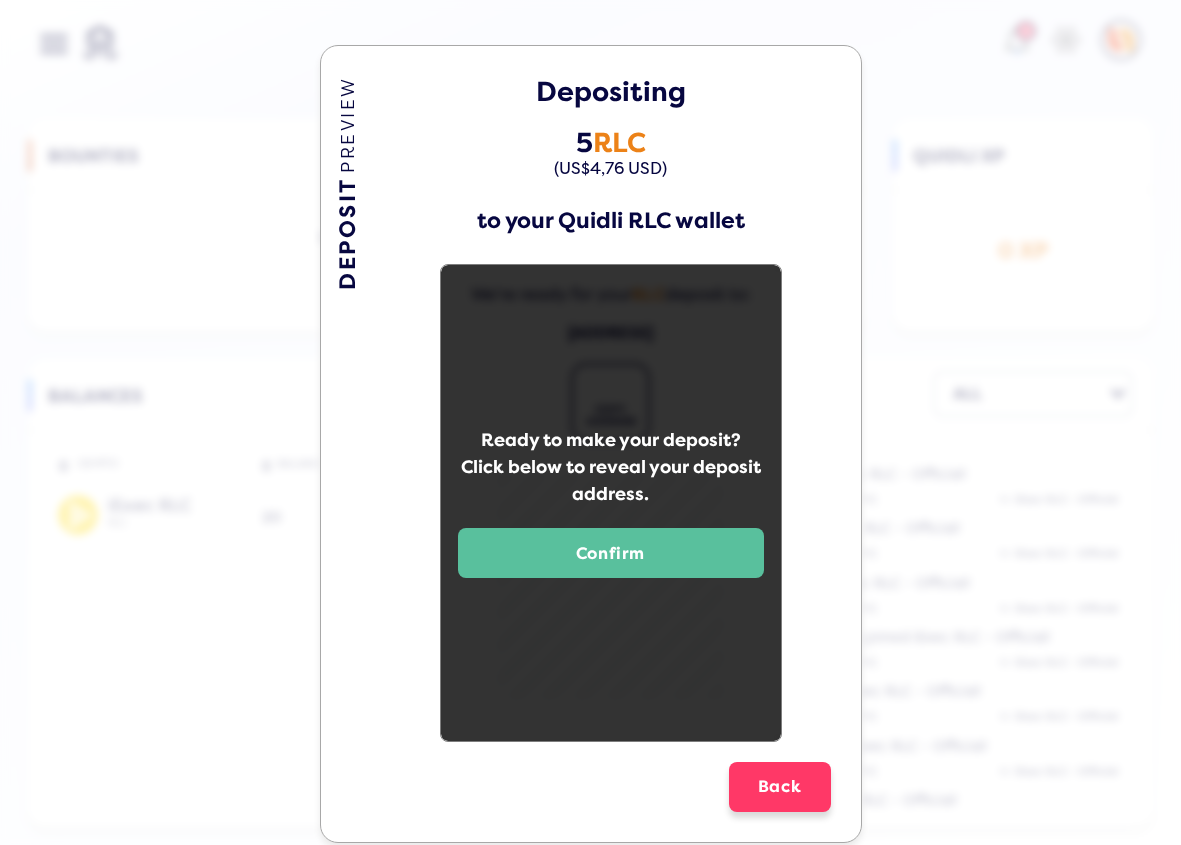 click on "Back" at bounding box center (780, 787) 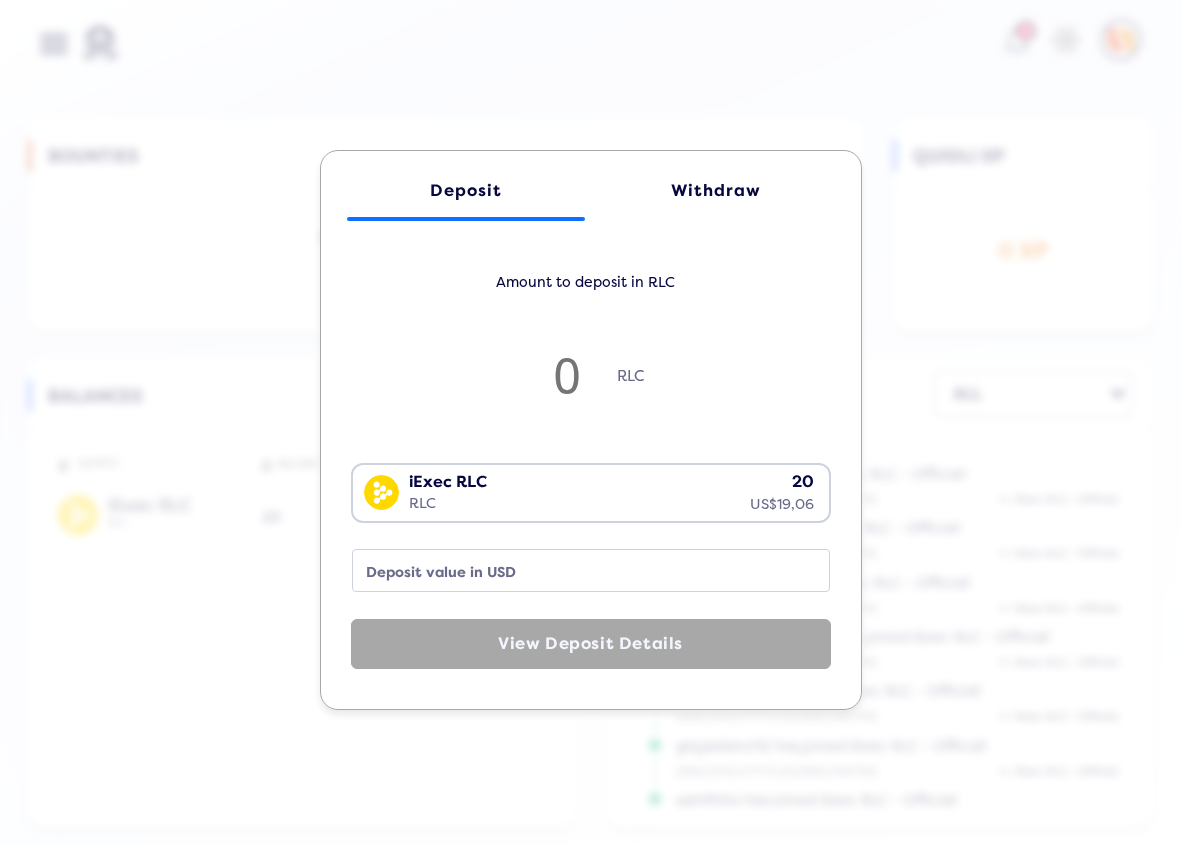 click on "Deposit Withdraw Amount to deposit in RLC RLC iExec RLC RLC 20 US$19,06 Loading...  Deposit value in USD  View Deposit Details" 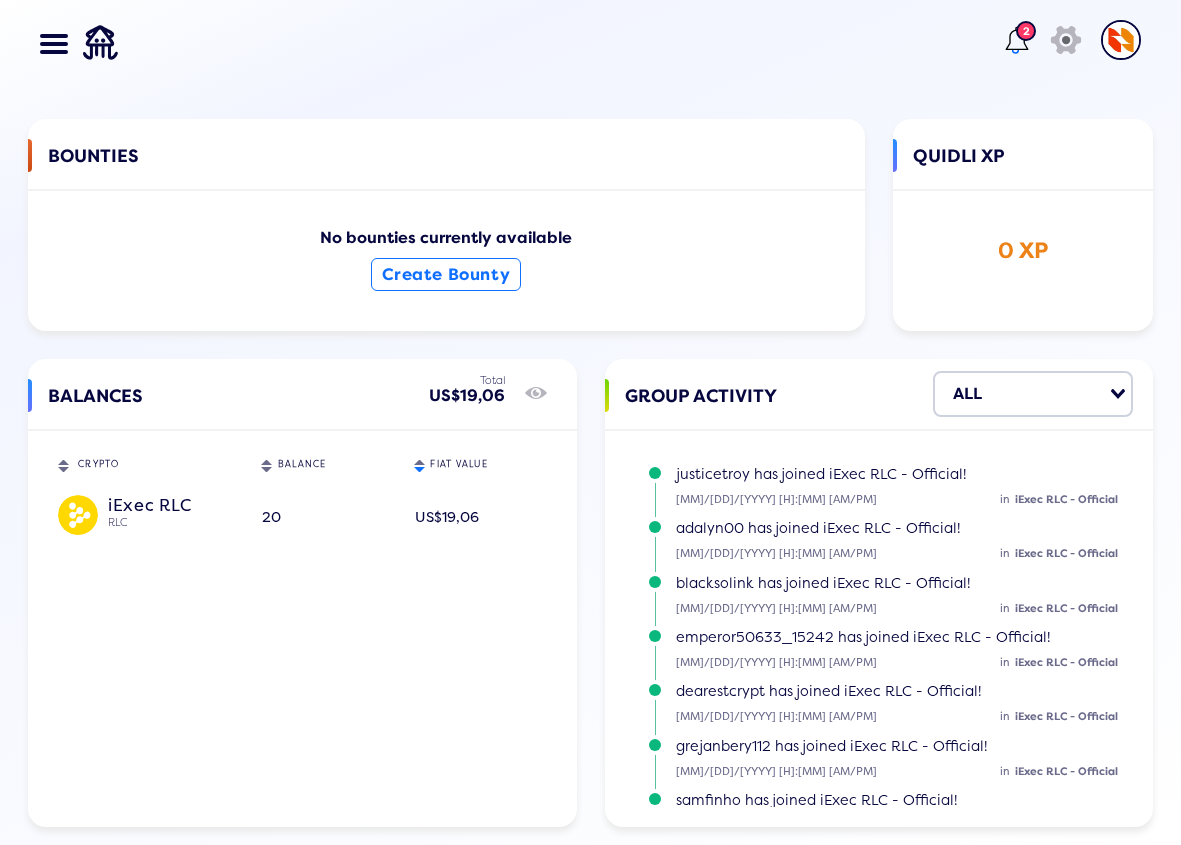 click at bounding box center (1017, 40) 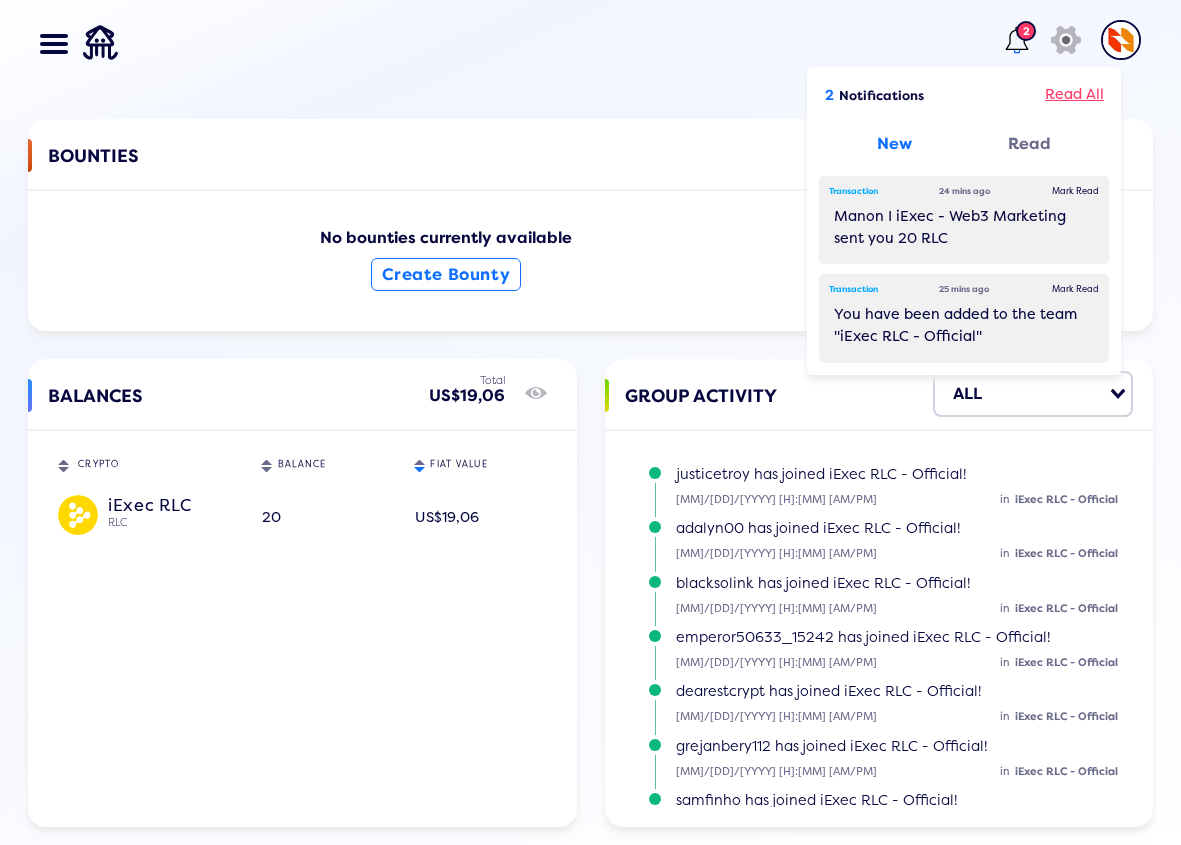 click on "Read All" at bounding box center [1074, 95] 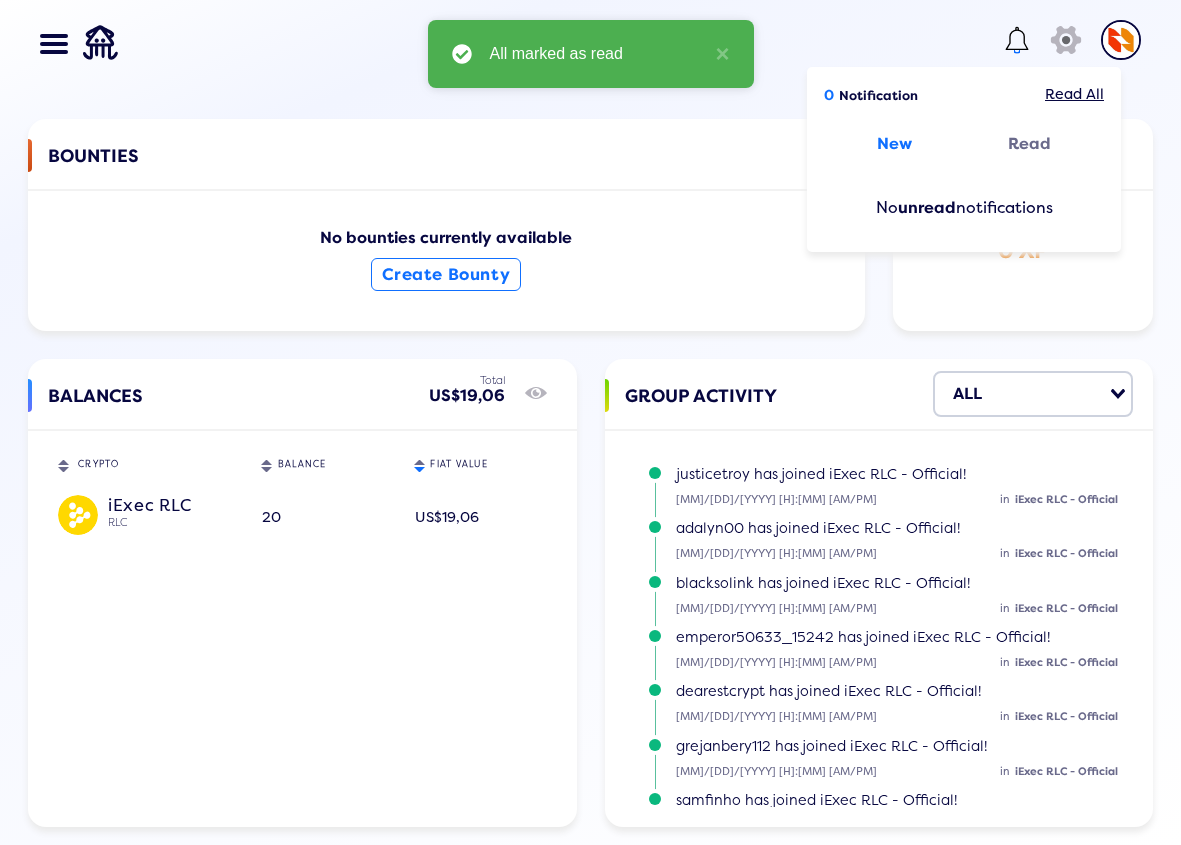 click on "Dashboard  Balances  Send  NFT Badges  Bounties  History  Buy Crypto  Deposit & Withdraw  Manage Groups  Tutorials Add to Slack Add to Discord Add to GitHub Add to Telegram Add Your Token 0  Notification Read All New Read  No  unread  notifications
icon" at bounding box center (590, 44) 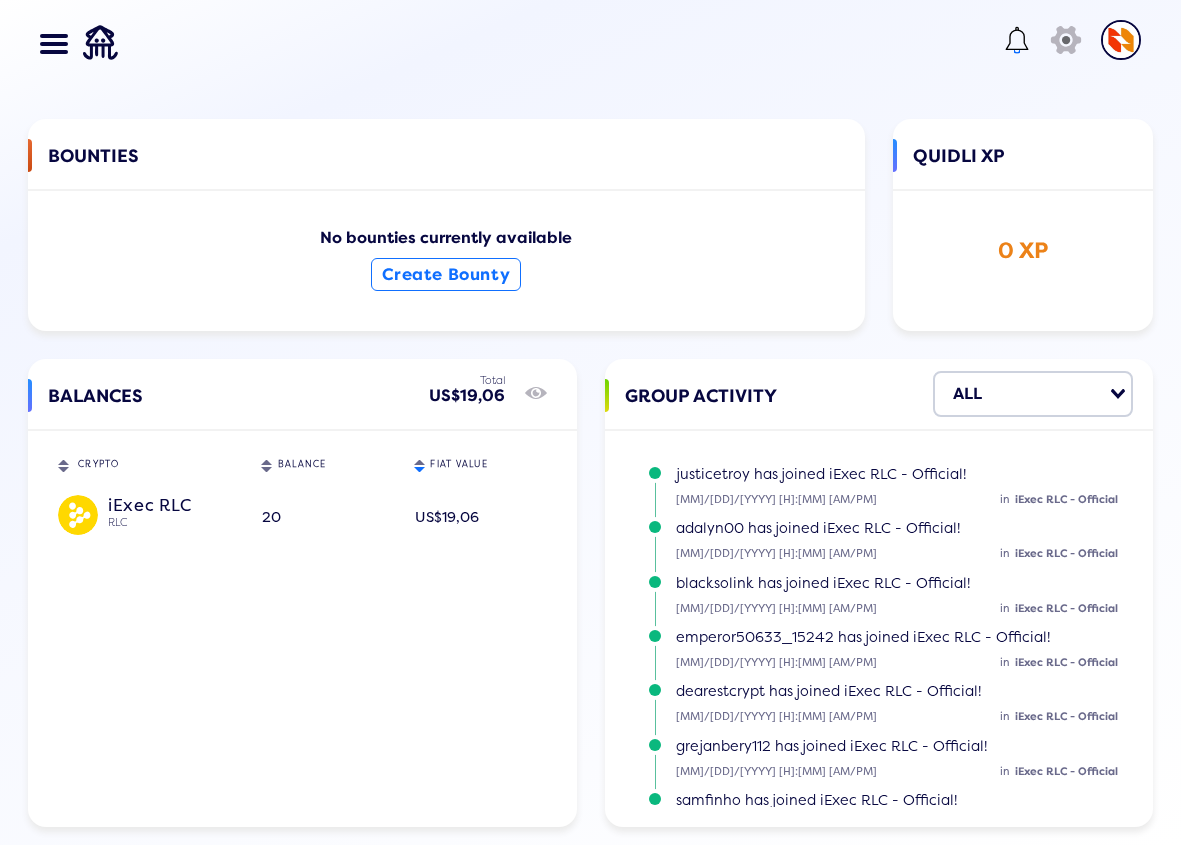 drag, startPoint x: 130, startPoint y: 426, endPoint x: 143, endPoint y: 496, distance: 71.19691 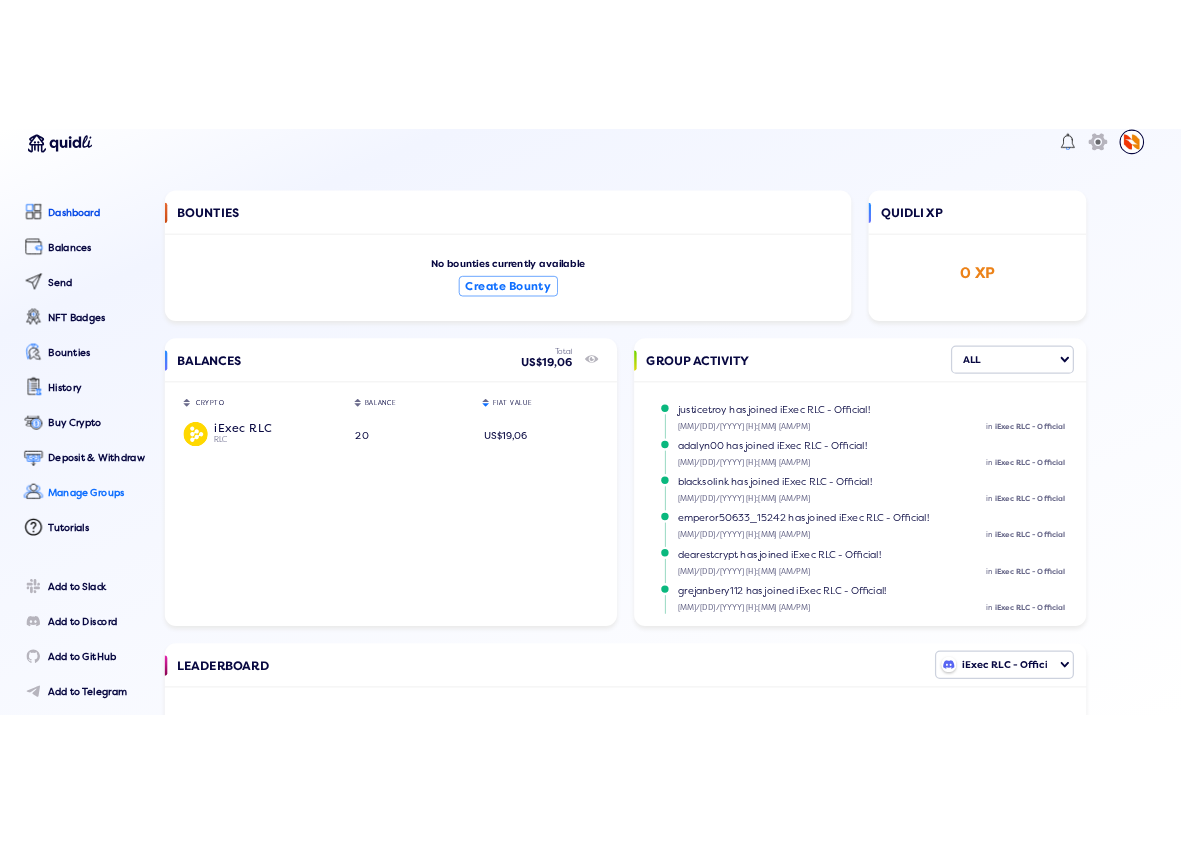 scroll, scrollTop: 0, scrollLeft: 0, axis: both 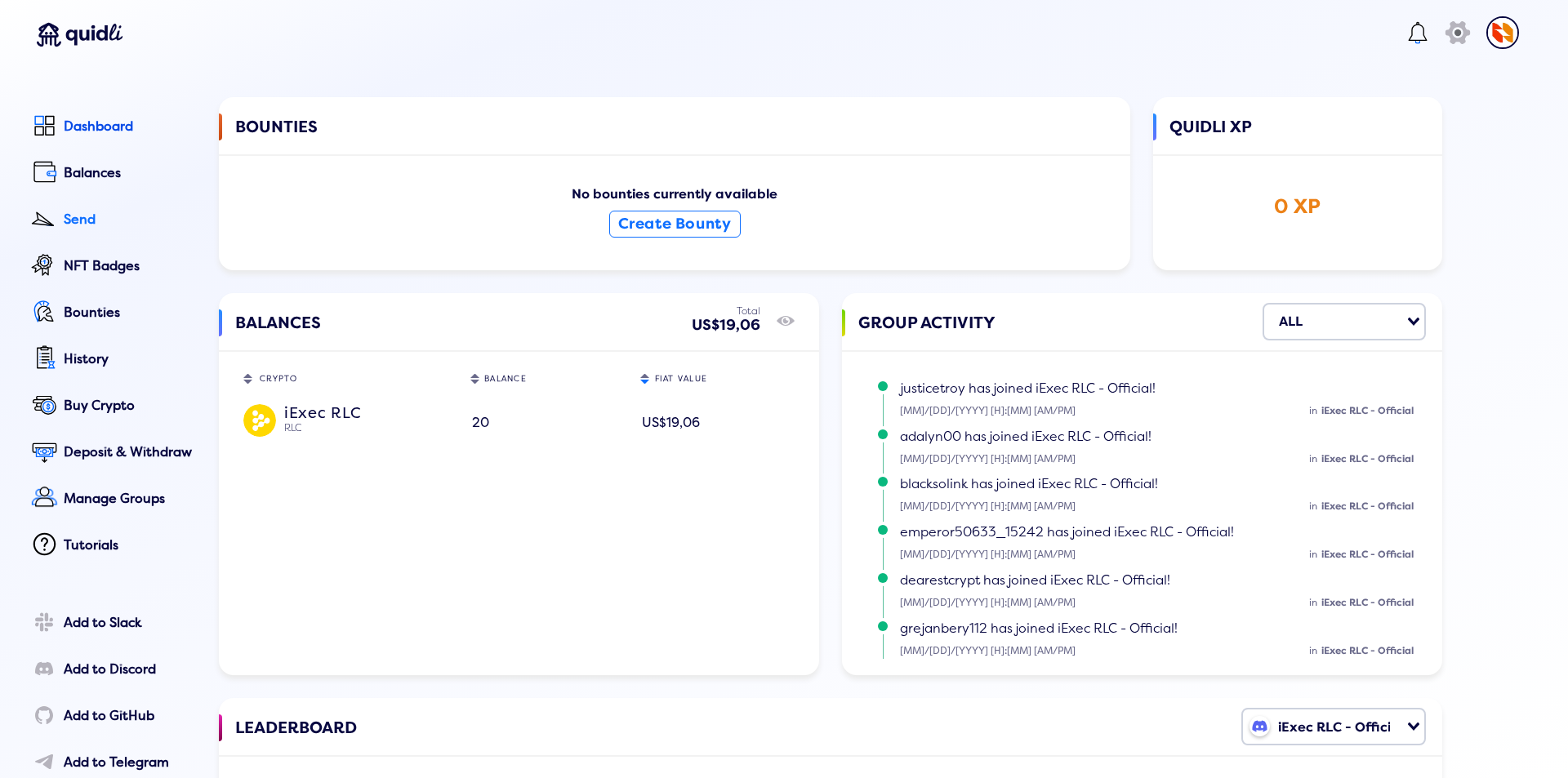 click on "Send" 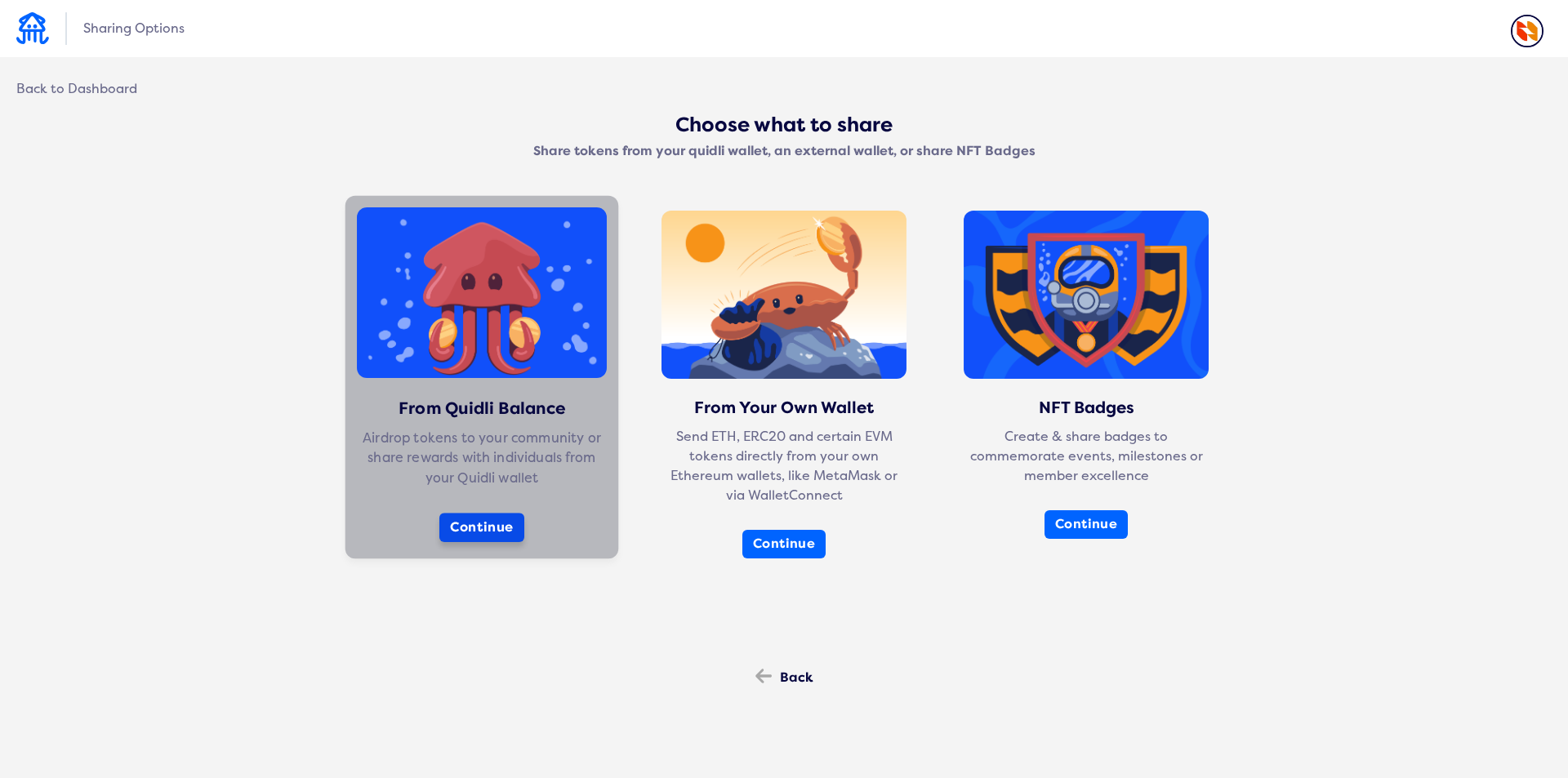 click on "Continue" at bounding box center [482, 527] 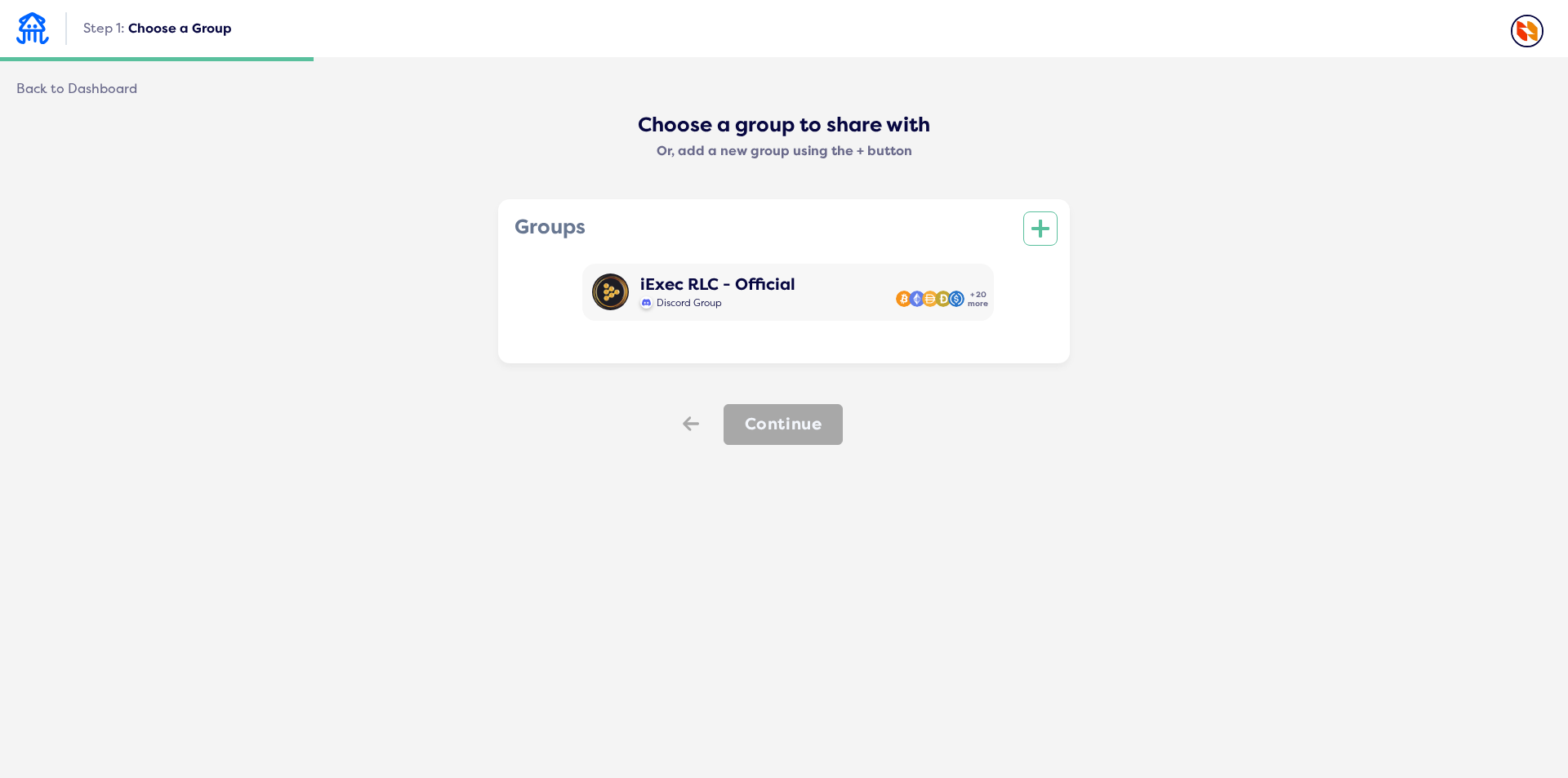 click on "icon" 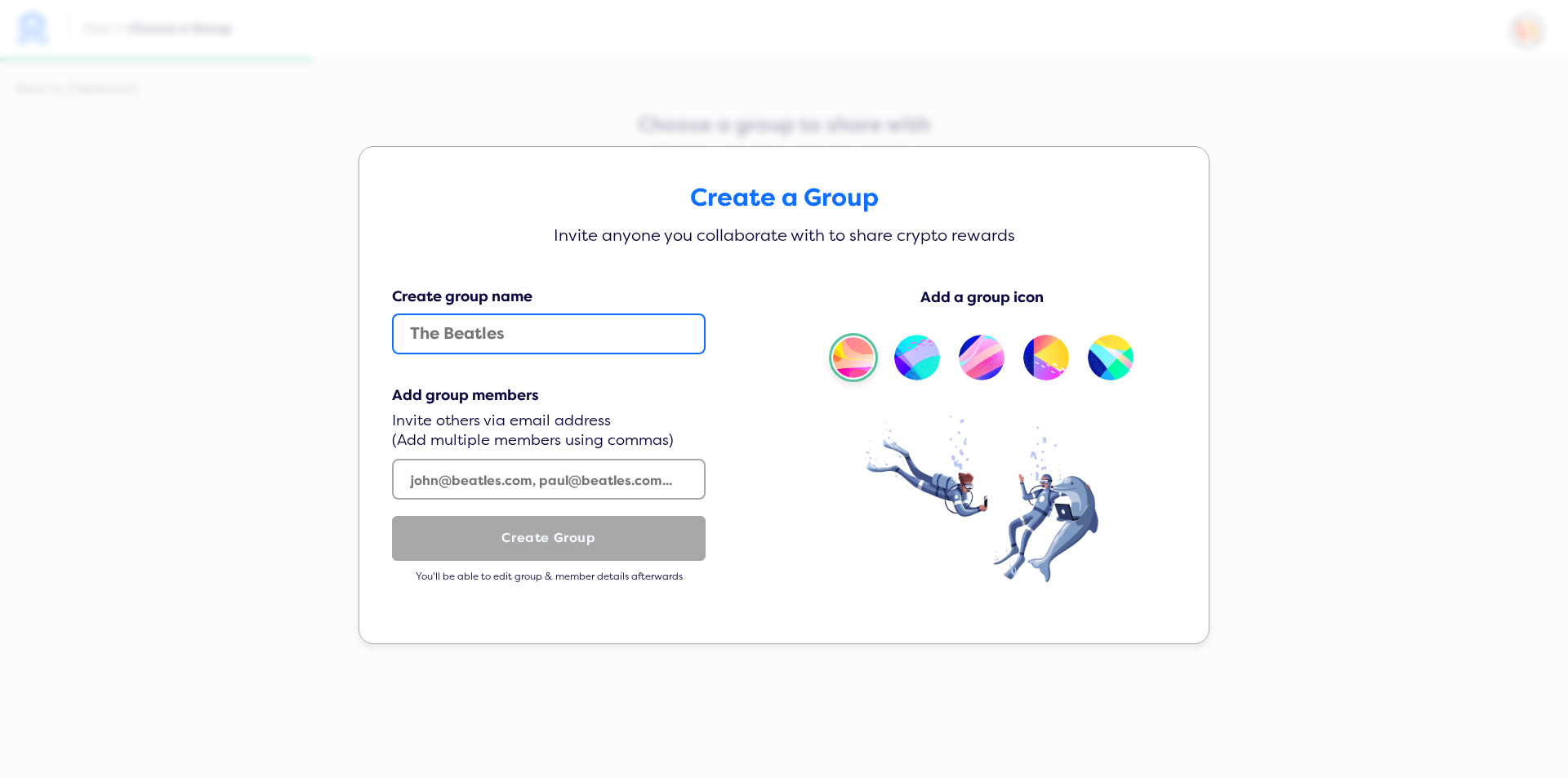 click at bounding box center (549, 334) 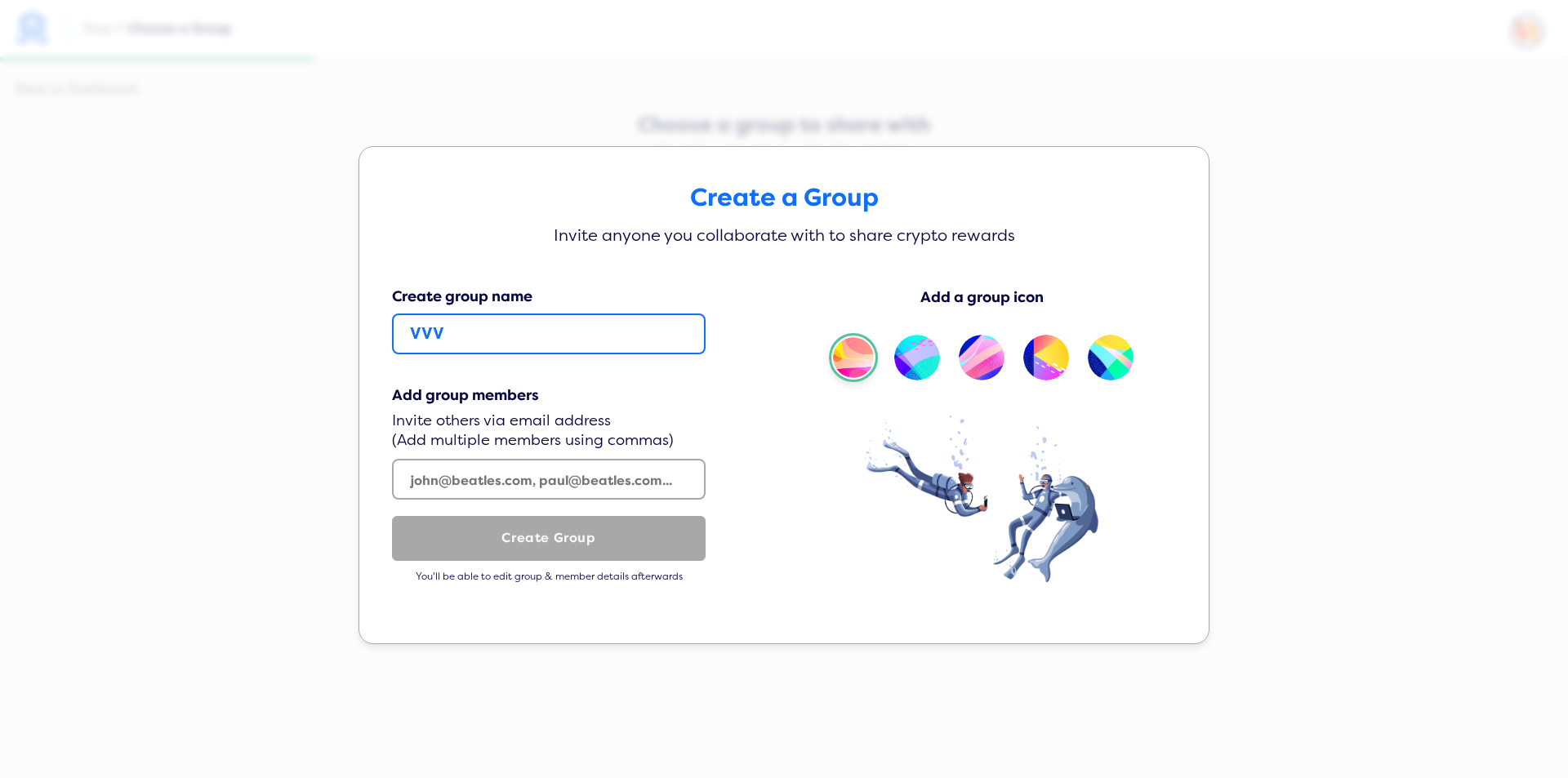 type on "VVV" 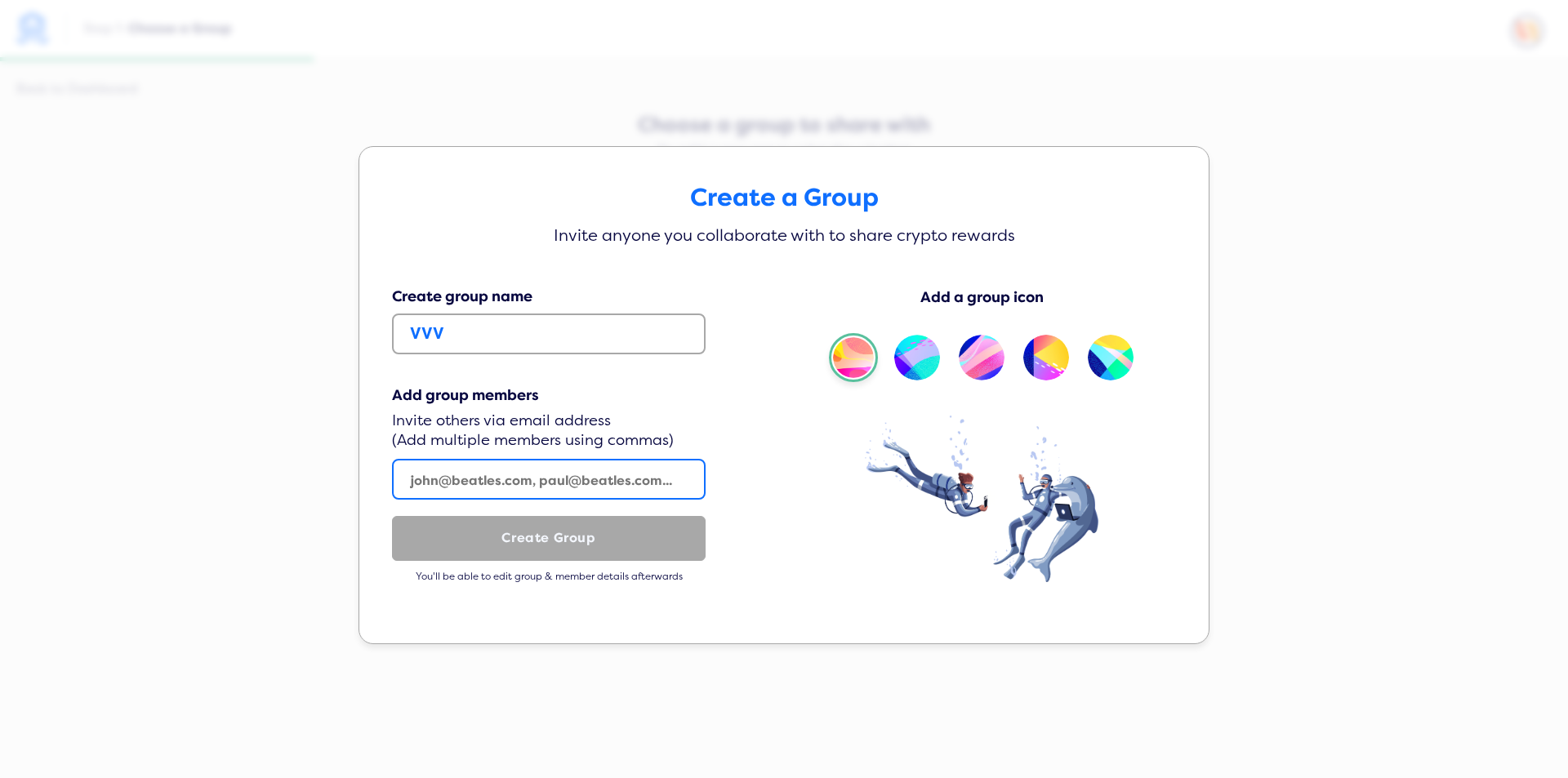 click at bounding box center [549, 479] 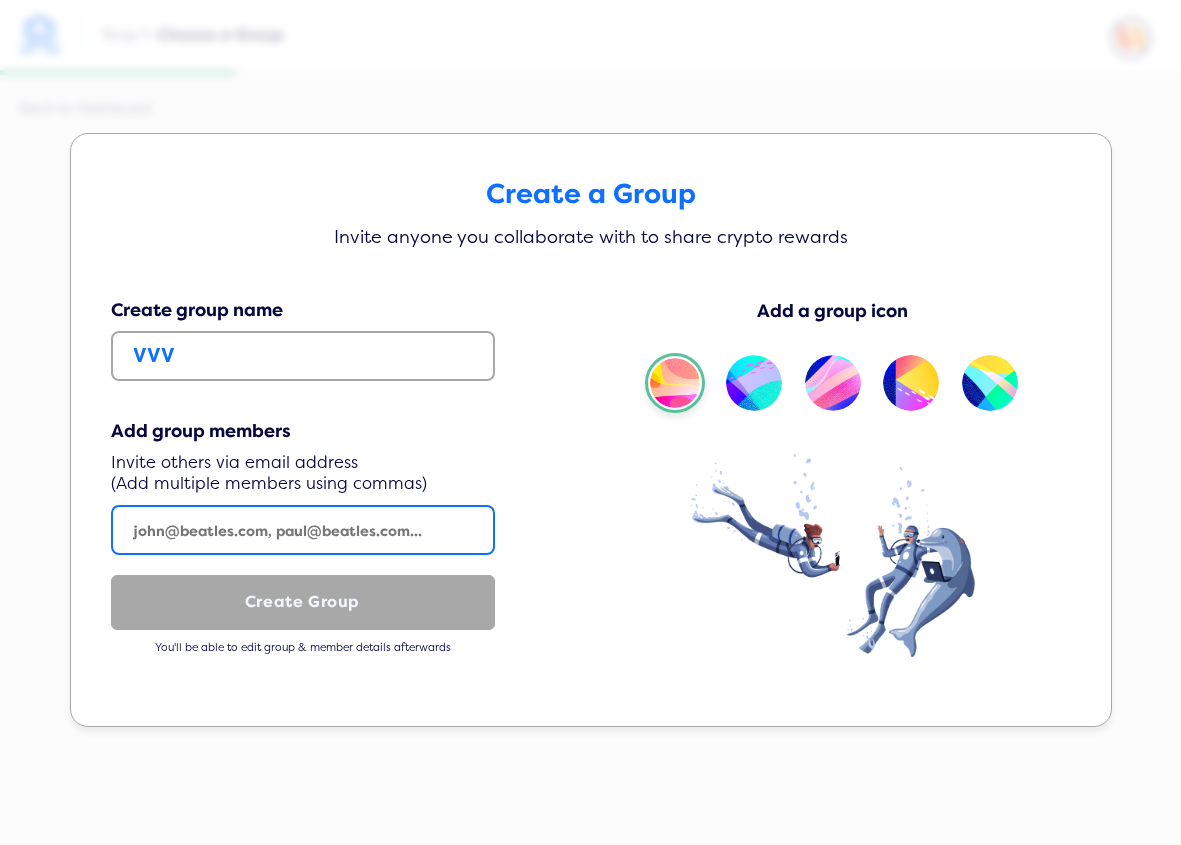 click at bounding box center (303, 530) 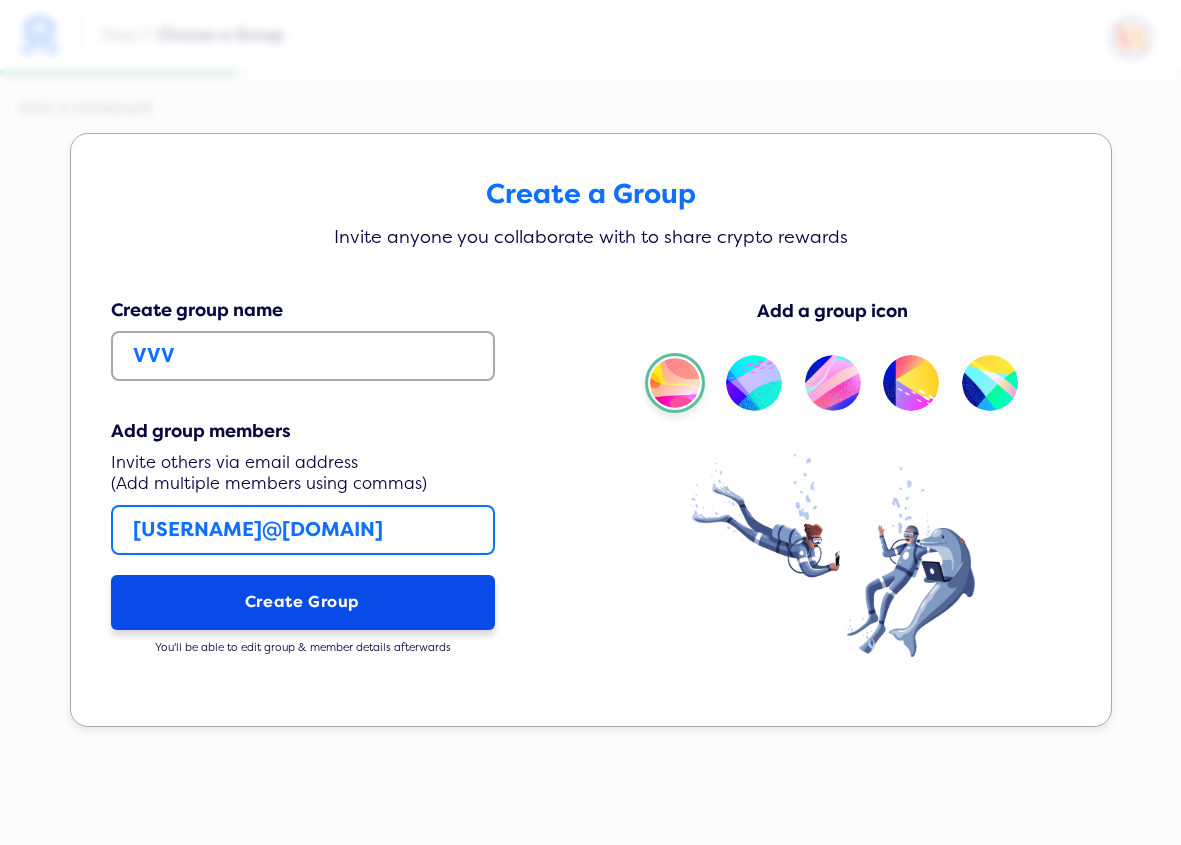 type on "[USERNAME]@[DOMAIN]" 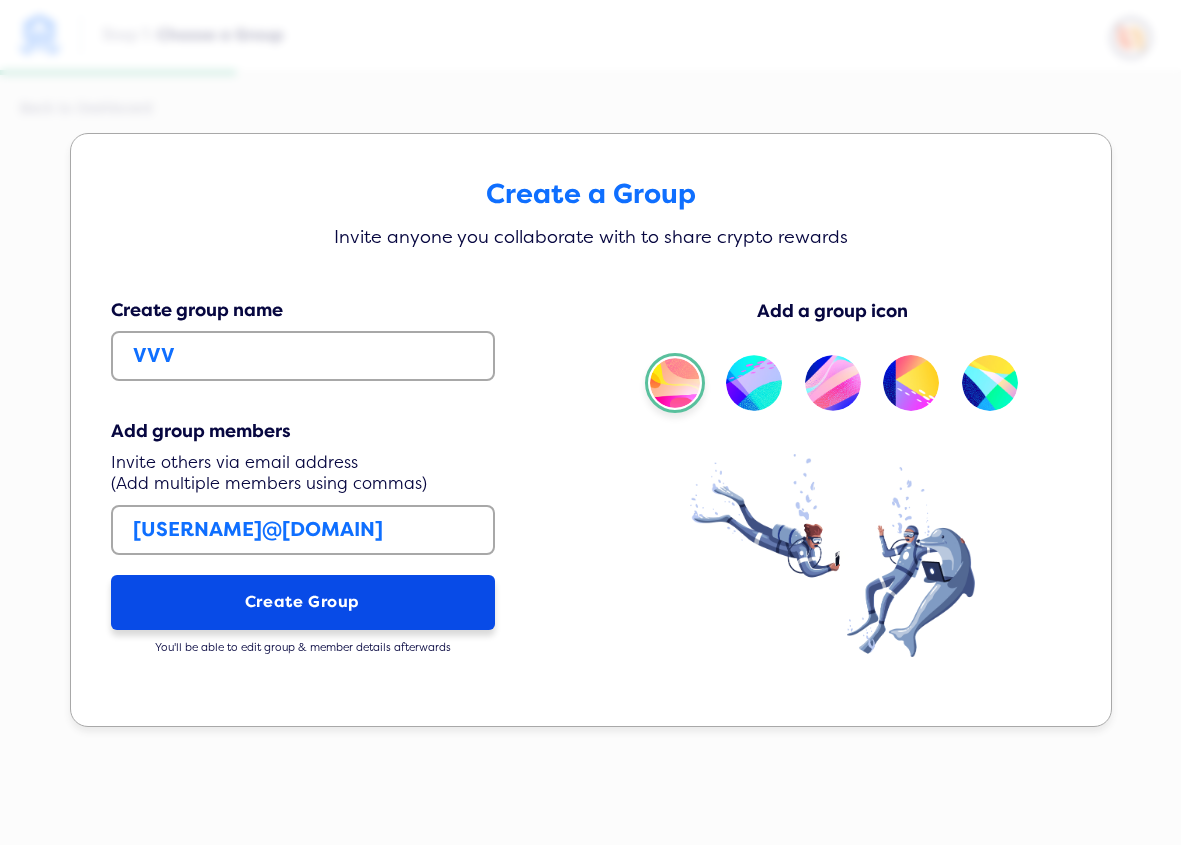 click on "Create Group" at bounding box center [303, 602] 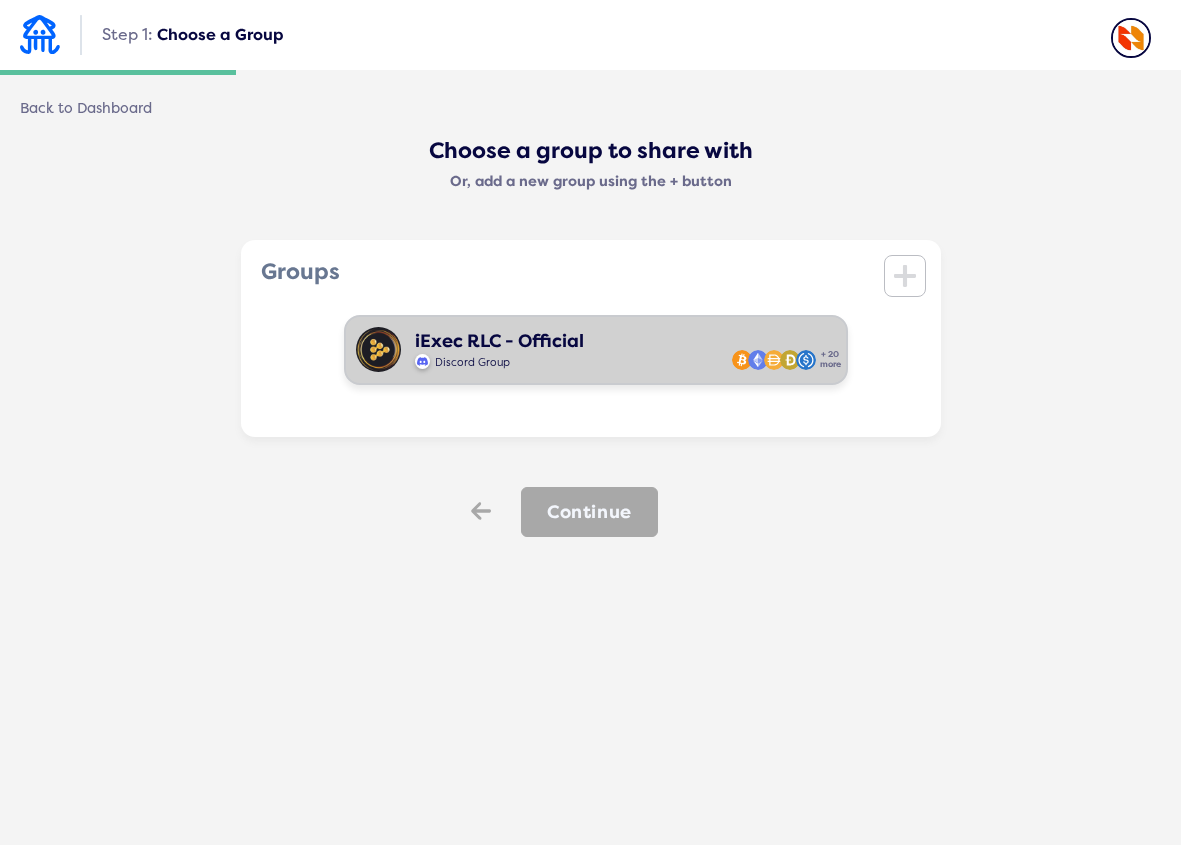 click on "iExec RLC - Official Discord Group  + 20  more" 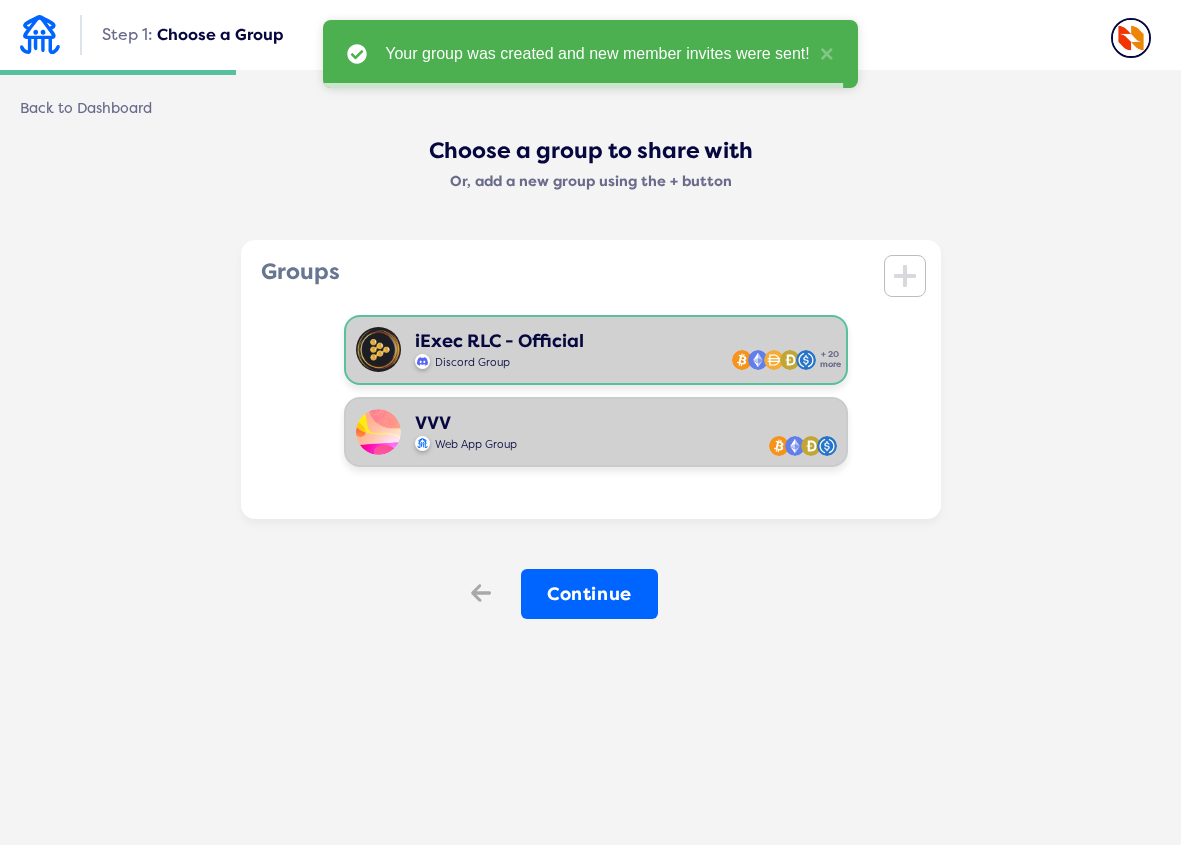 click on "VVV Web App Group" 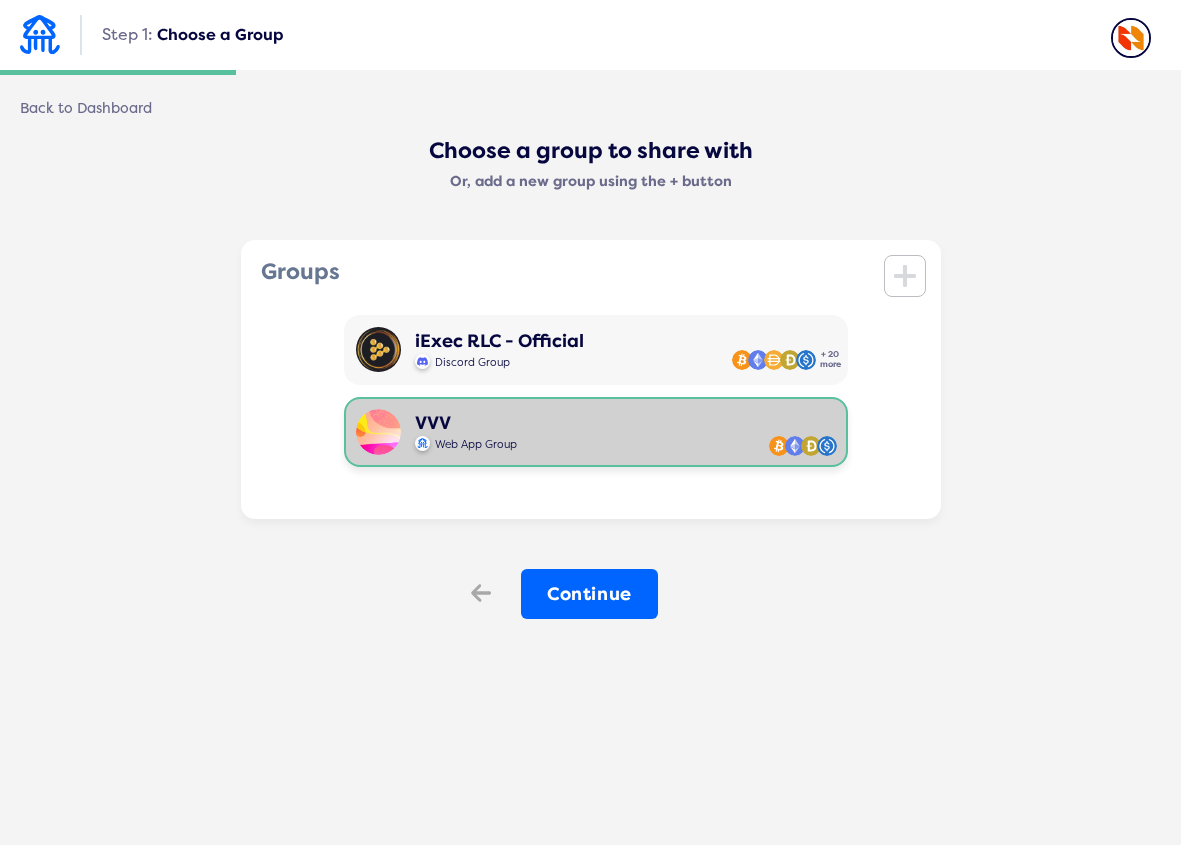 click on "VVV Web App Group" 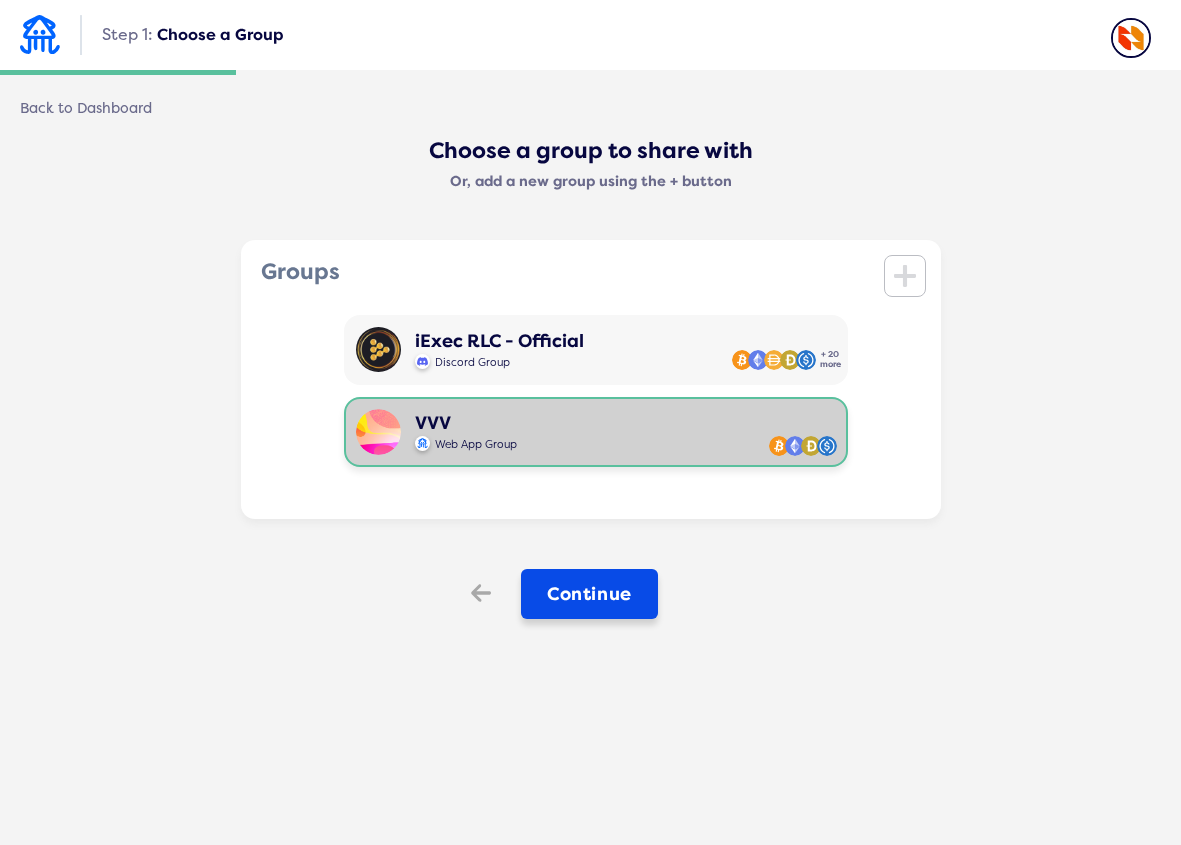 click on "Continue" at bounding box center (589, 594) 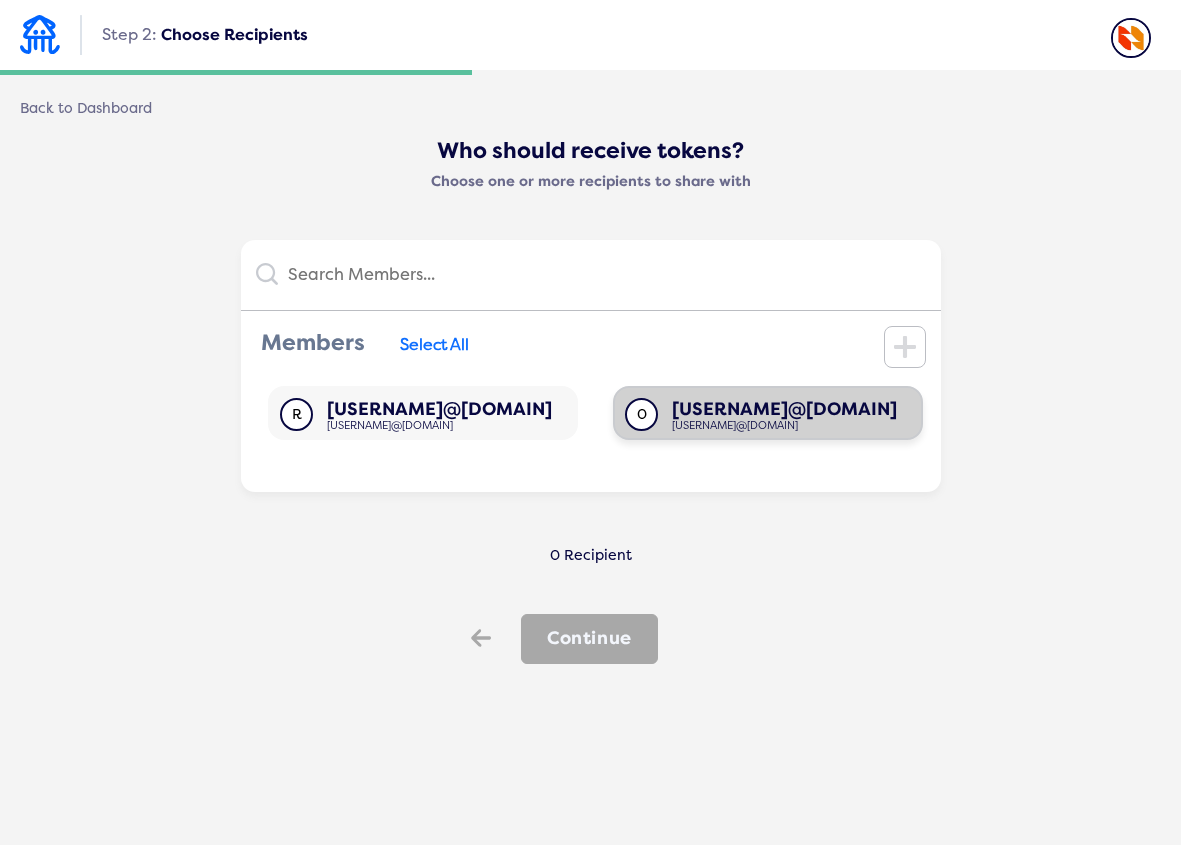 click on "[USERNAME]@[DOMAIN]" at bounding box center (784, 426) 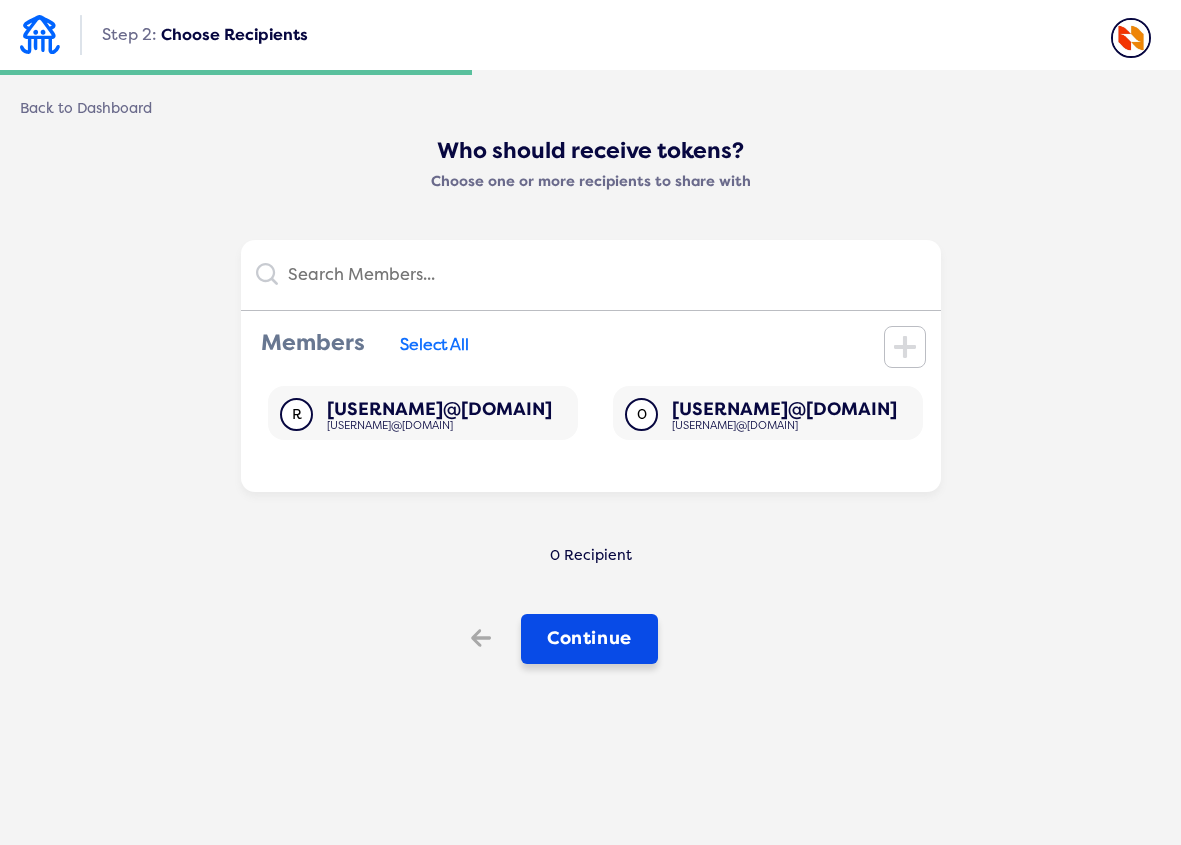 click on "Continue" at bounding box center [589, 639] 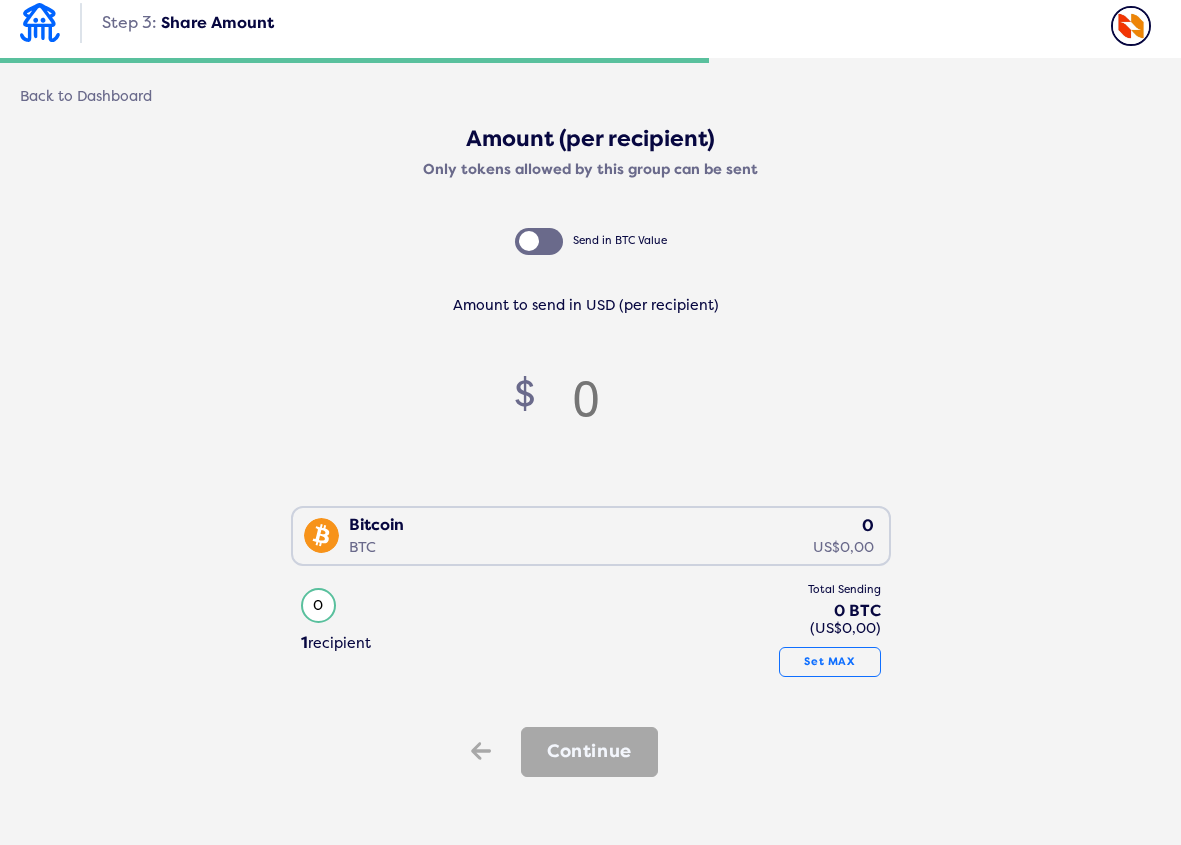 scroll, scrollTop: 18, scrollLeft: 0, axis: vertical 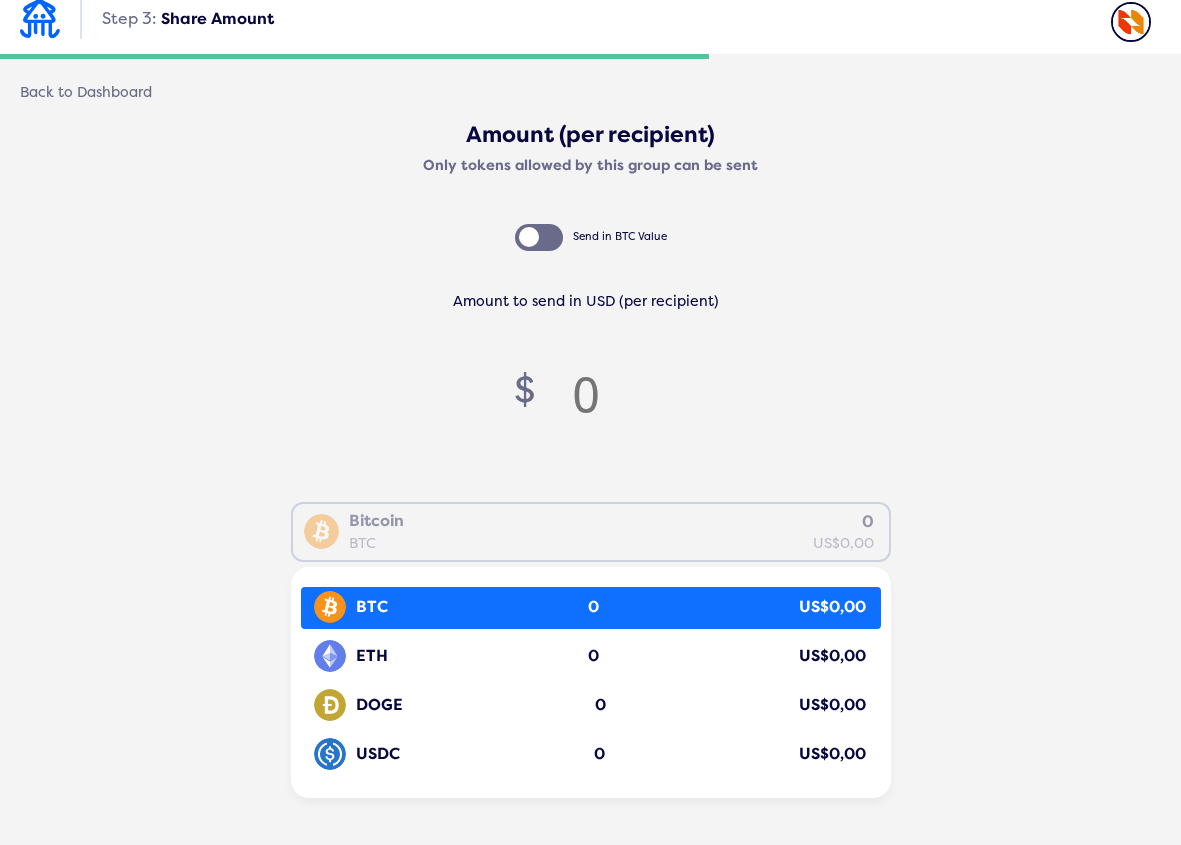 click on "Bitcoin BTC 0 US$0,00" at bounding box center (586, 530) 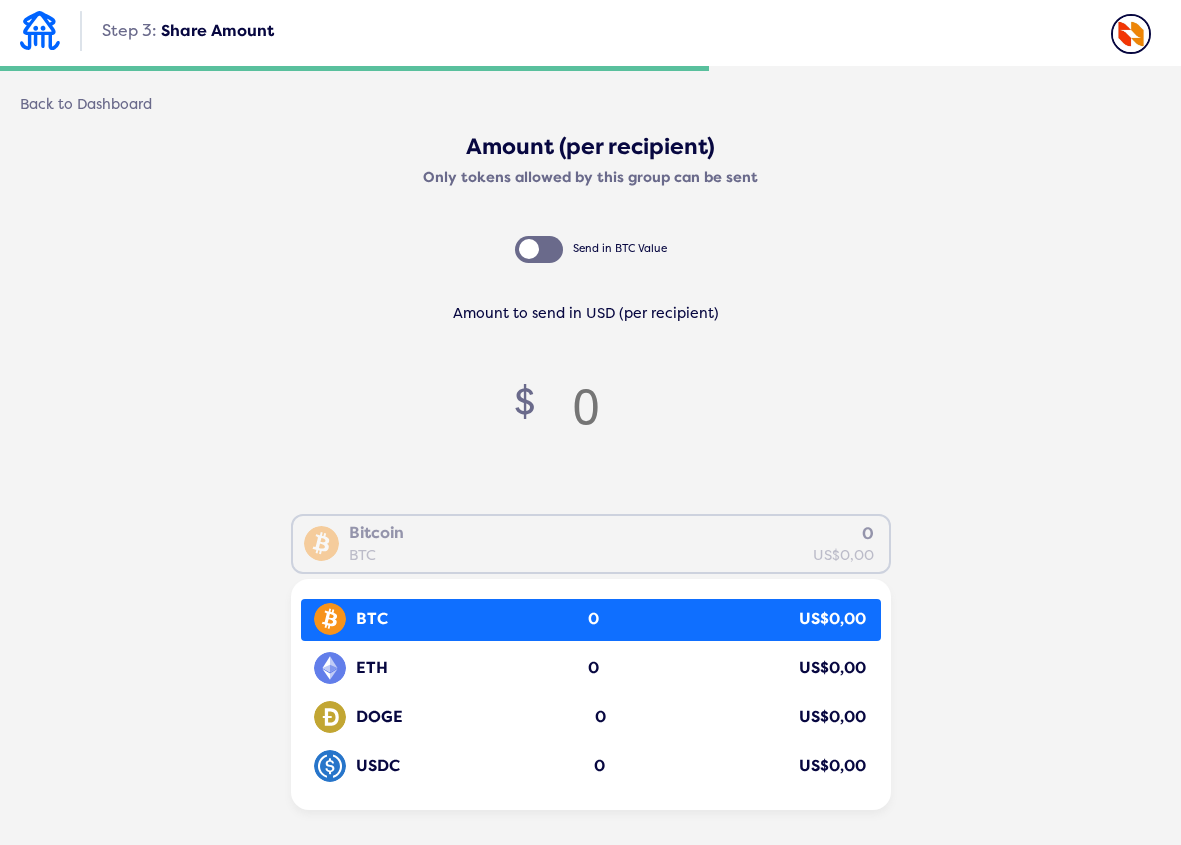 scroll, scrollTop: 0, scrollLeft: 0, axis: both 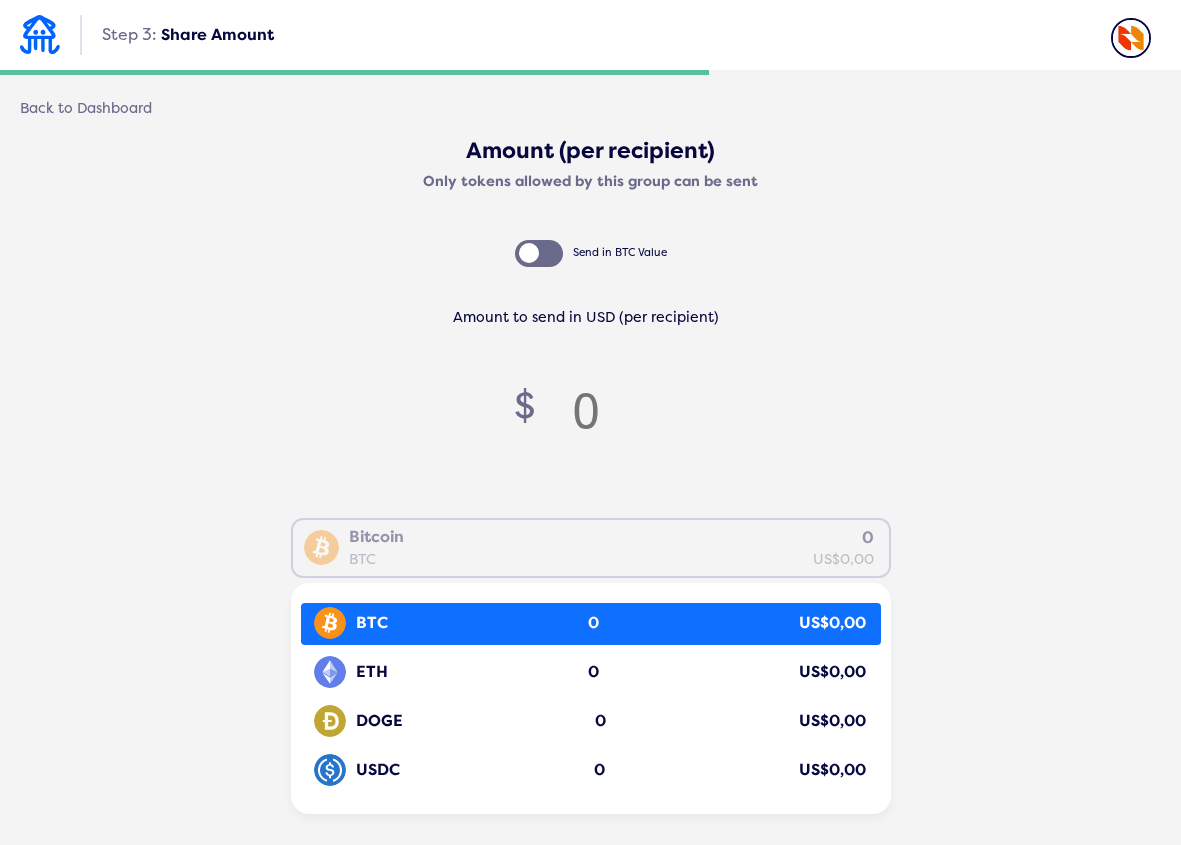 click on "Amount (per recipient) Only tokens allowed by this group can be sent Send in BTC Value Amount to send in USD (per recipient) $ Bitcoin BTC 0 US$0,00 Loading... BTC 0 US$0,00 ETH 0 US$0,00 DOGE 0 US$0,00 USDC 0 US$0,00 0 1 Recipient 1  recipient Total Sending  0 BTC  (US$0,00)  Set MAX Back Continue" at bounding box center (590, 465) 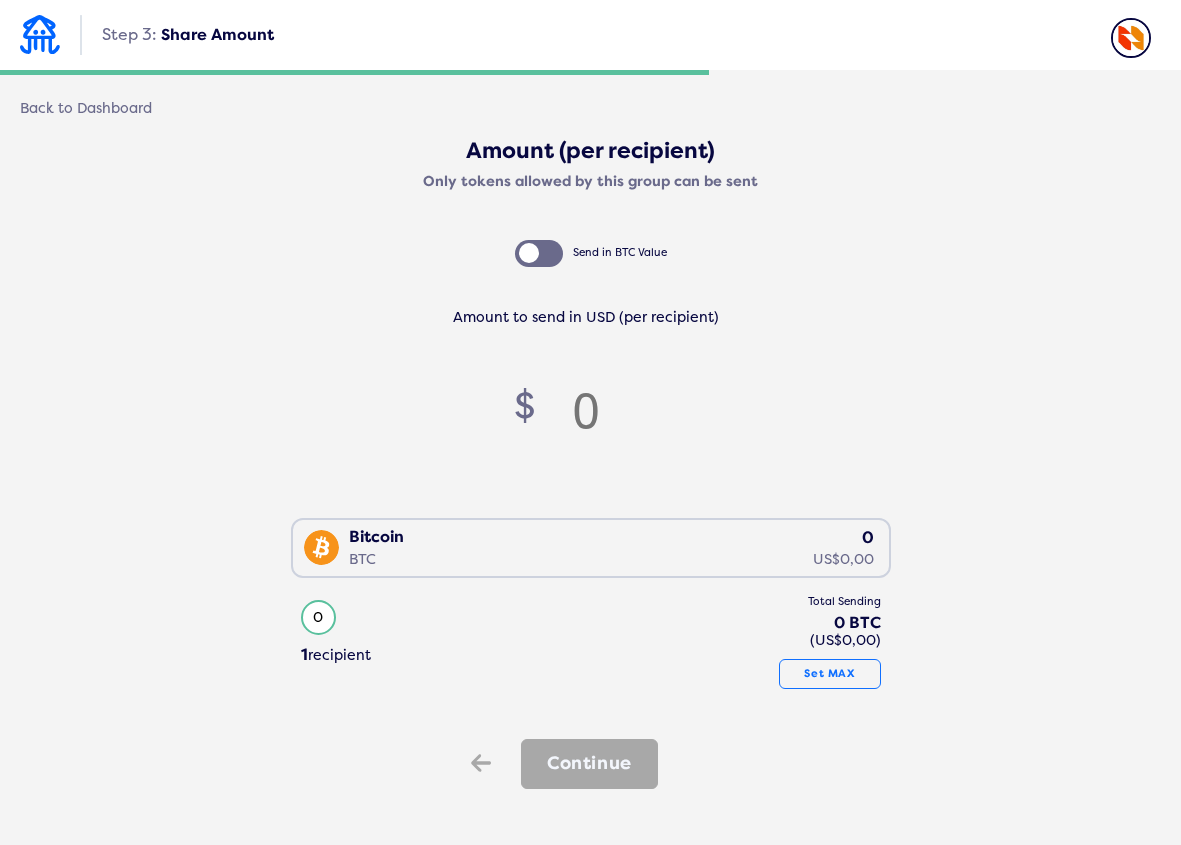click on "Bitcoin BTC 0 US$0,00" at bounding box center (586, 546) 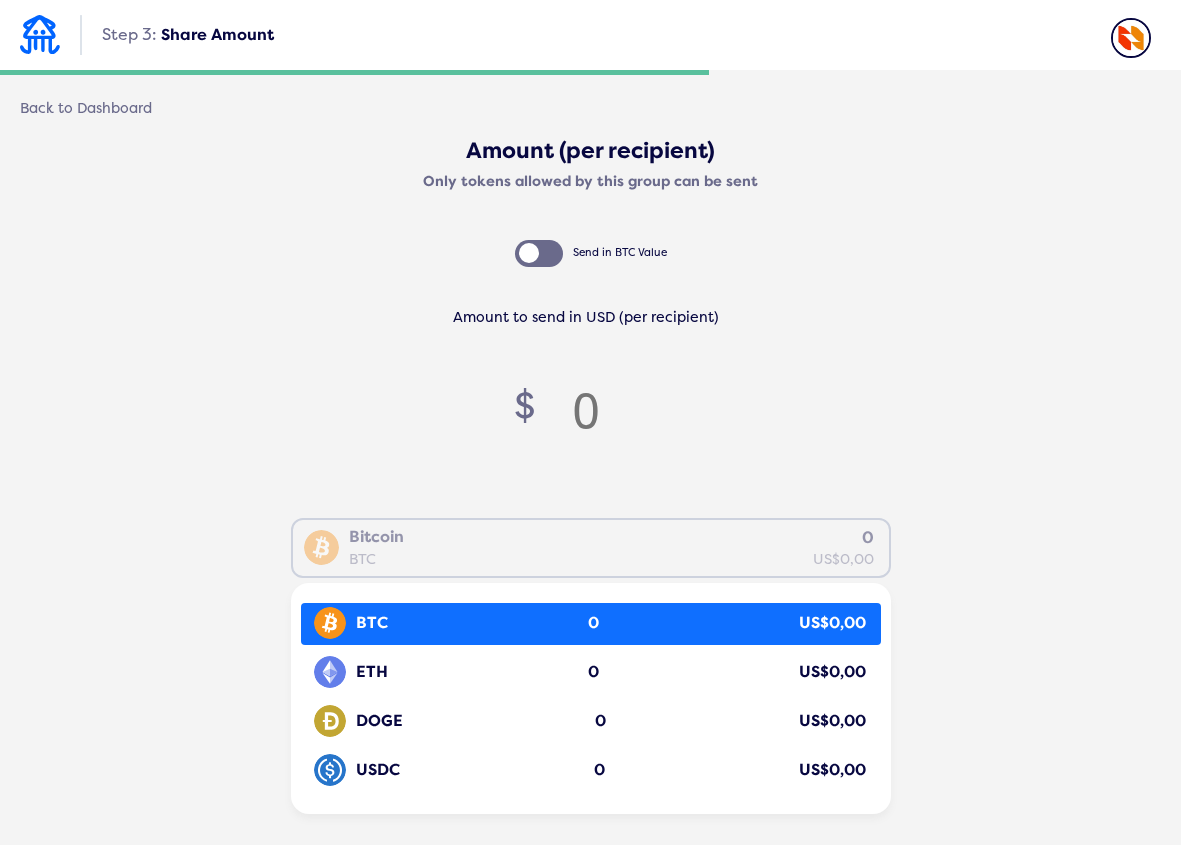 click on "Amount (per recipient) Only tokens allowed by this group can be sent Send in BTC Value Amount to send in USD (per recipient) $ Bitcoin BTC 0 US$0,00 Loading... BTC 0 US$0,00 ETH 0 US$0,00 DOGE 0 US$0,00 USDC 0 US$0,00 0 1 Recipient 1  recipient Total Sending  0 BTC  (US$0,00)  Set MAX Back Continue" at bounding box center [590, 465] 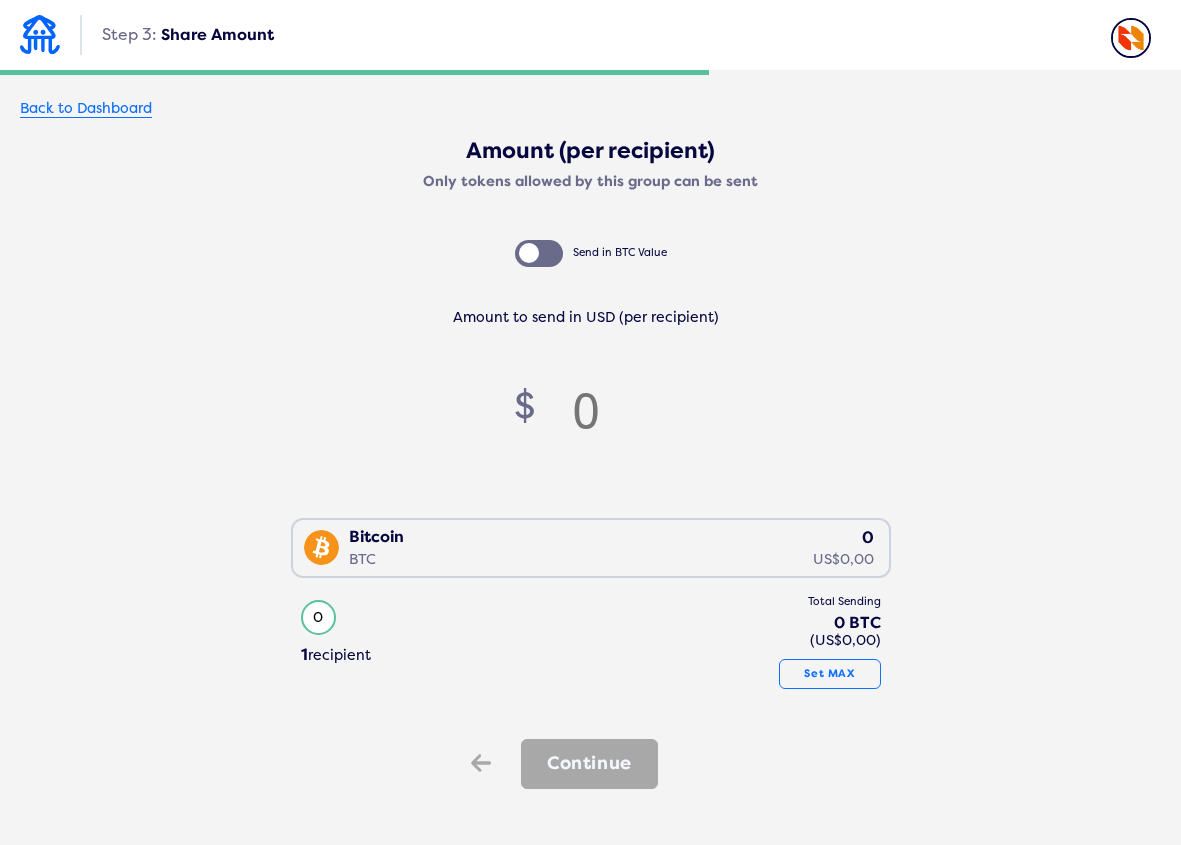 click on "Back to Dashboard" at bounding box center (86, 109) 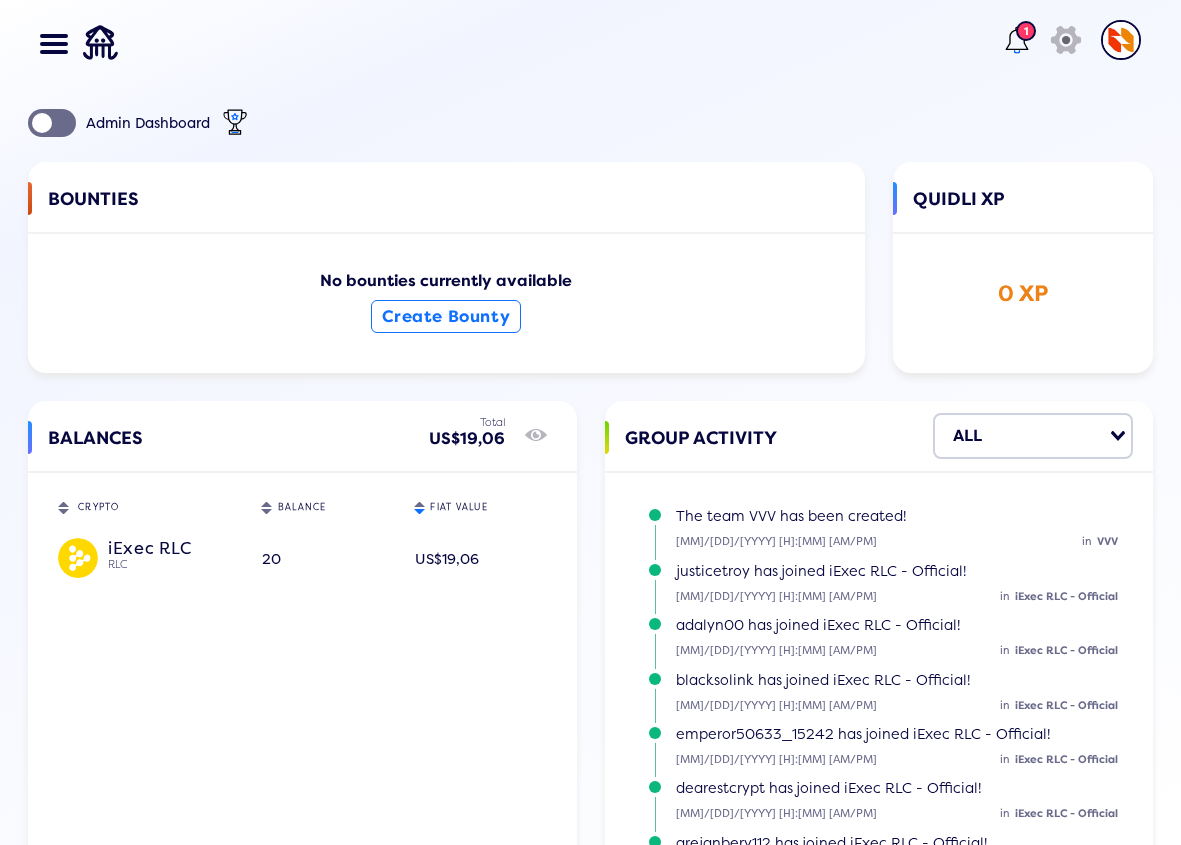 click 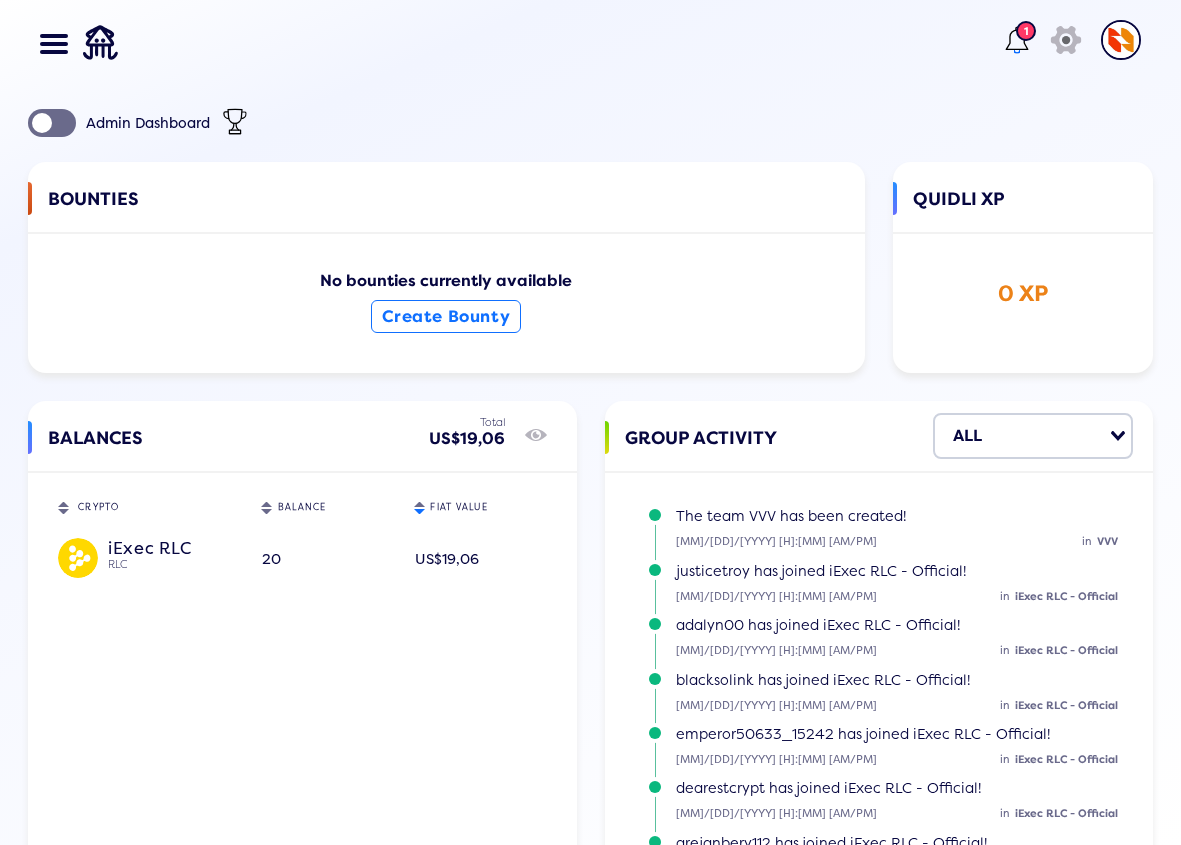 click 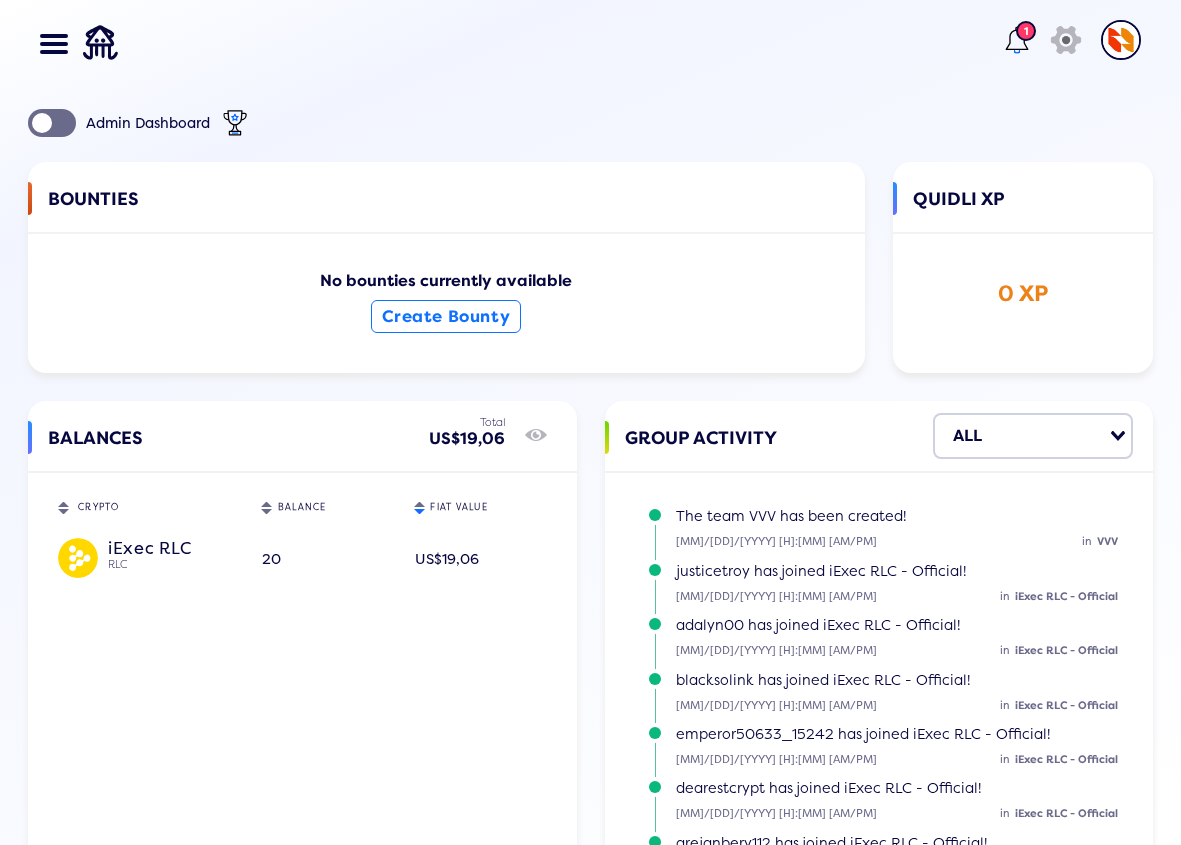click at bounding box center (47, 52) 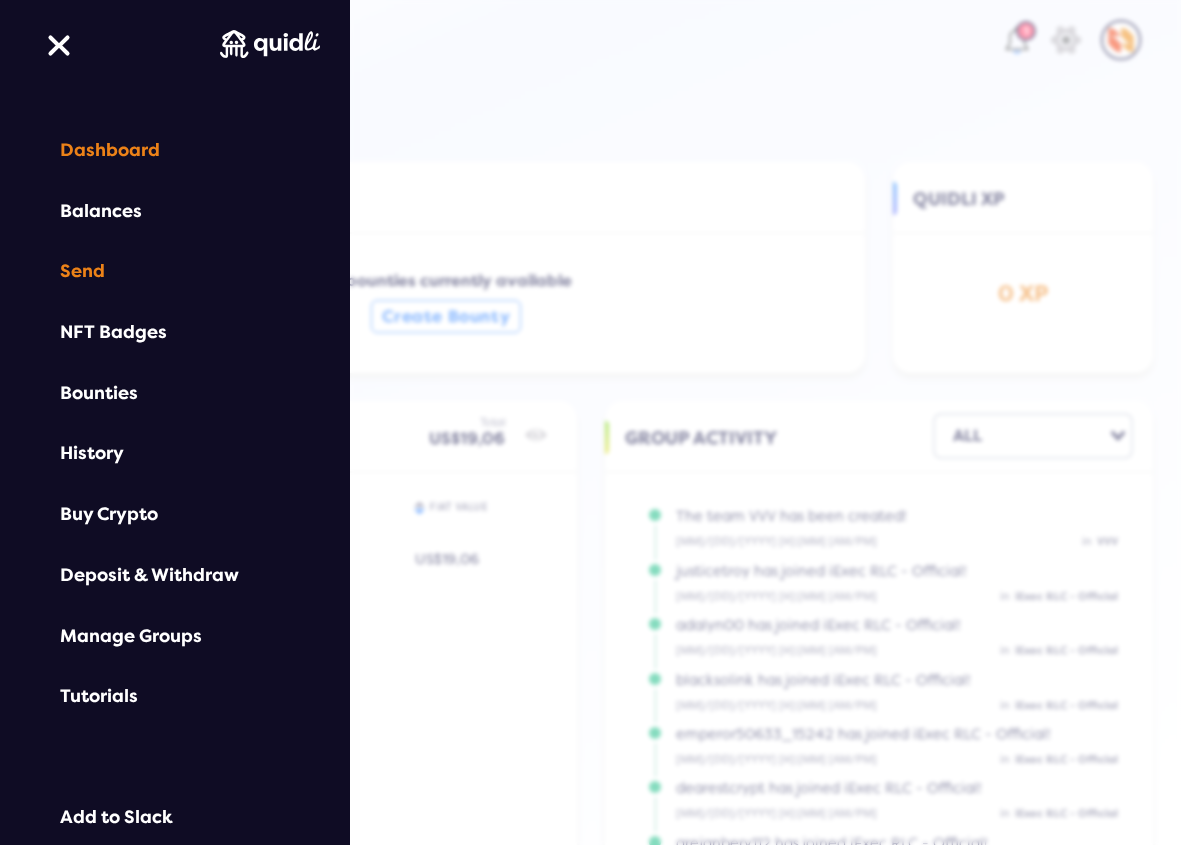 click on "Send" at bounding box center (175, 271) 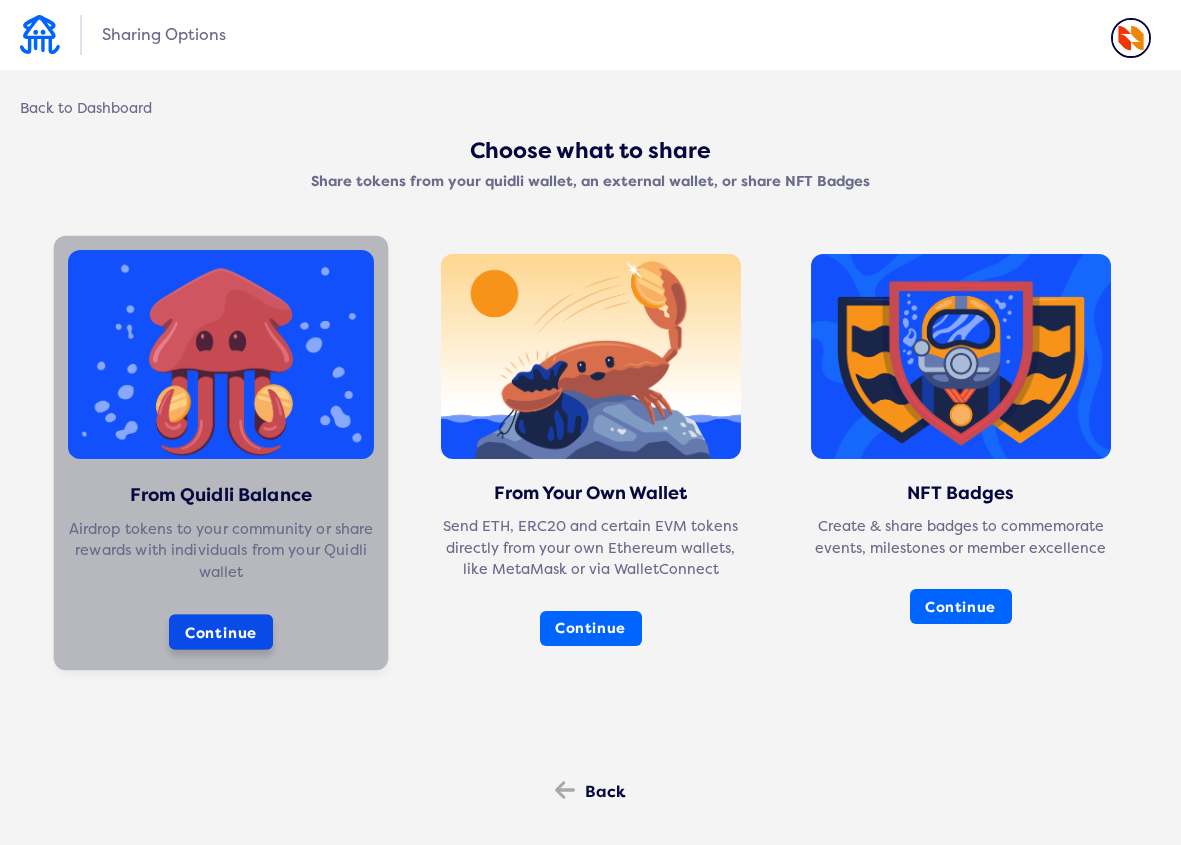 click on "Continue" at bounding box center [220, 632] 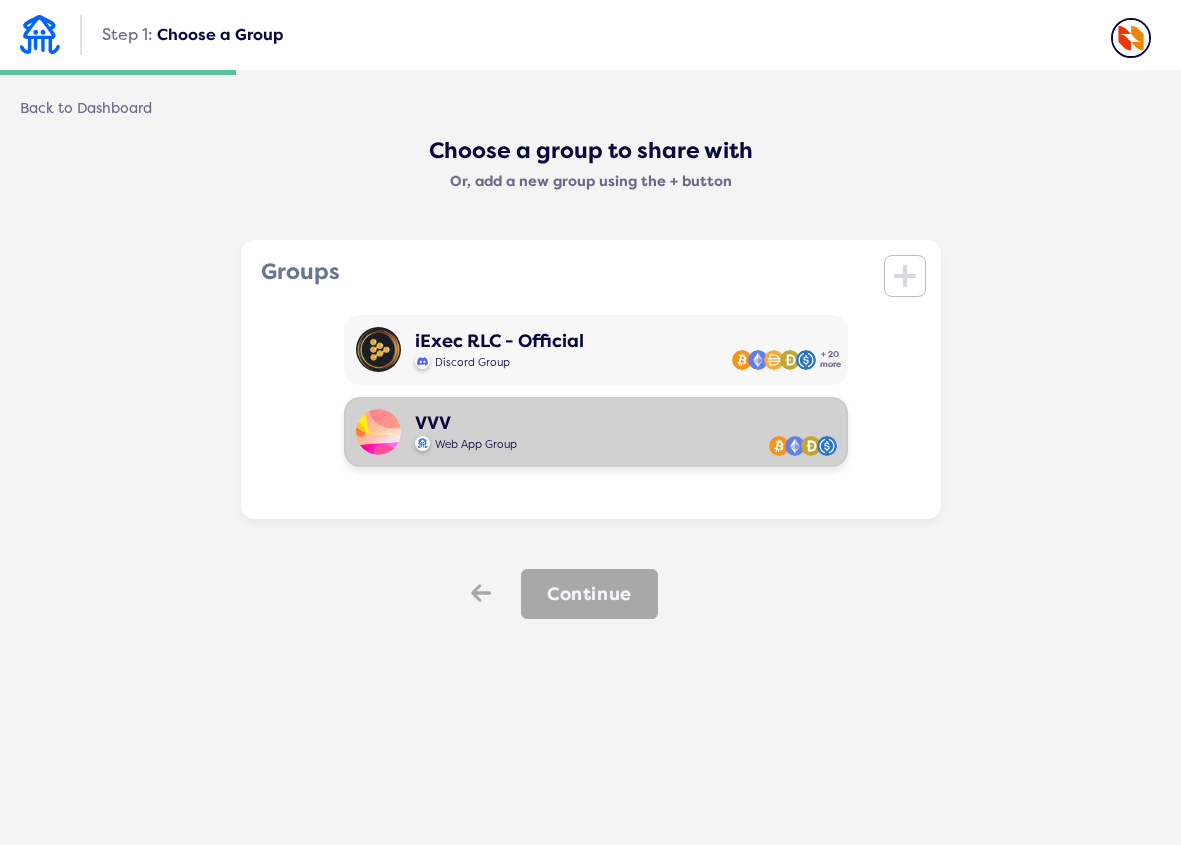click on "VVV" at bounding box center (466, 423) 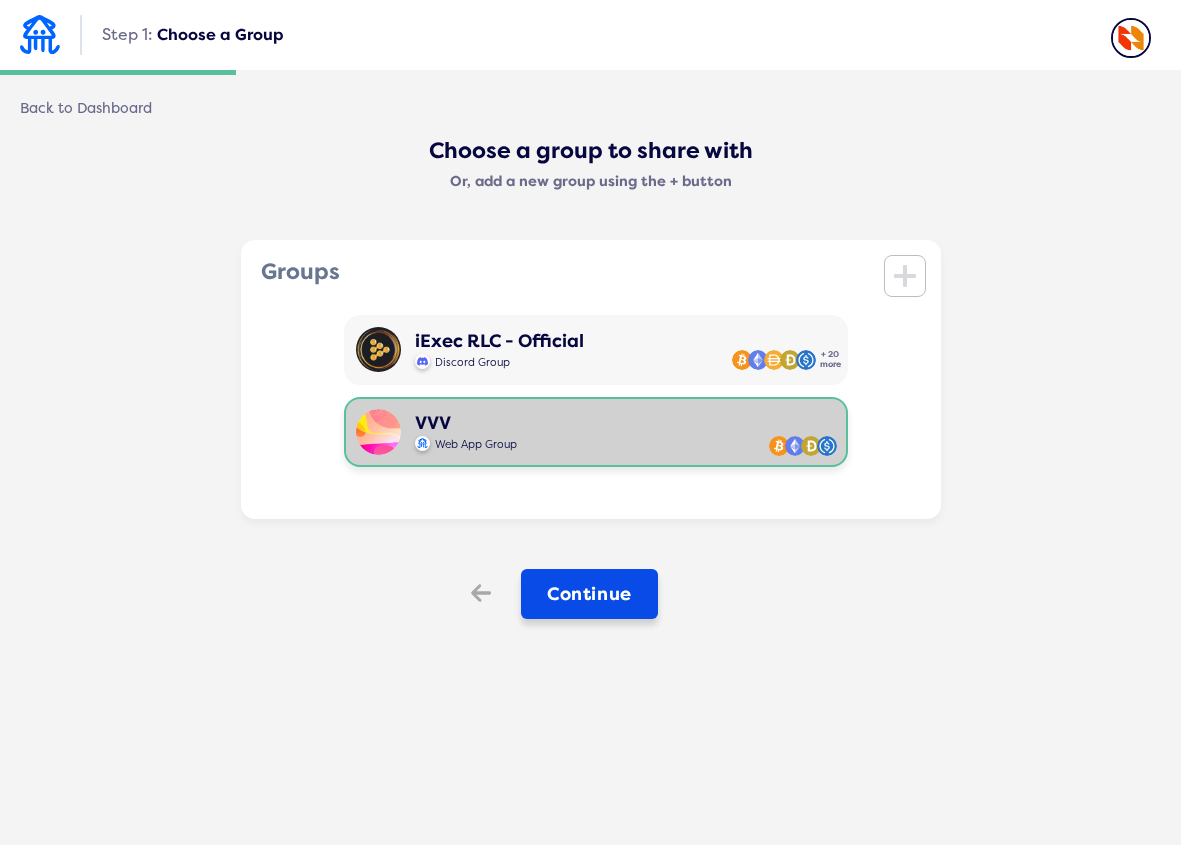 click on "Continue" at bounding box center (589, 594) 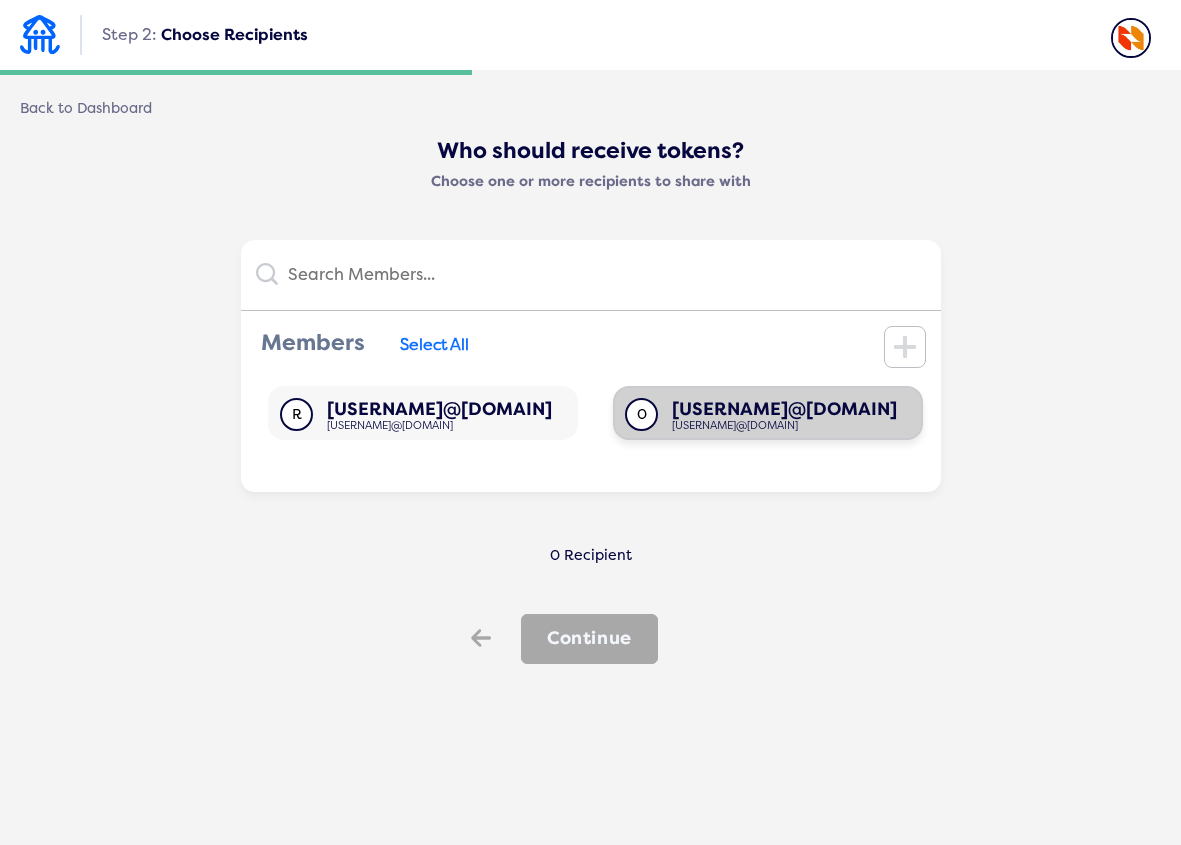 click on "[USERNAME]@[DOMAIN]" at bounding box center [784, 409] 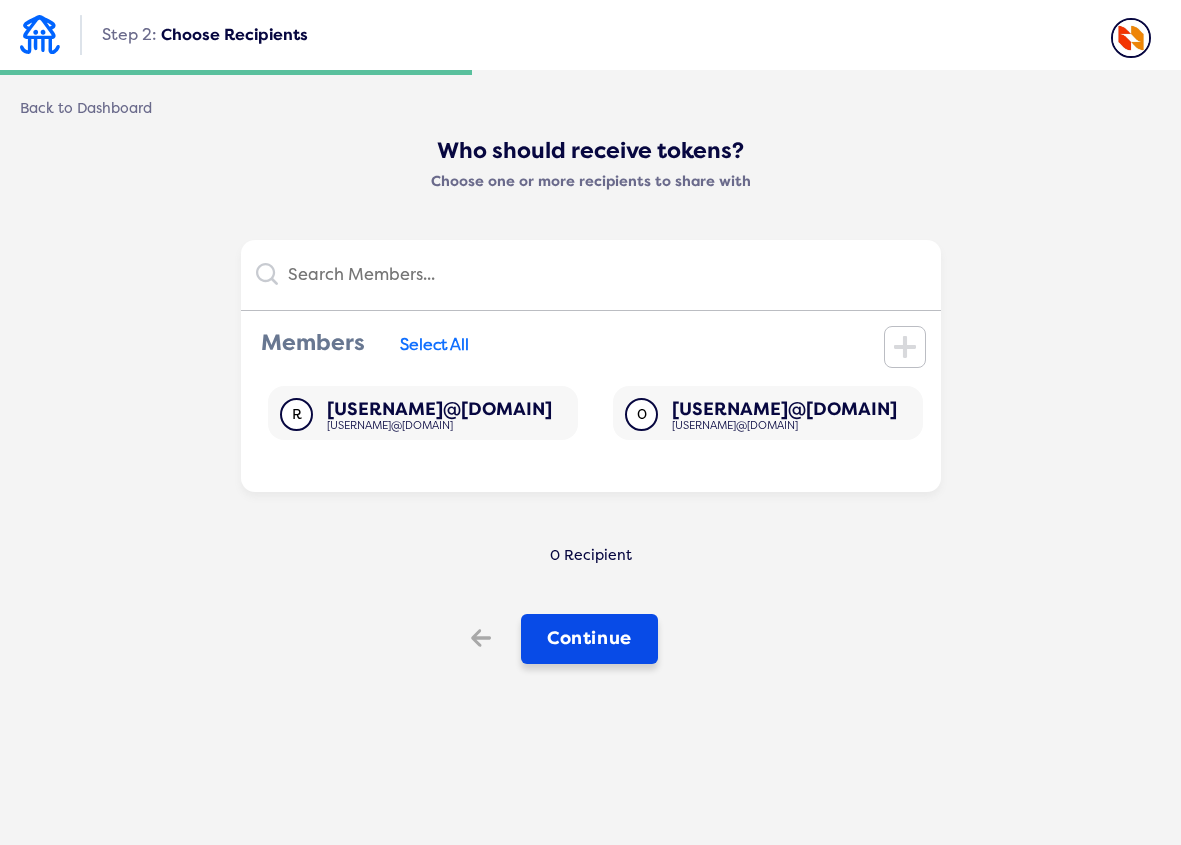click on "Continue" at bounding box center [589, 639] 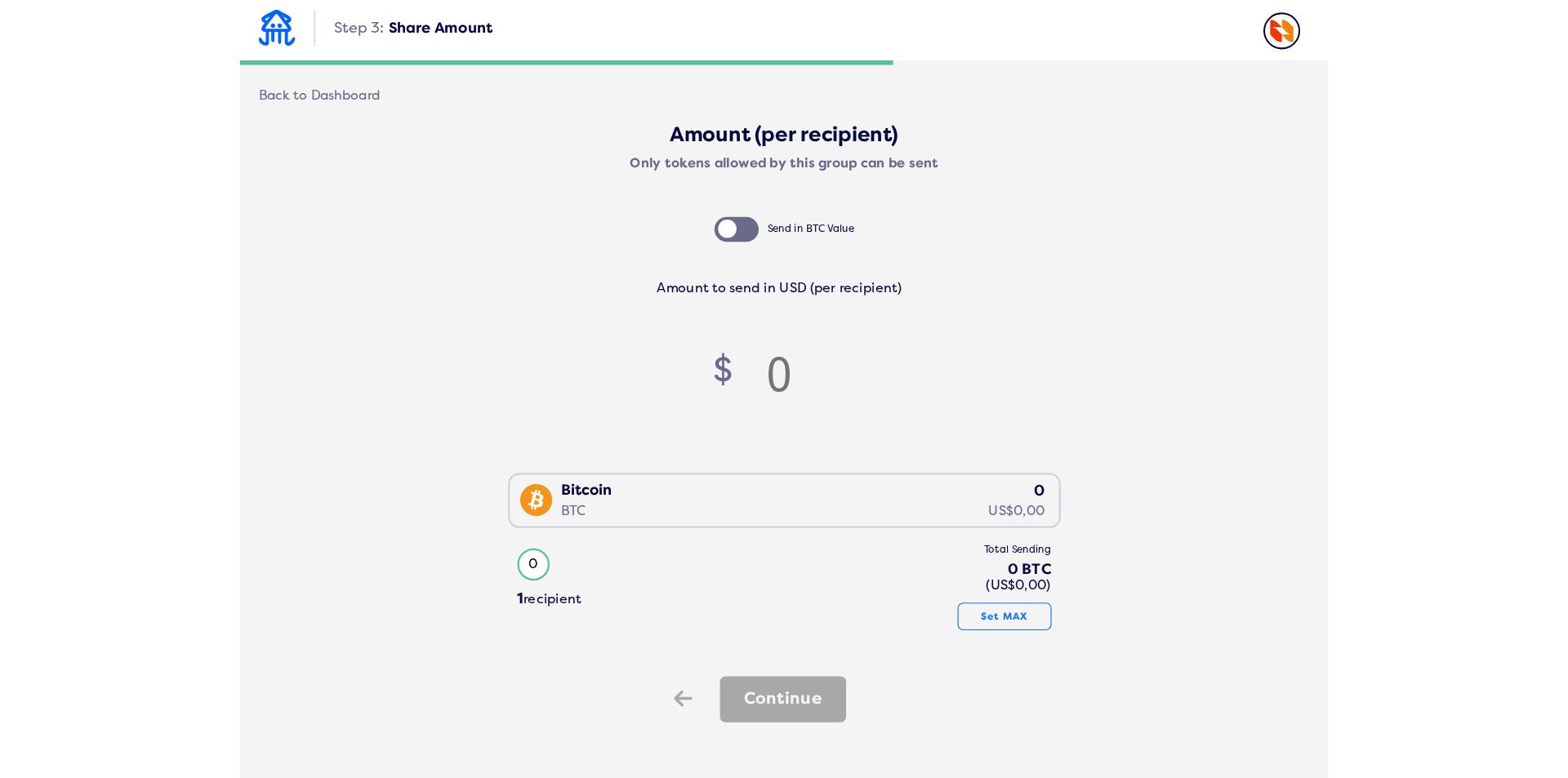 scroll, scrollTop: 0, scrollLeft: 0, axis: both 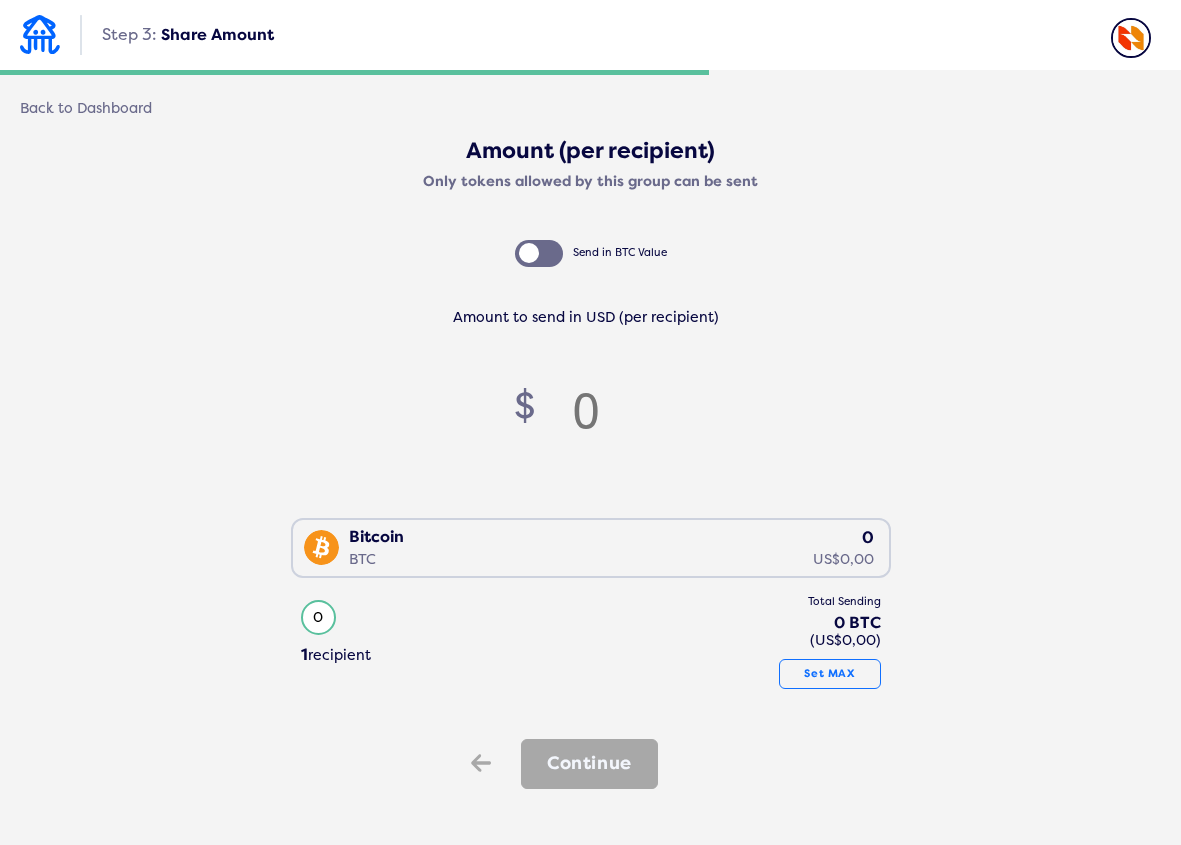 click at bounding box center [40, 34] 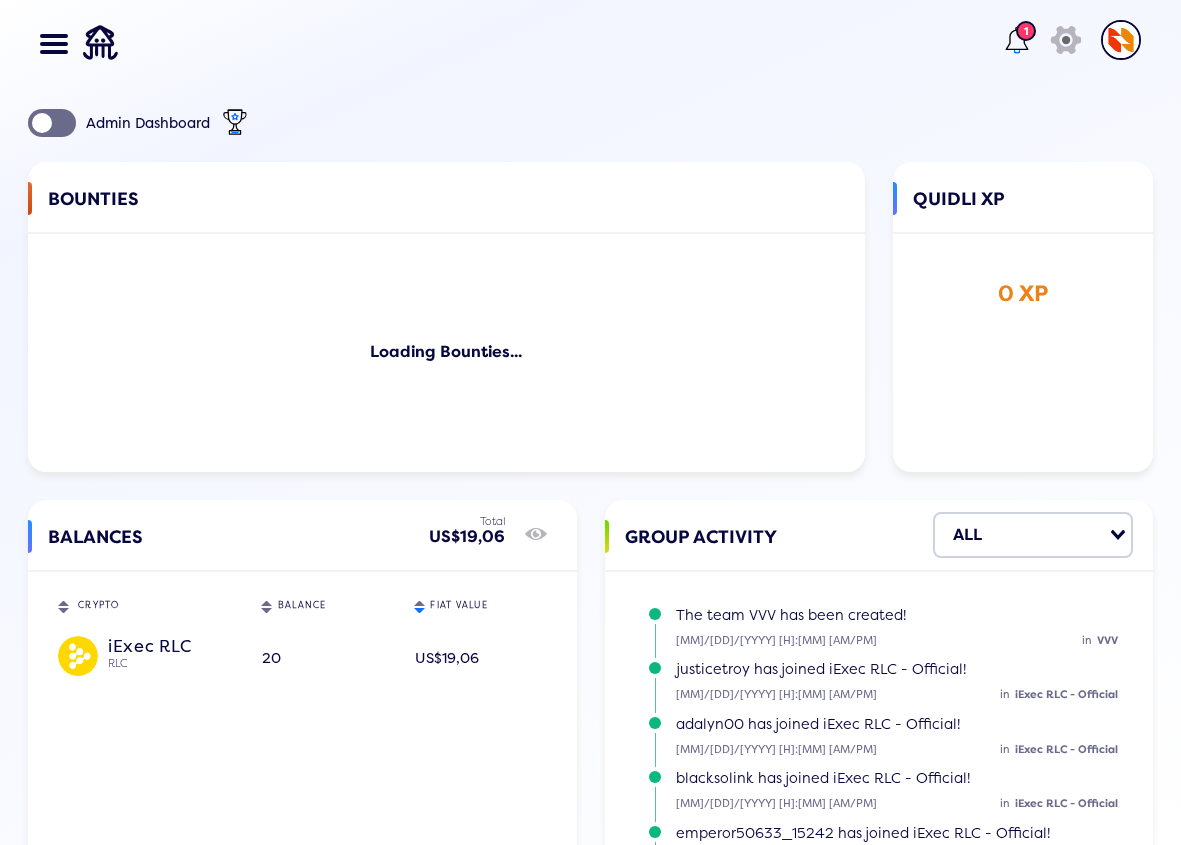 click 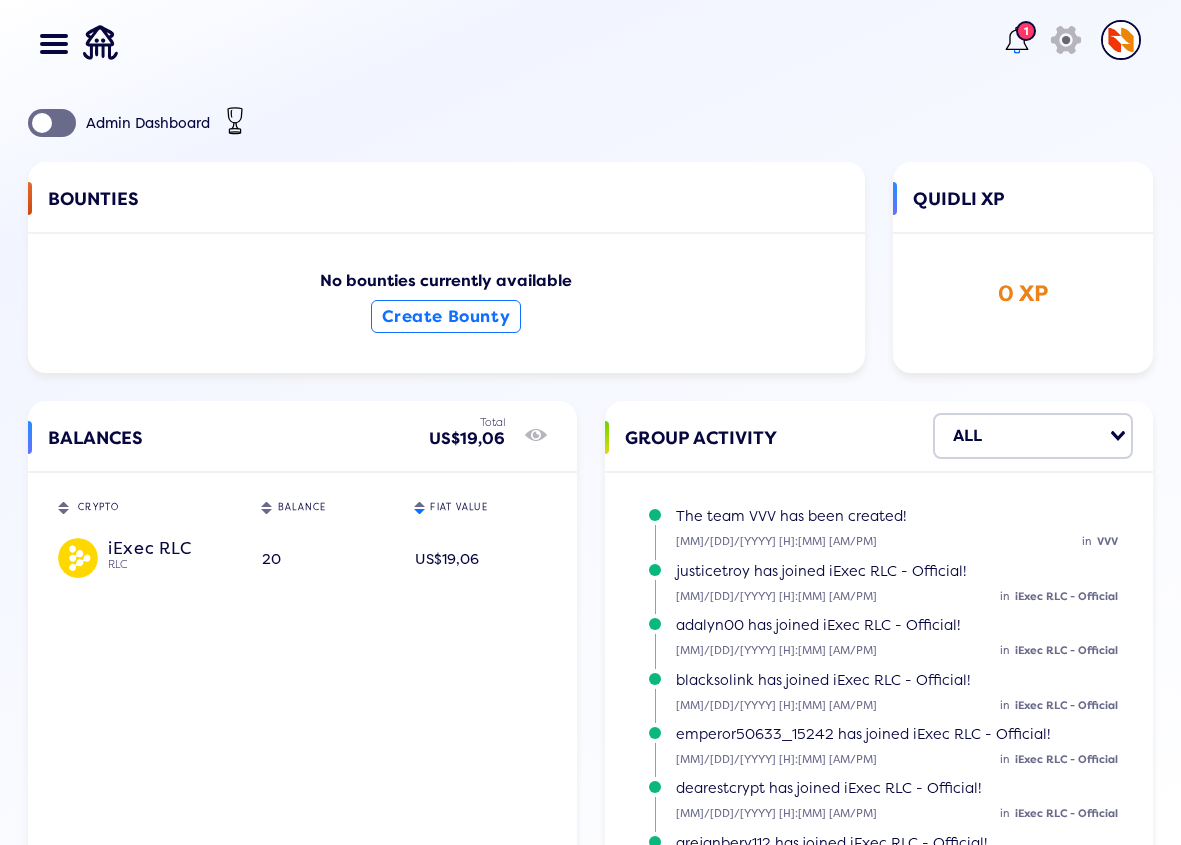 click 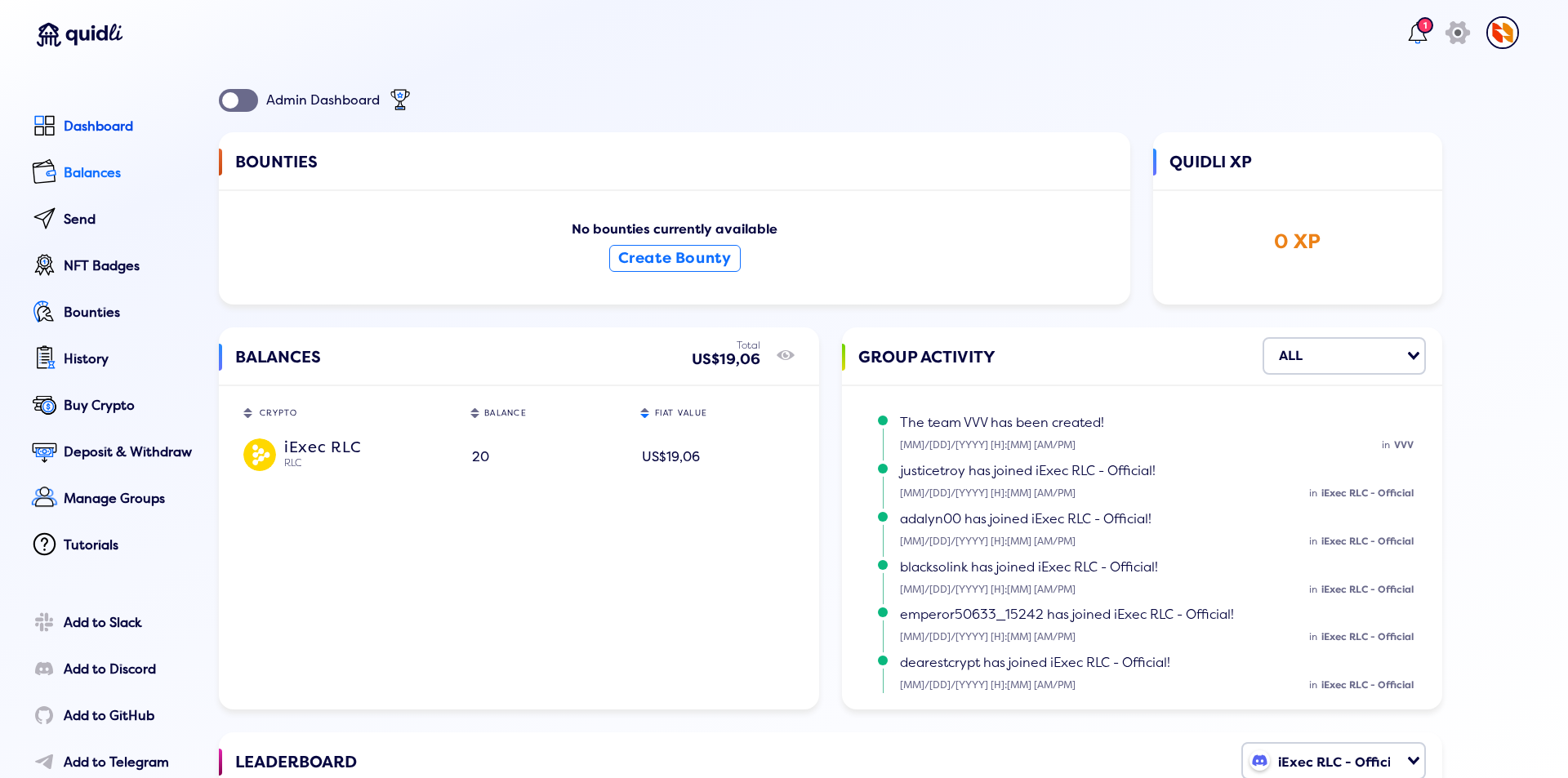 click on "Balances" 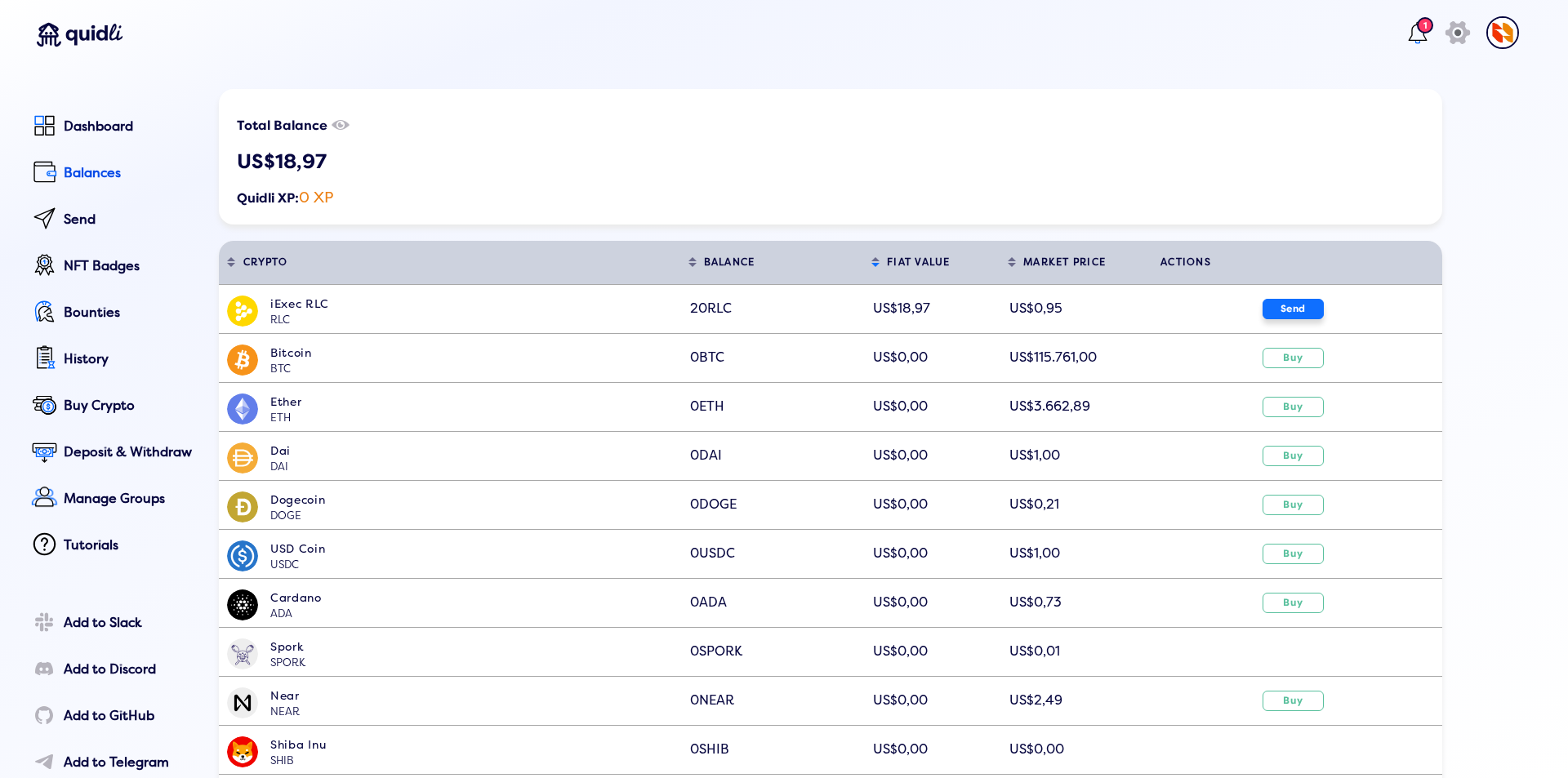 click on "Send" at bounding box center (1293, 309) 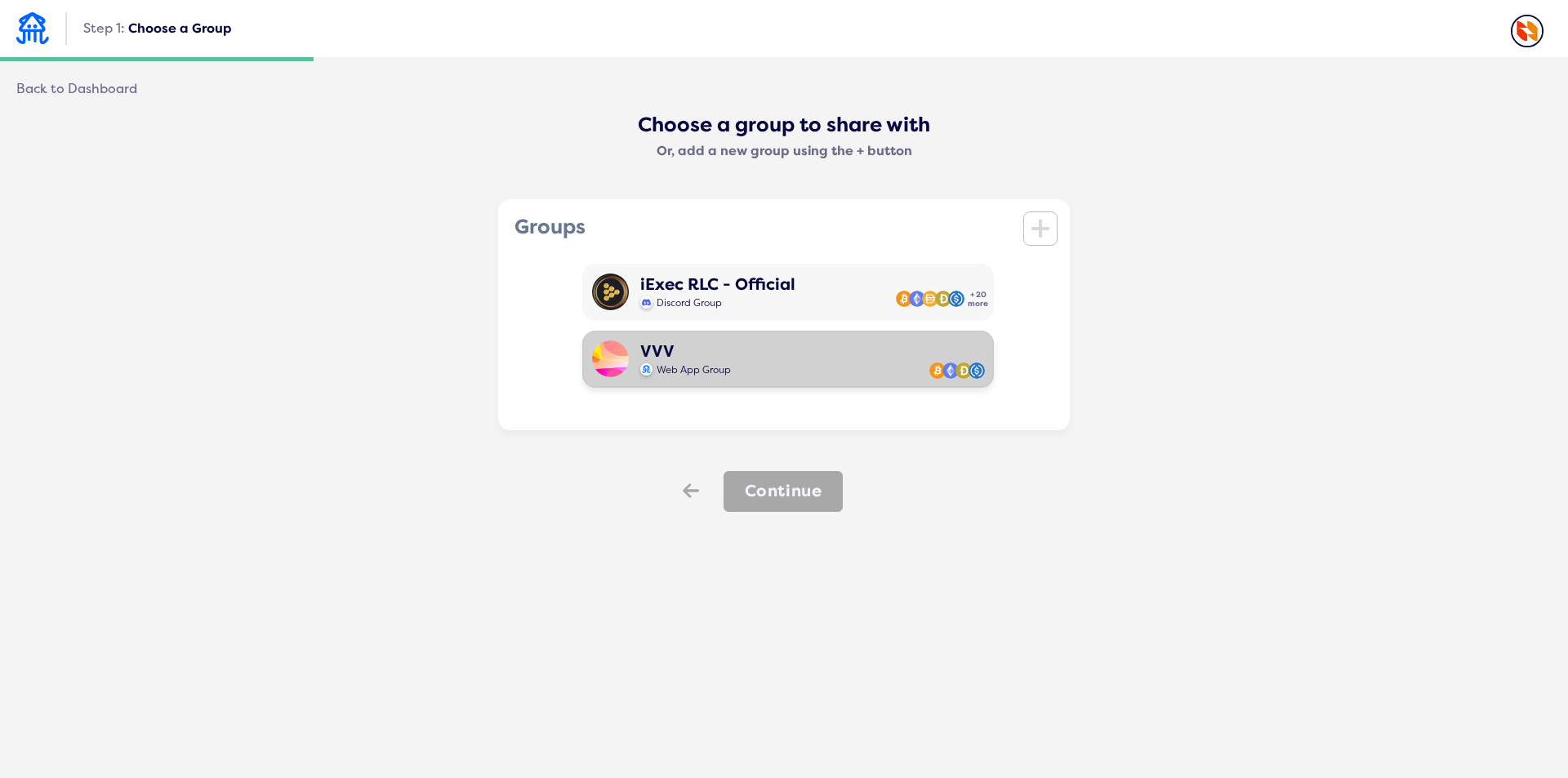 click on "VVV Web App Group" 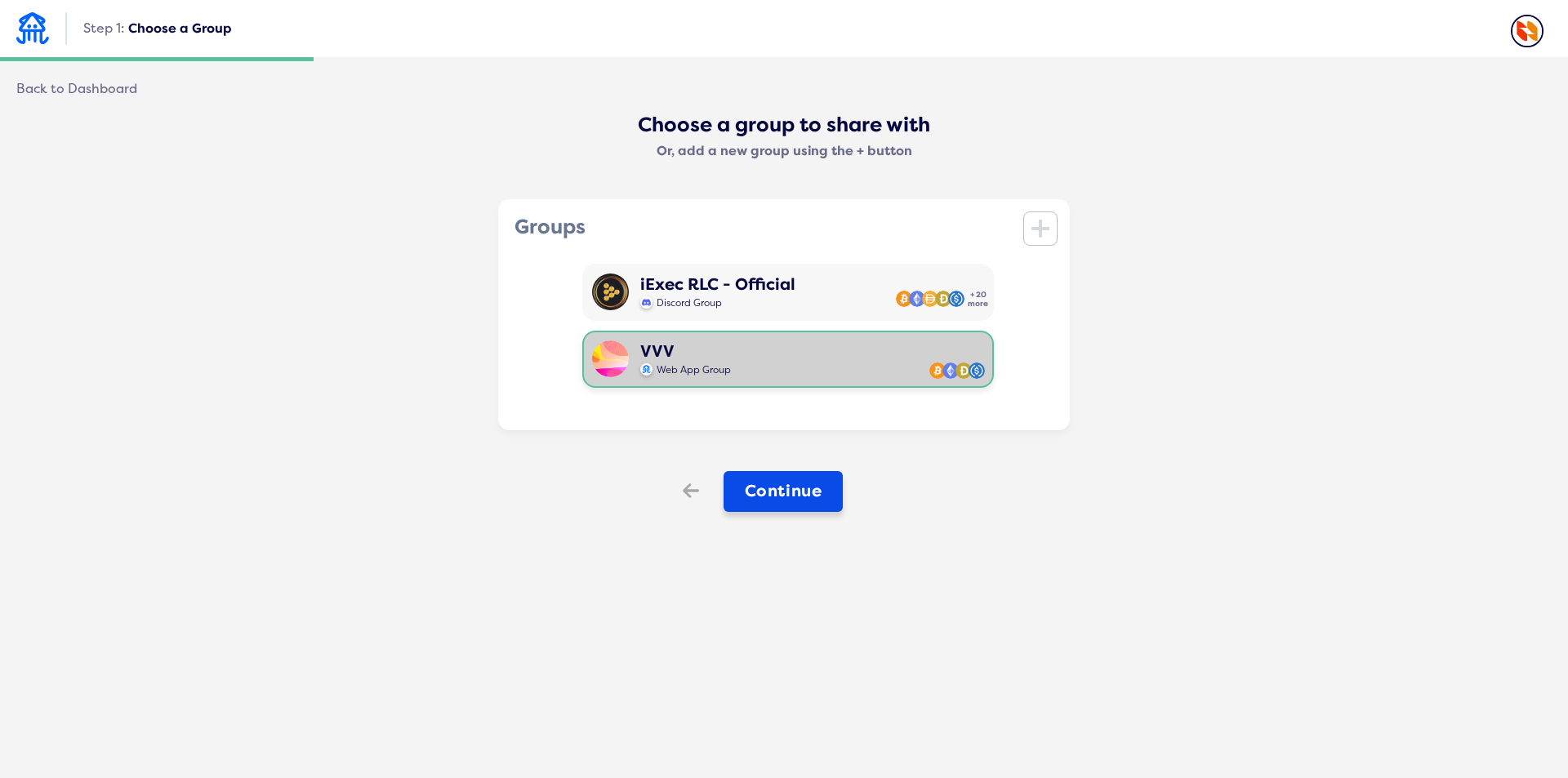 click on "Continue" at bounding box center [783, 491] 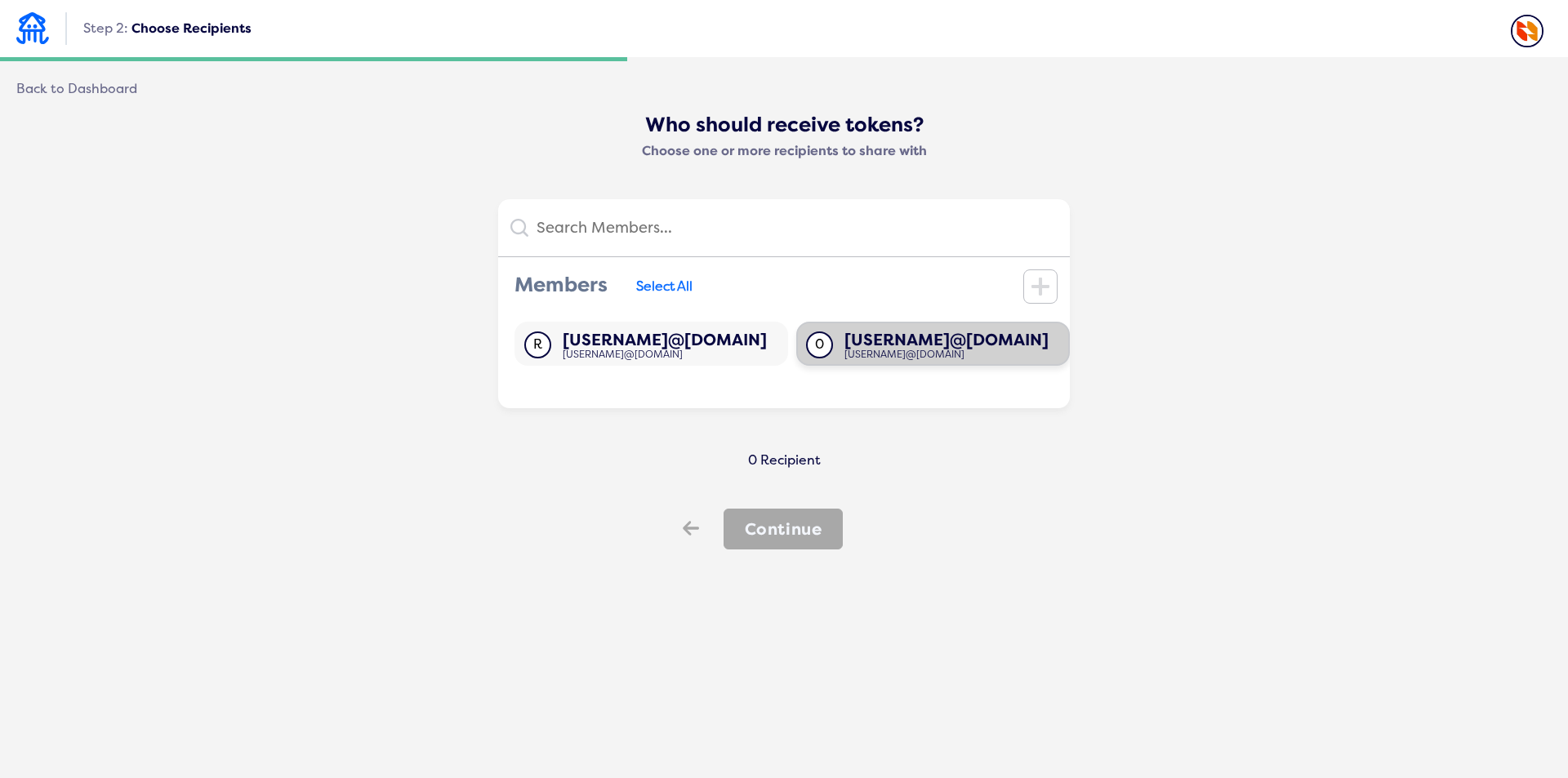 click on "[USERNAME]@[DOMAIN]" at bounding box center [947, 340] 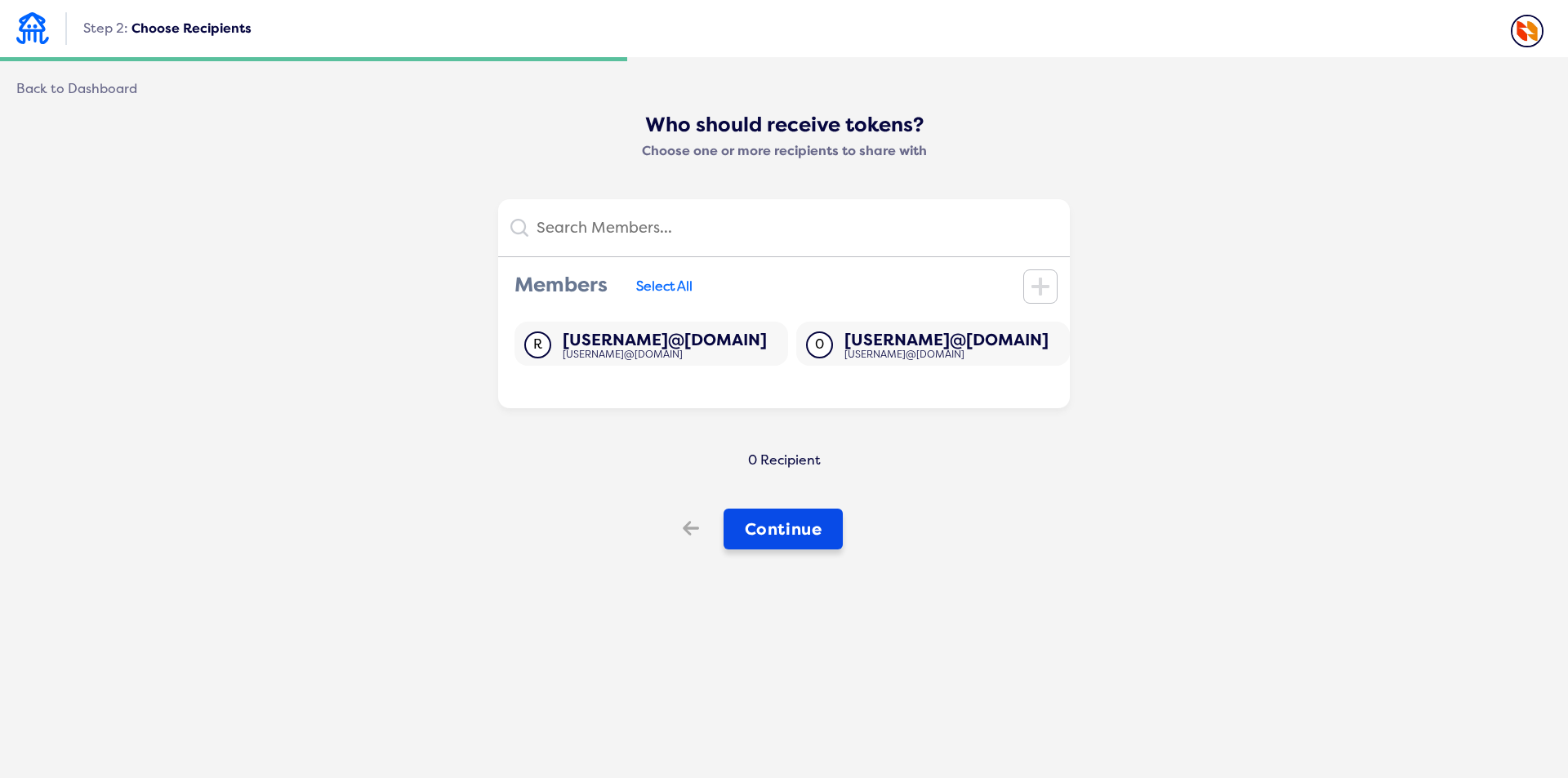 click on "Continue" at bounding box center [783, 529] 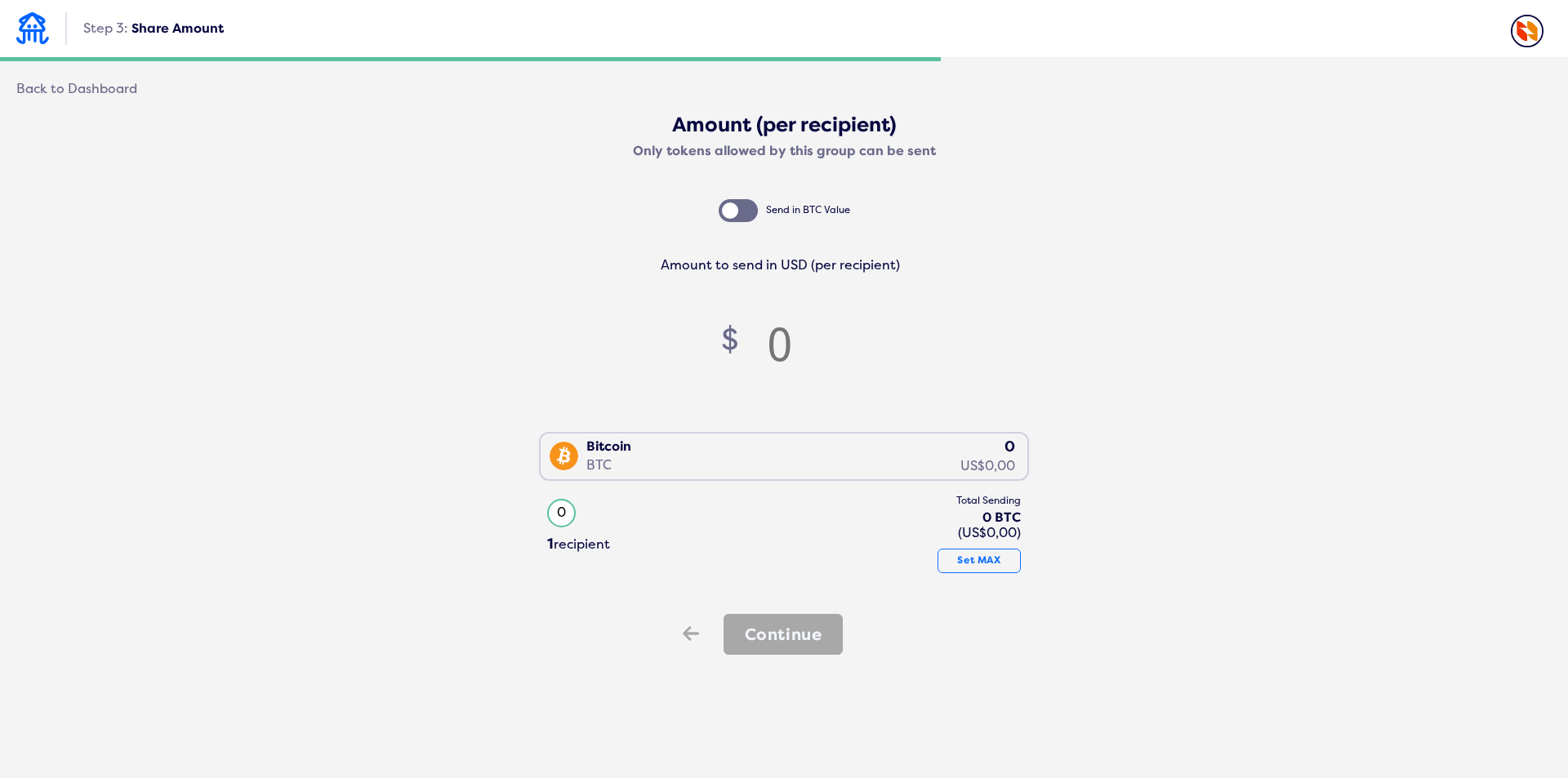 click on "Bitcoin BTC 0 US$0,00" at bounding box center [780, 455] 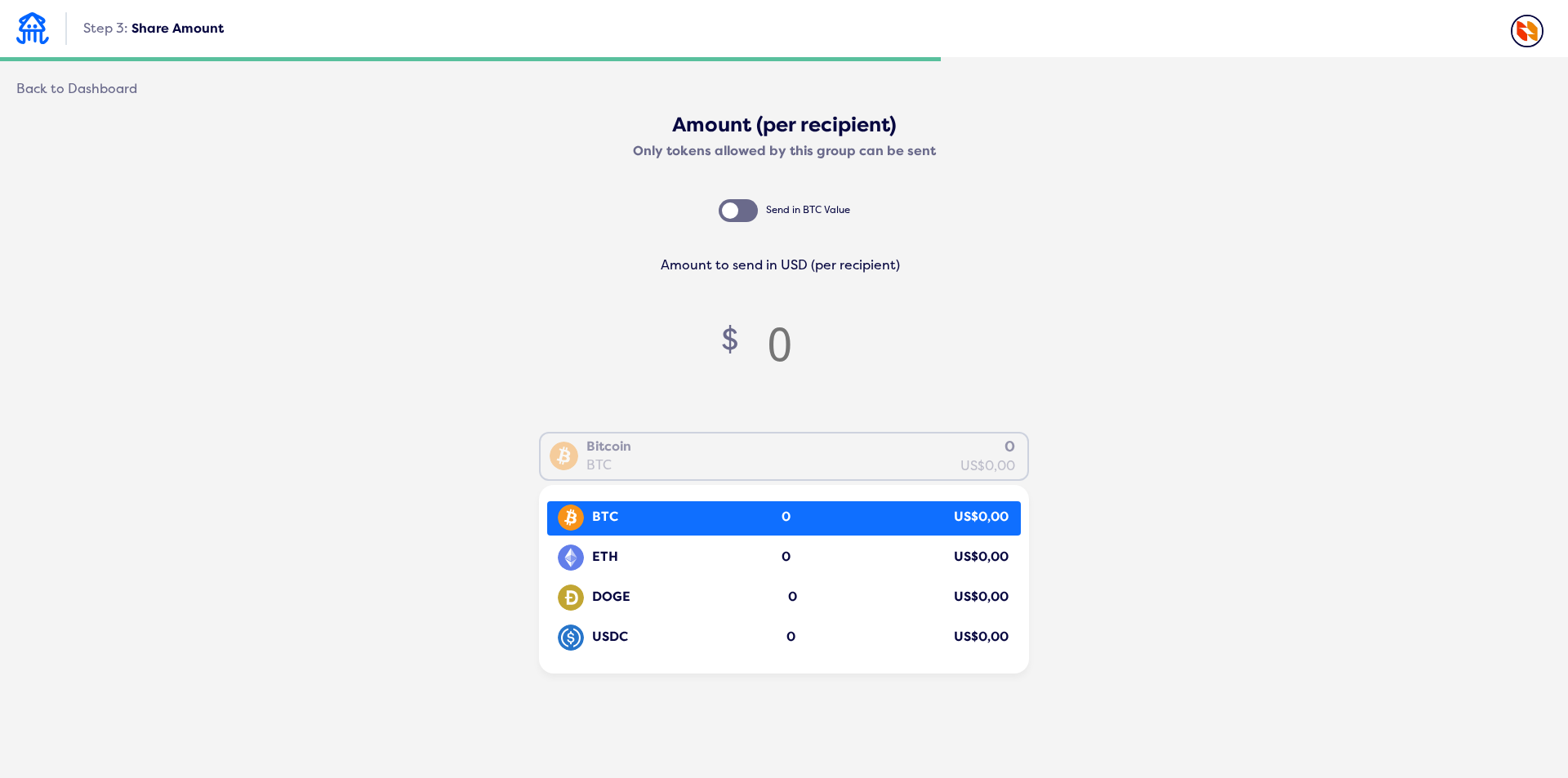 click on "$" at bounding box center (771, 353) 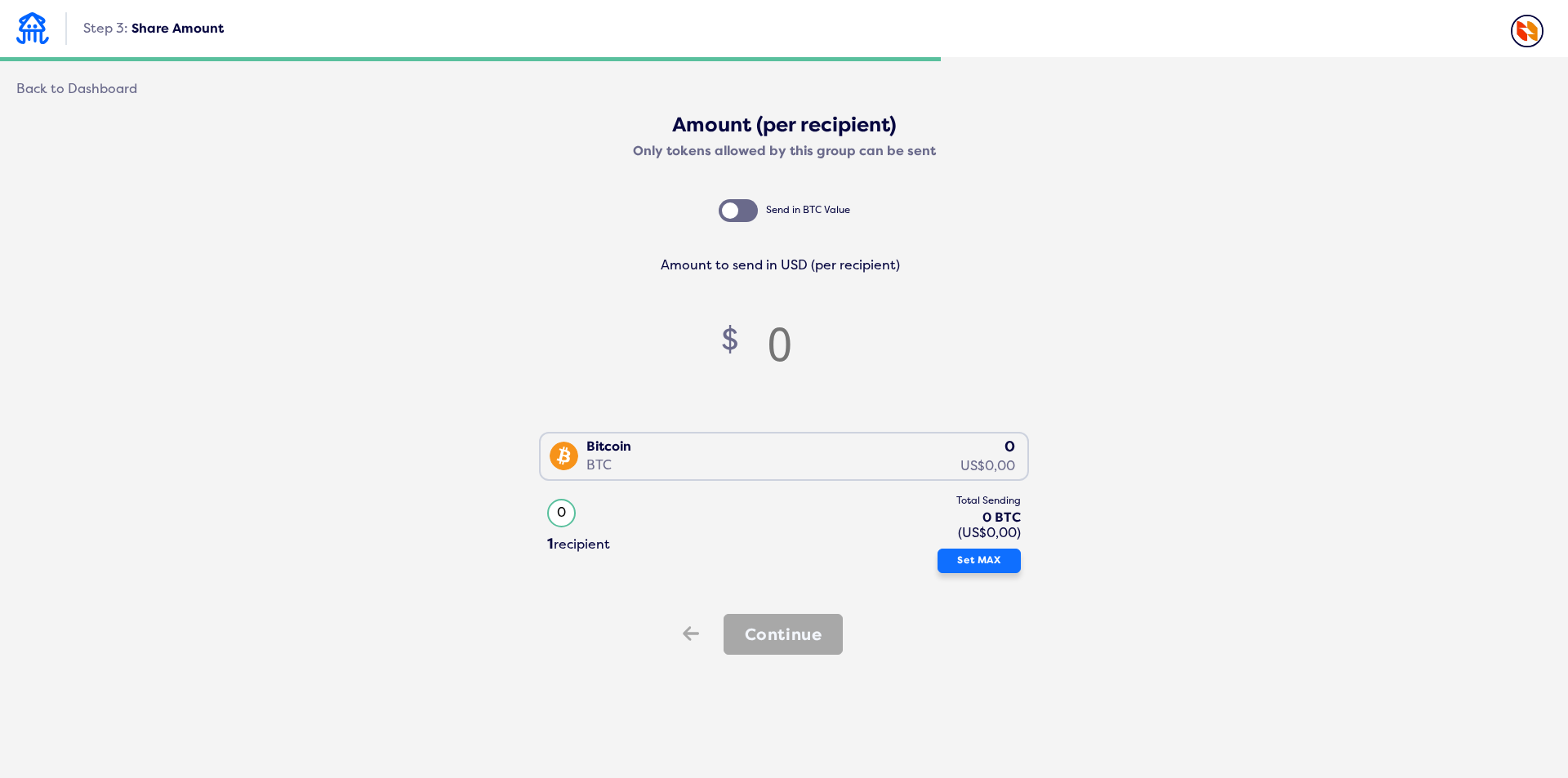 click on "Set MAX" at bounding box center (979, 561) 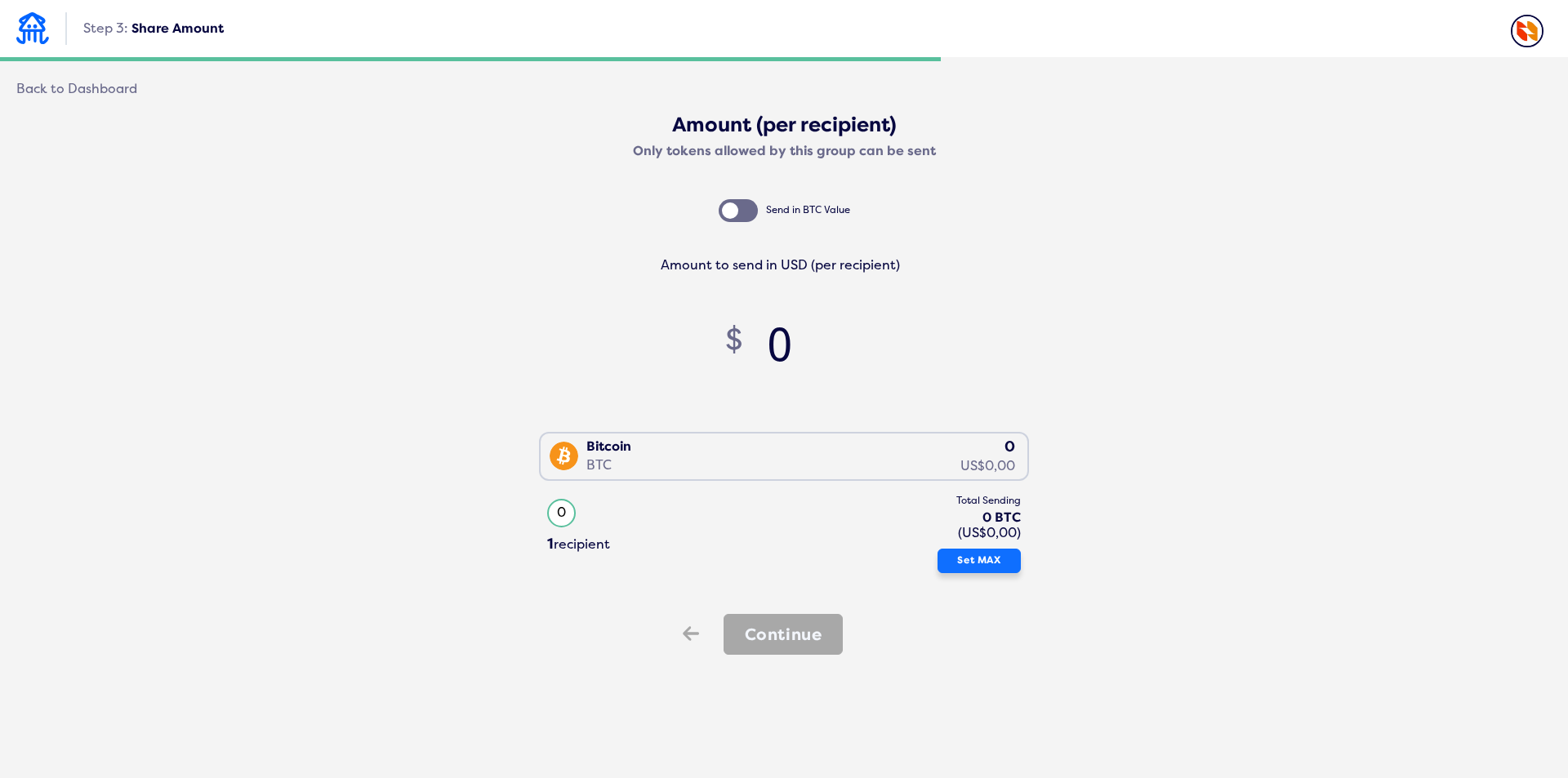click on "Set MAX" at bounding box center [979, 561] 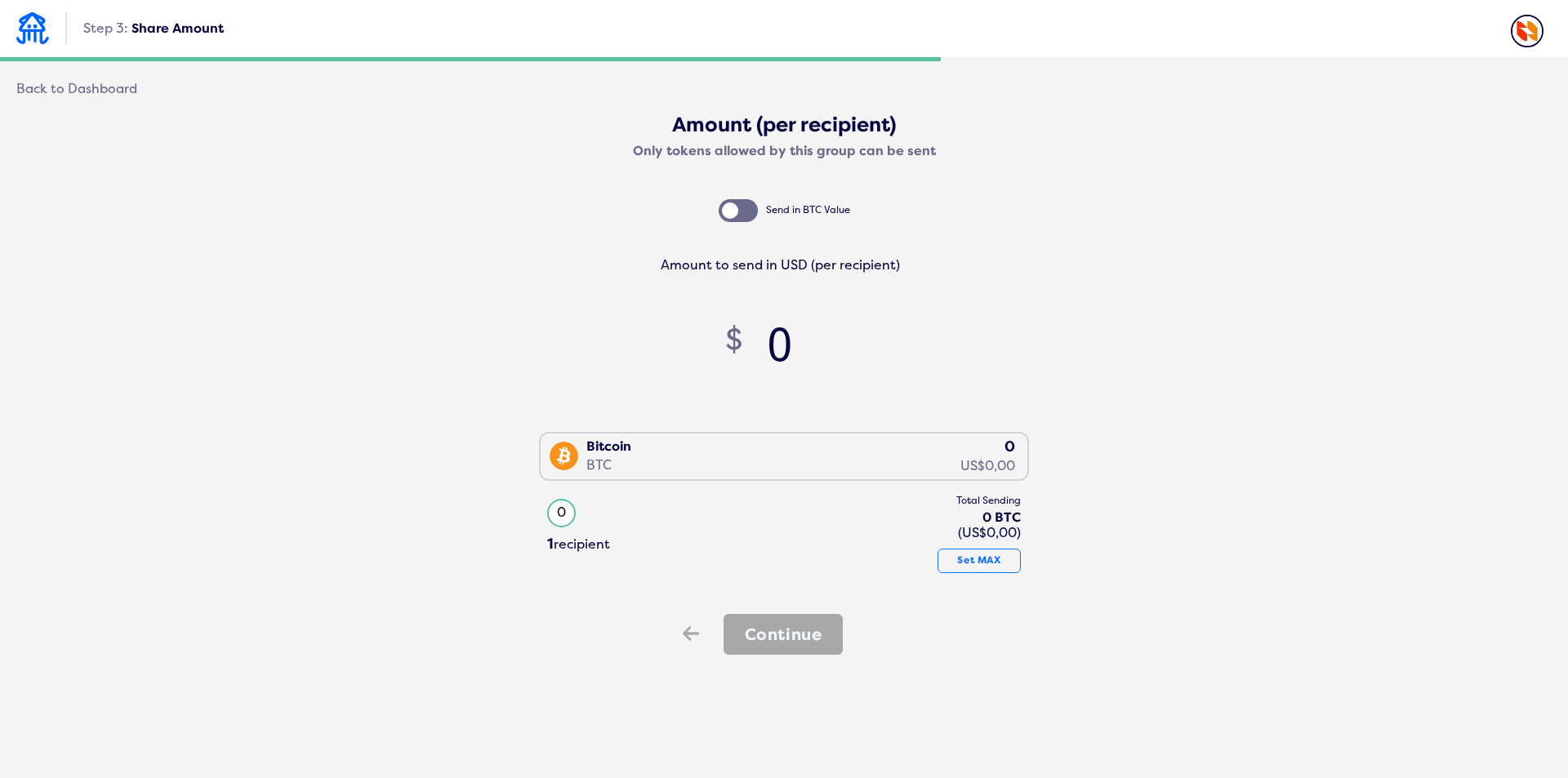 click on "Step 3:  Share Amount" at bounding box center [136, 29] 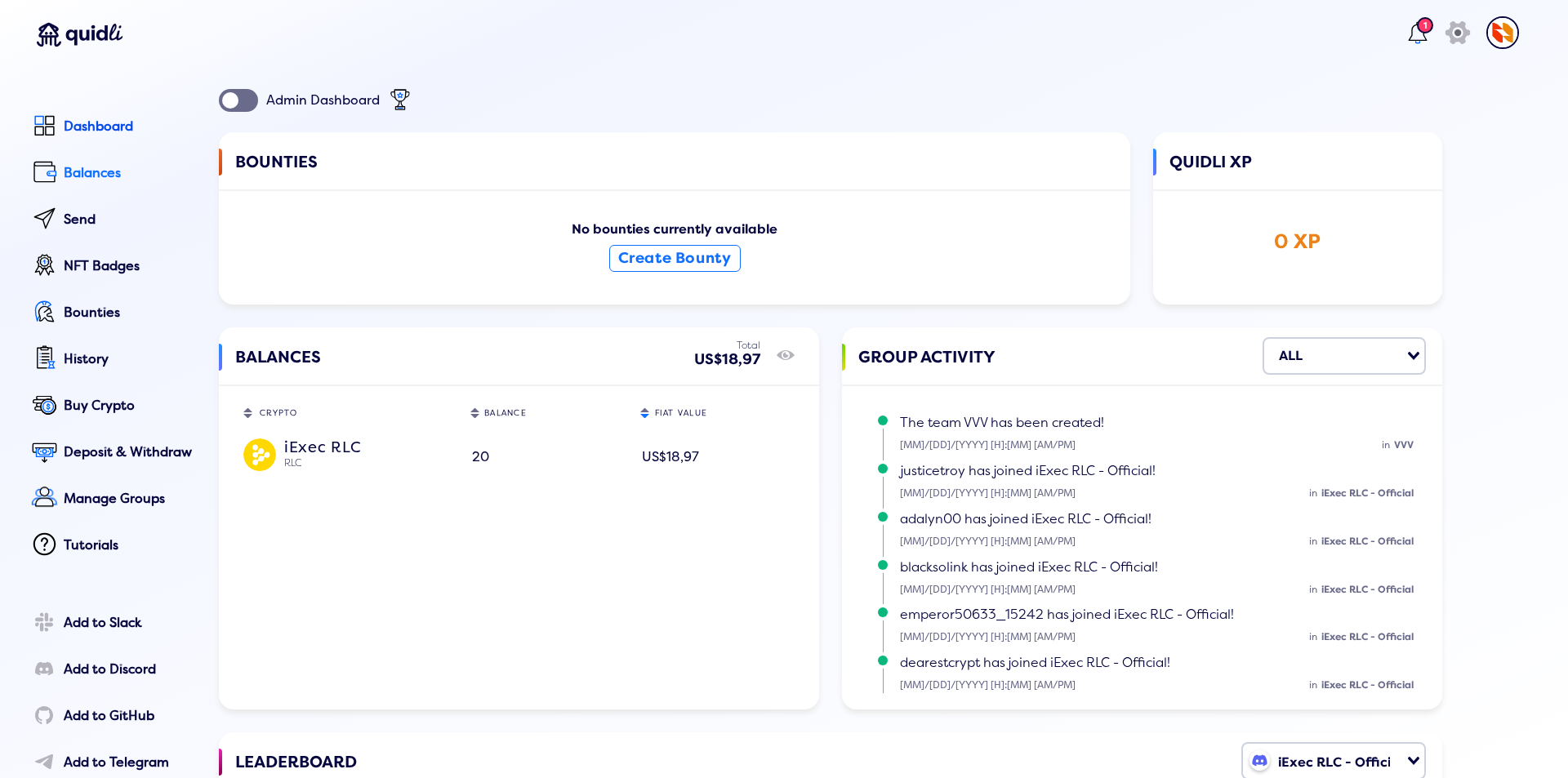 click on "Balances" 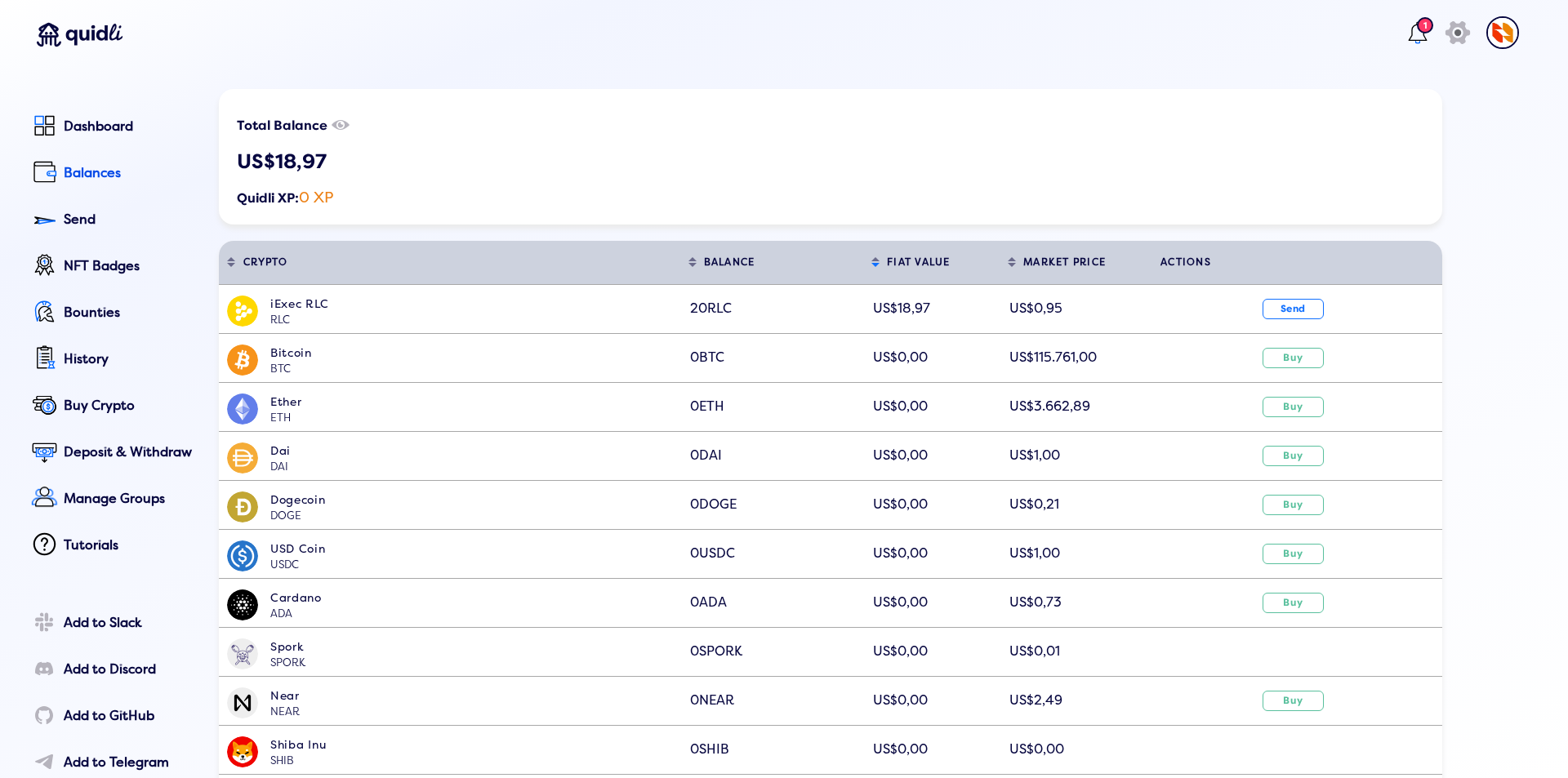 click on "iExec RLC" at bounding box center (475, 304) 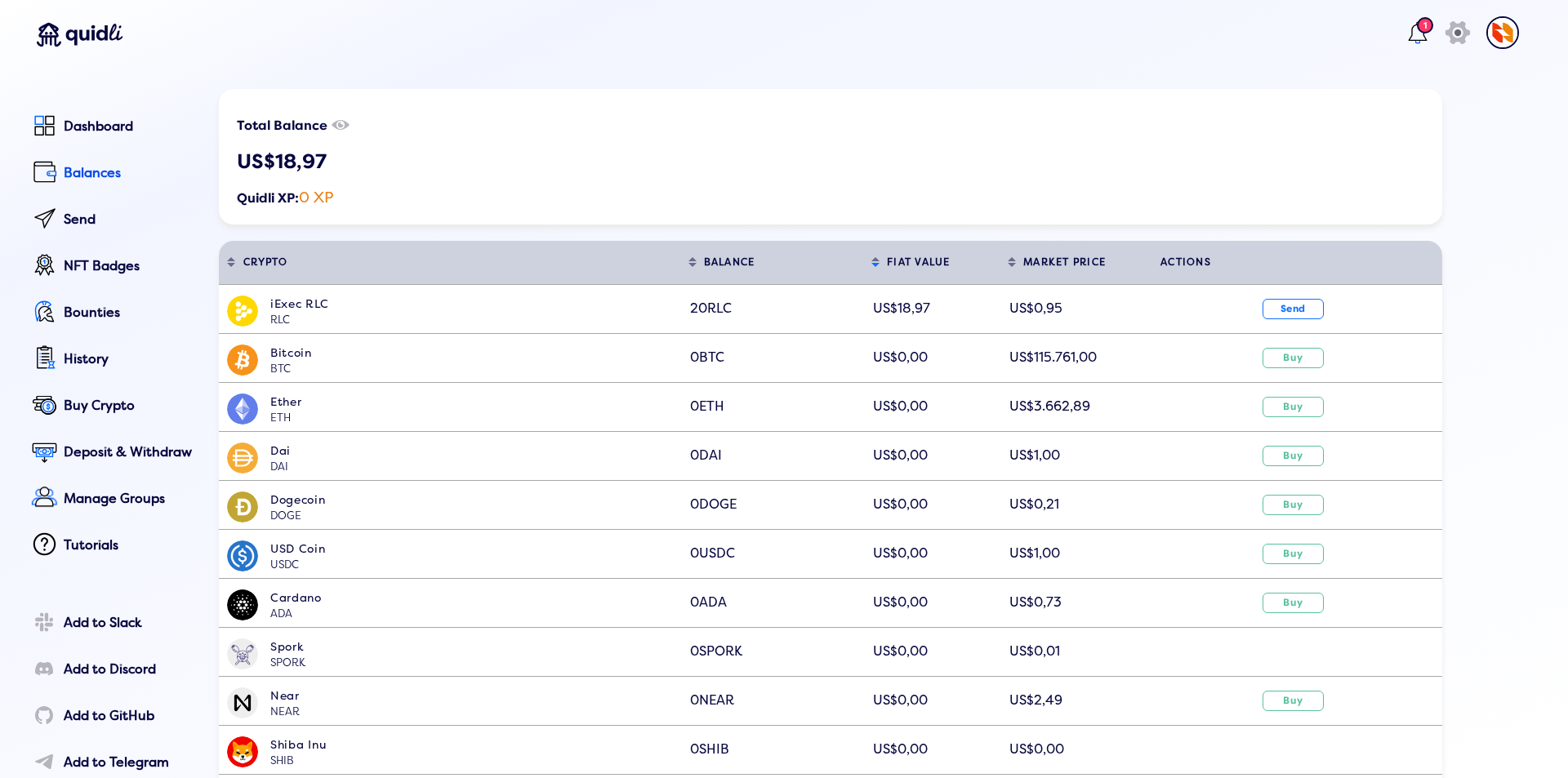 click on "iExec RLC" at bounding box center [475, 304] 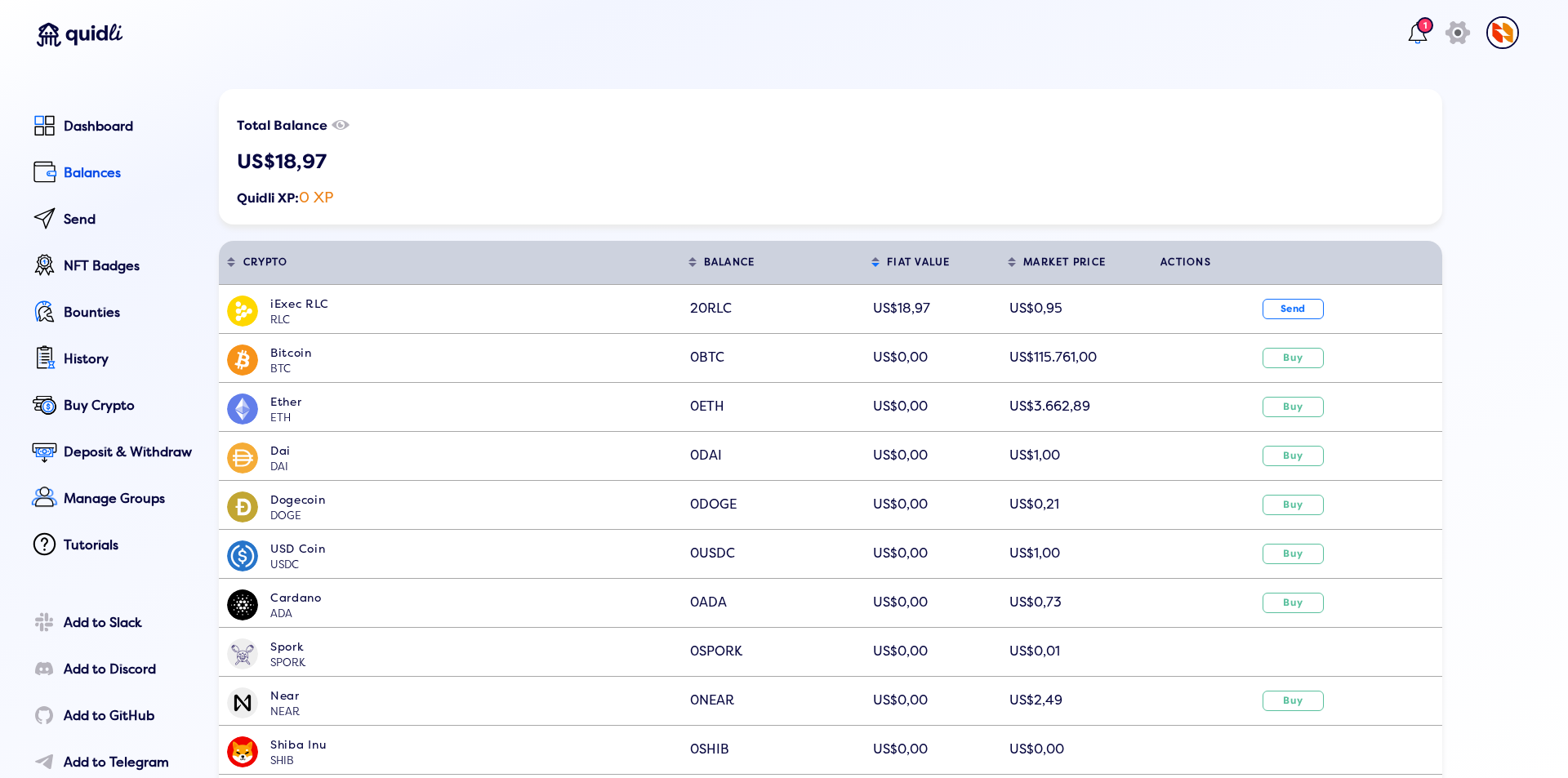 click on "US$18,97" 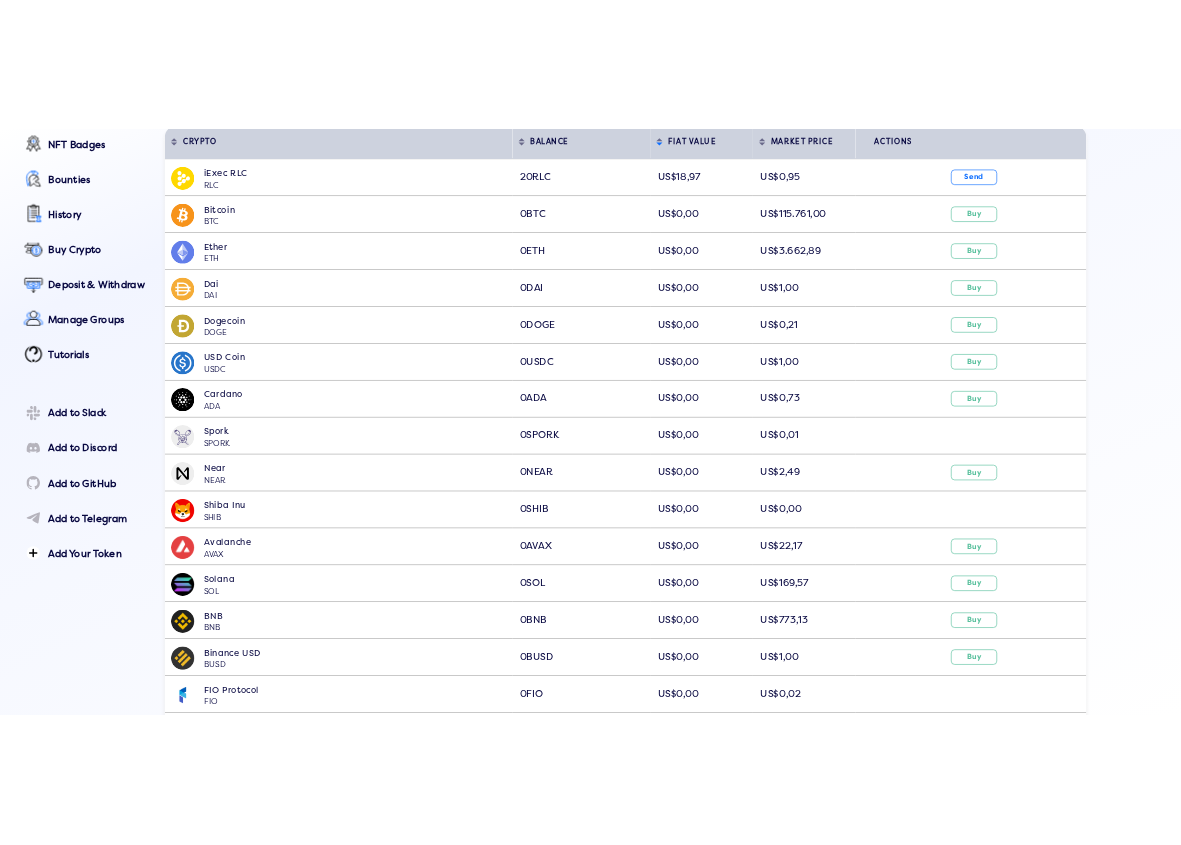 scroll, scrollTop: 200, scrollLeft: 0, axis: vertical 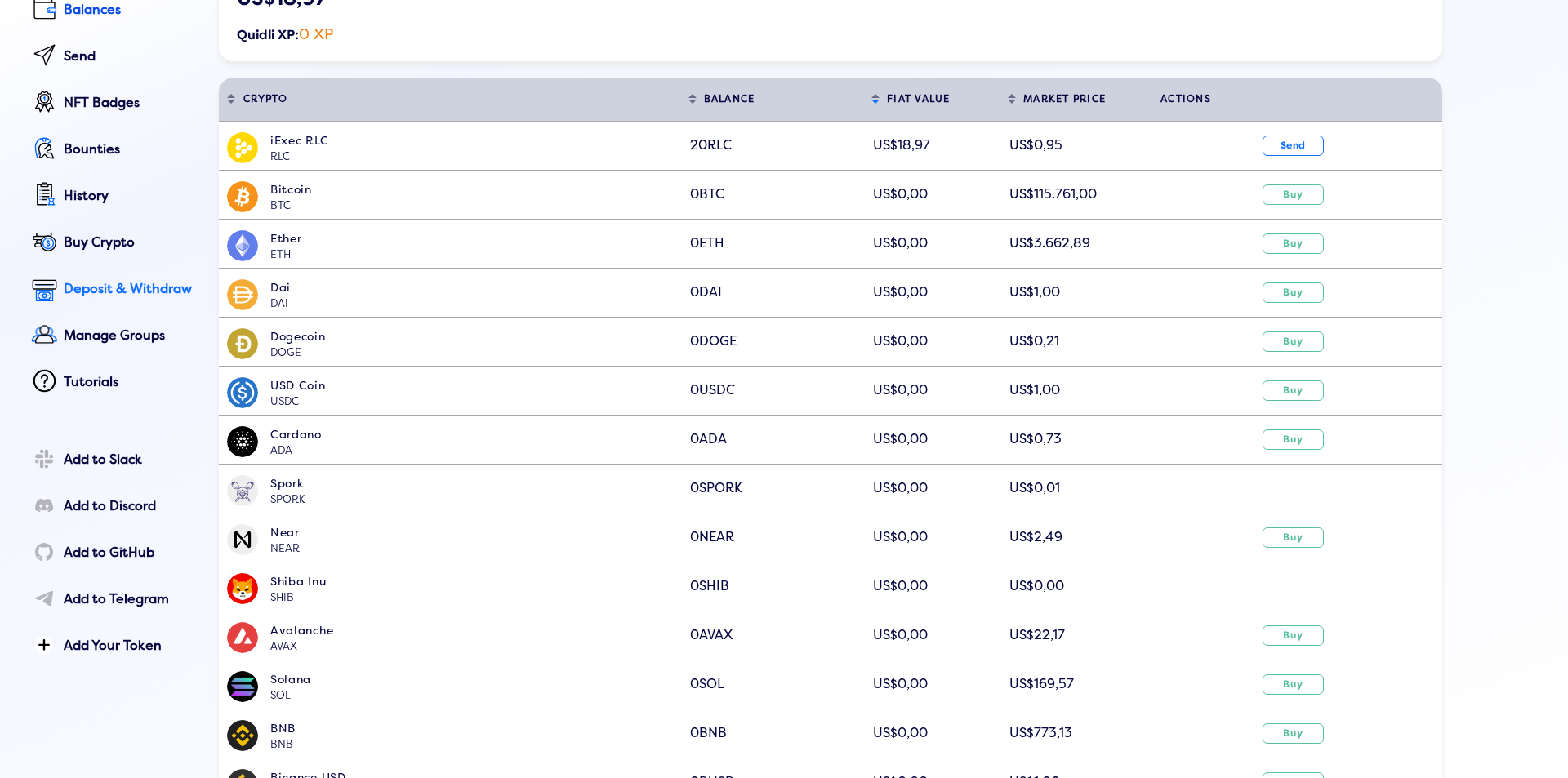 click on "Deposit & Withdraw" 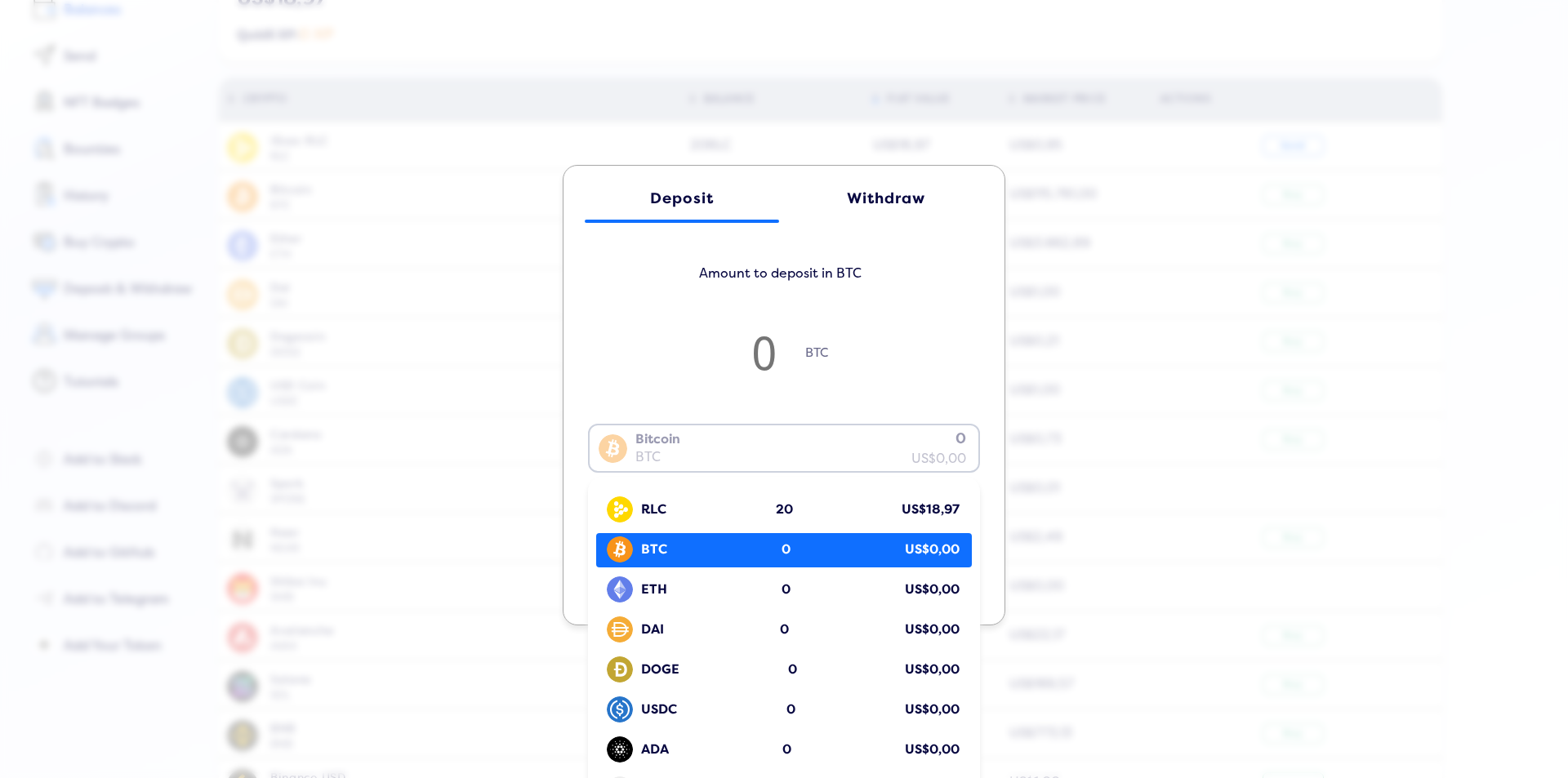 click on "Bitcoin BTC 0 US$0,00" at bounding box center [780, 447] 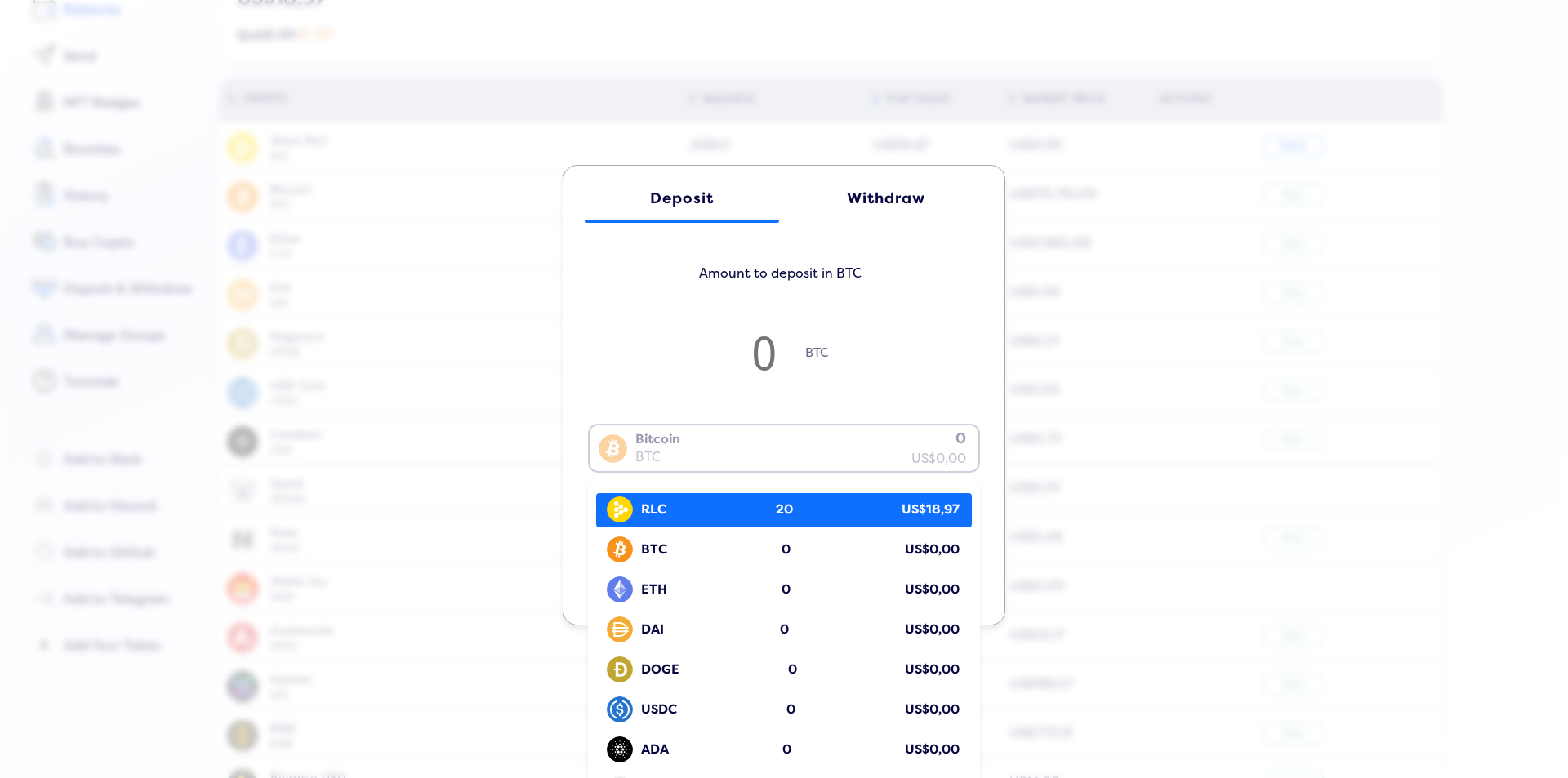 click on "RLC 20 US$18,97" at bounding box center [788, 509] 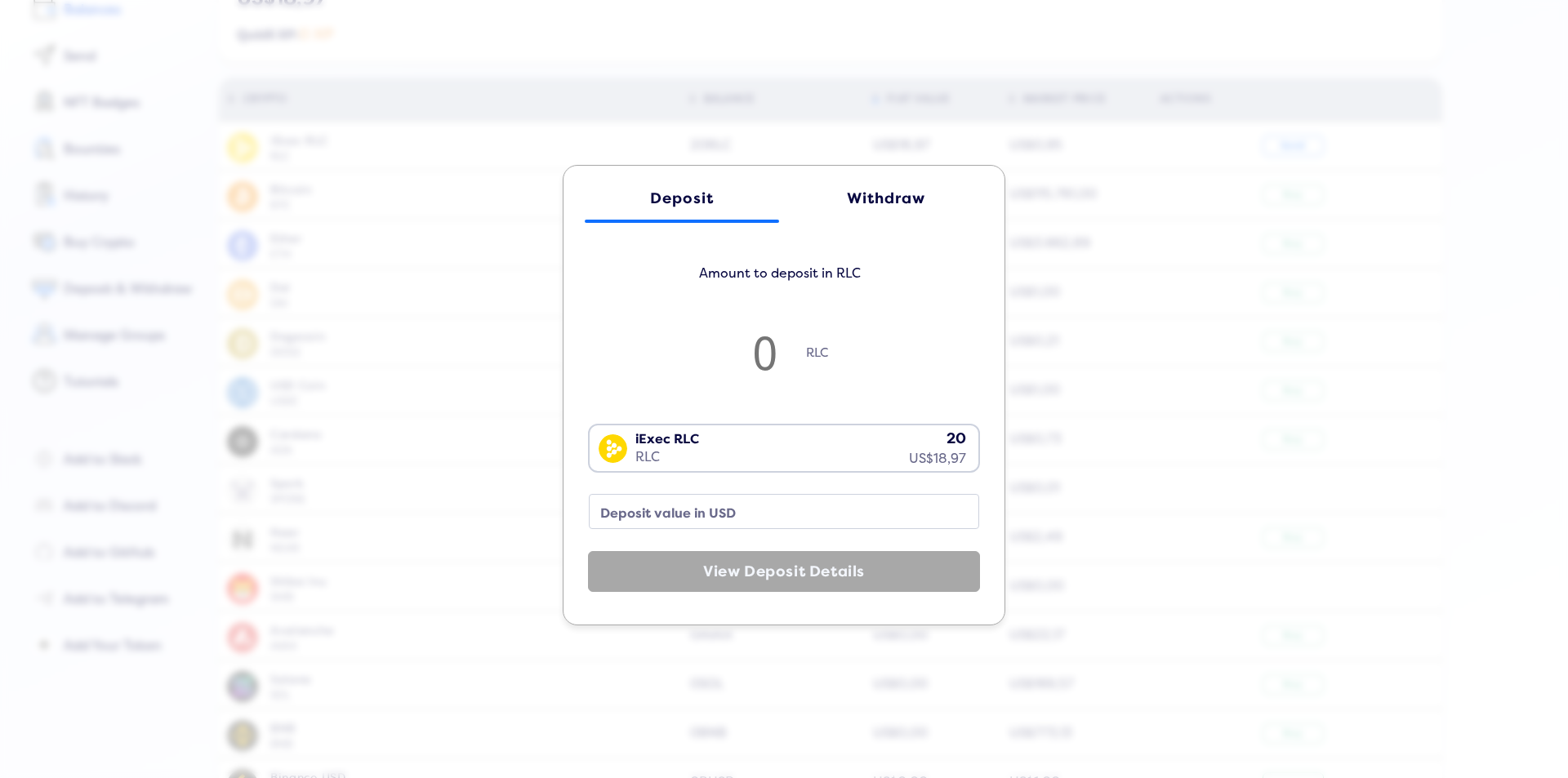 click at bounding box center [765, 352] 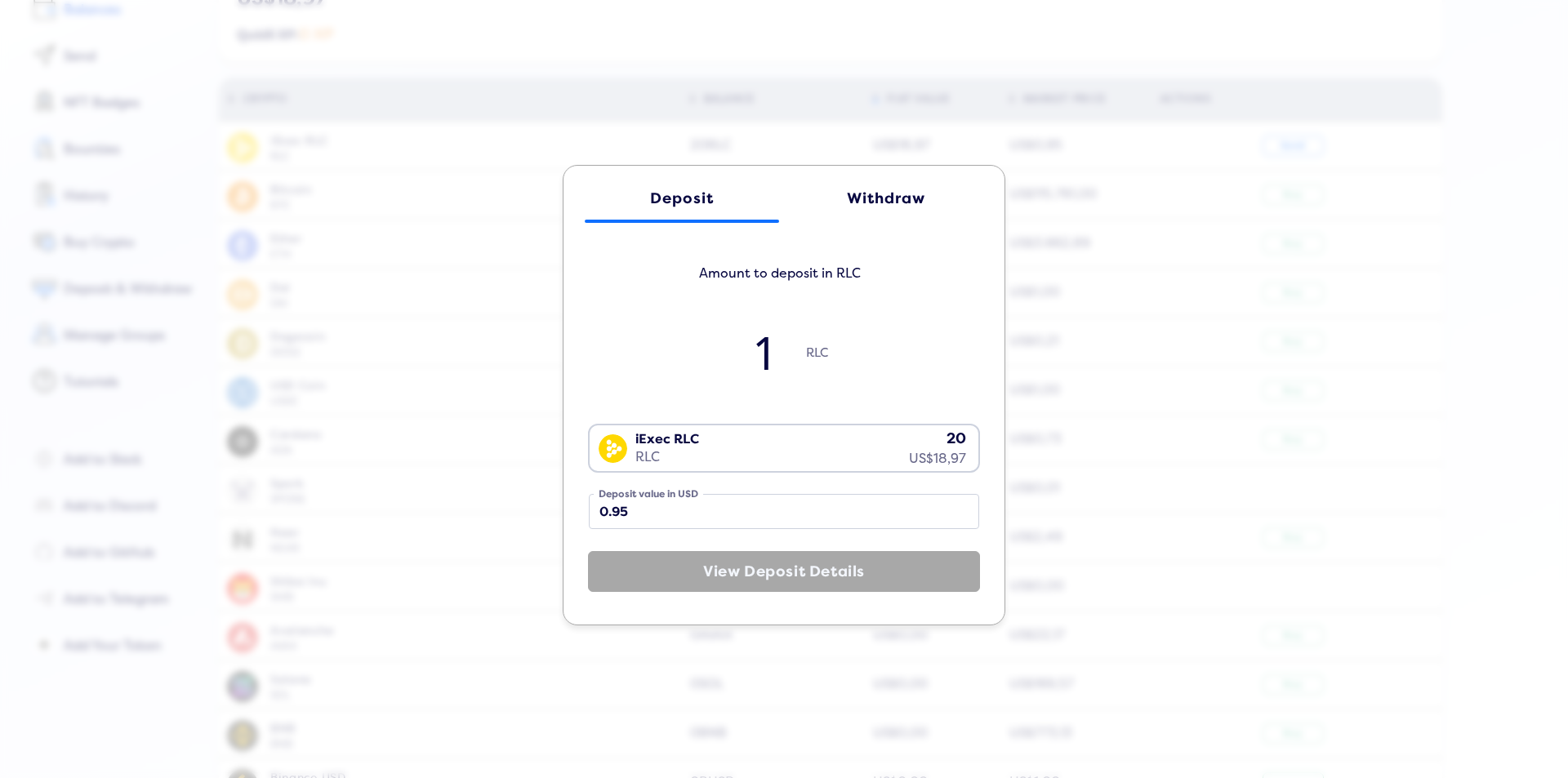 type on "10" 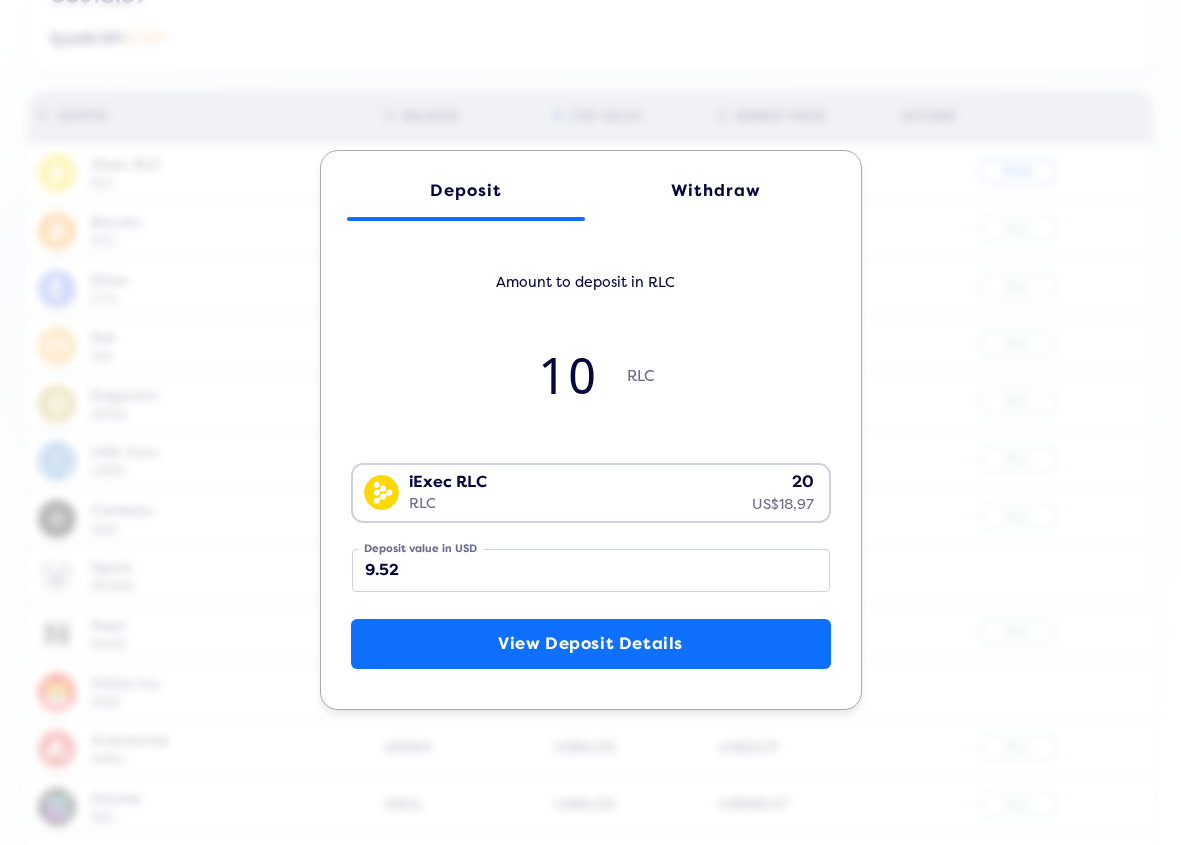 type on "10" 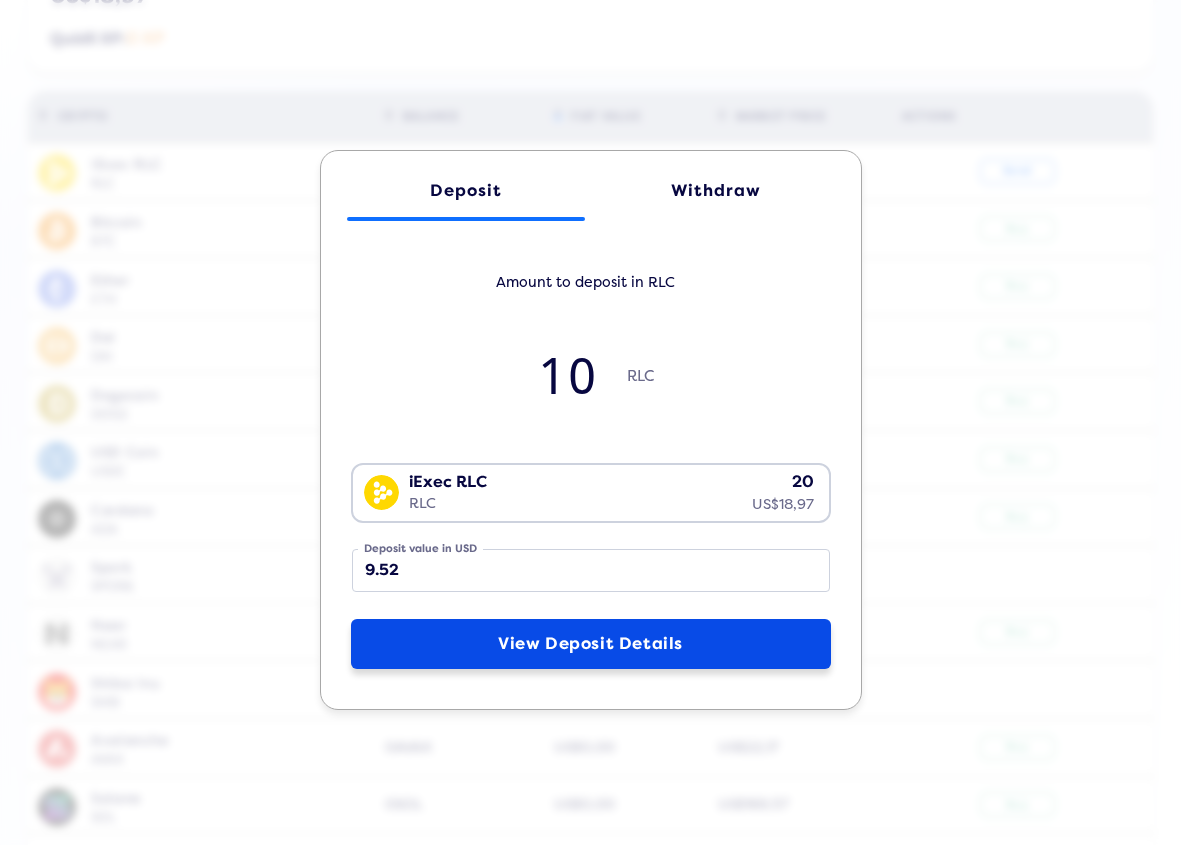 click on "View Deposit Details" at bounding box center (591, 644) 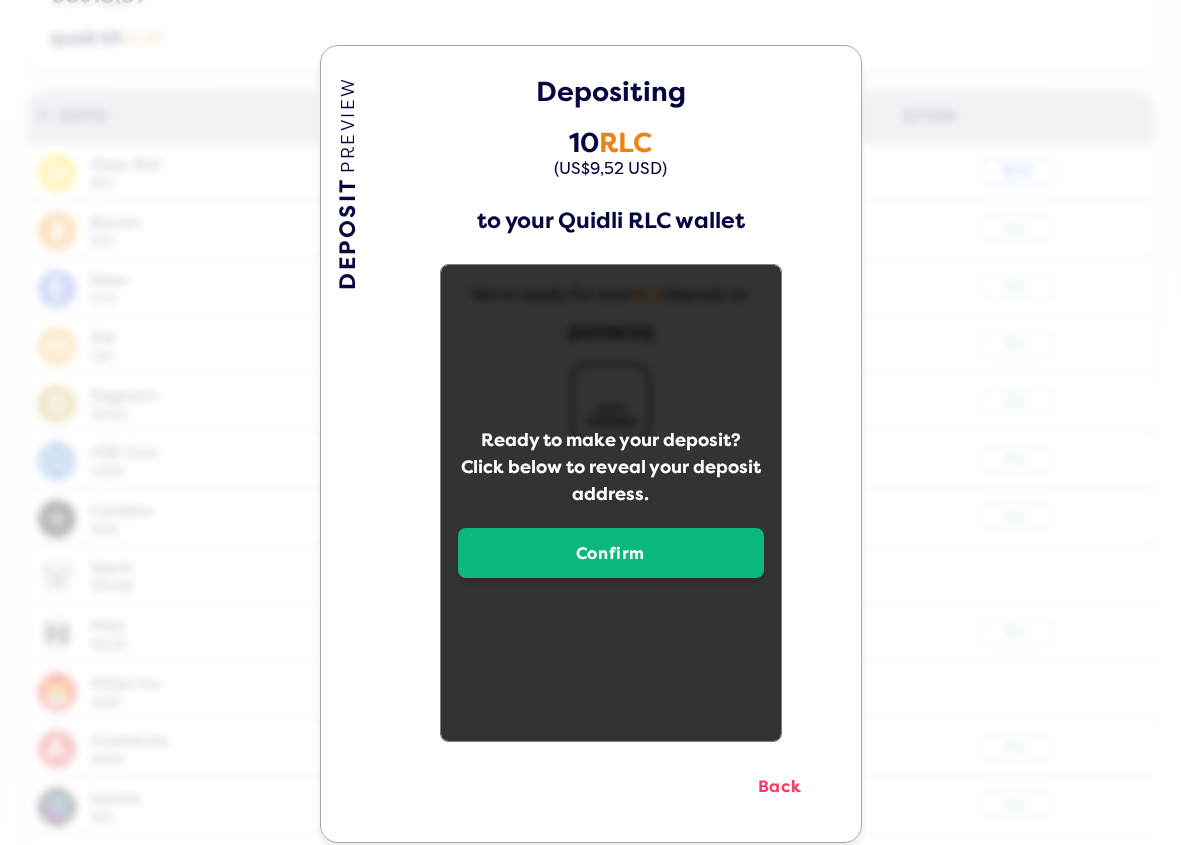 click on "Confirm" at bounding box center (611, 553) 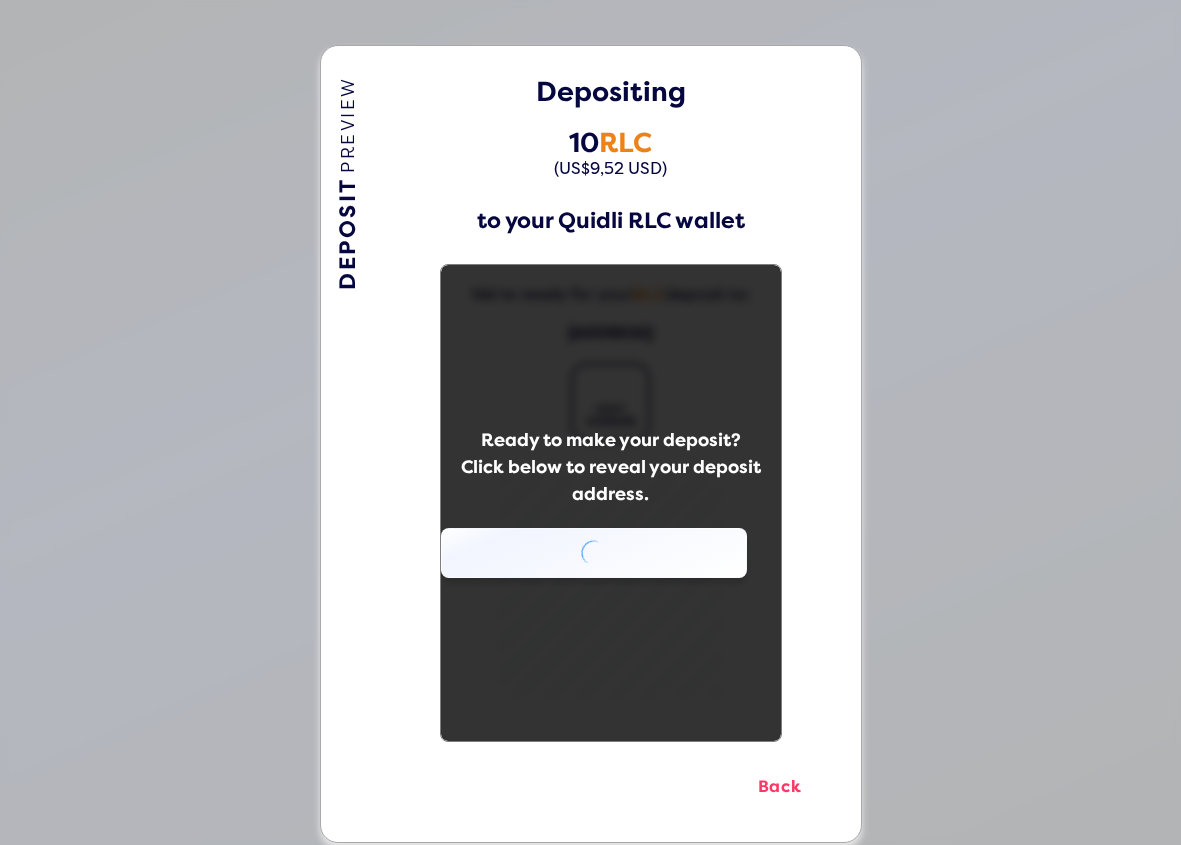 scroll, scrollTop: 0, scrollLeft: 0, axis: both 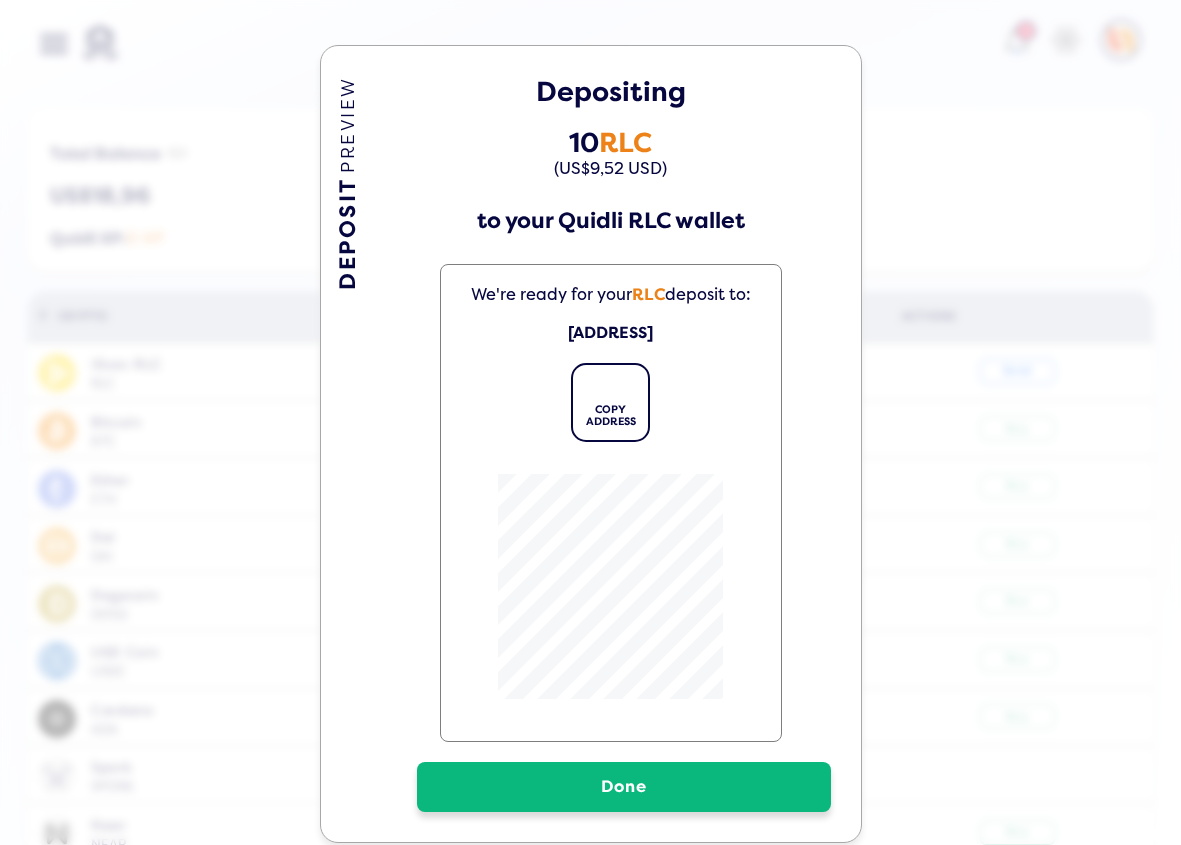 click on "Done" at bounding box center [624, 787] 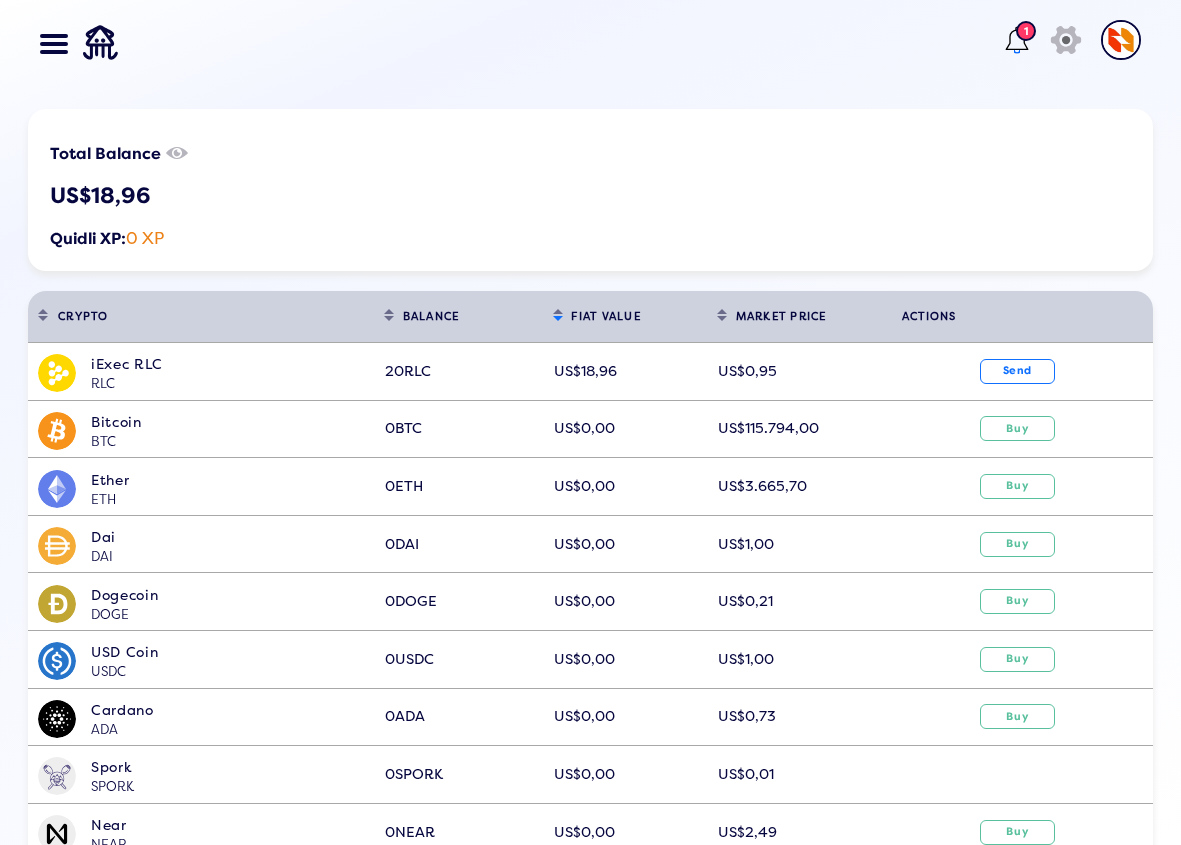 click on "Deposit Withdraw Amount to deposit in RLC RLC iExec RLC RLC 20 US$18,96 Loading...  Deposit value in USD  View Deposit Details" 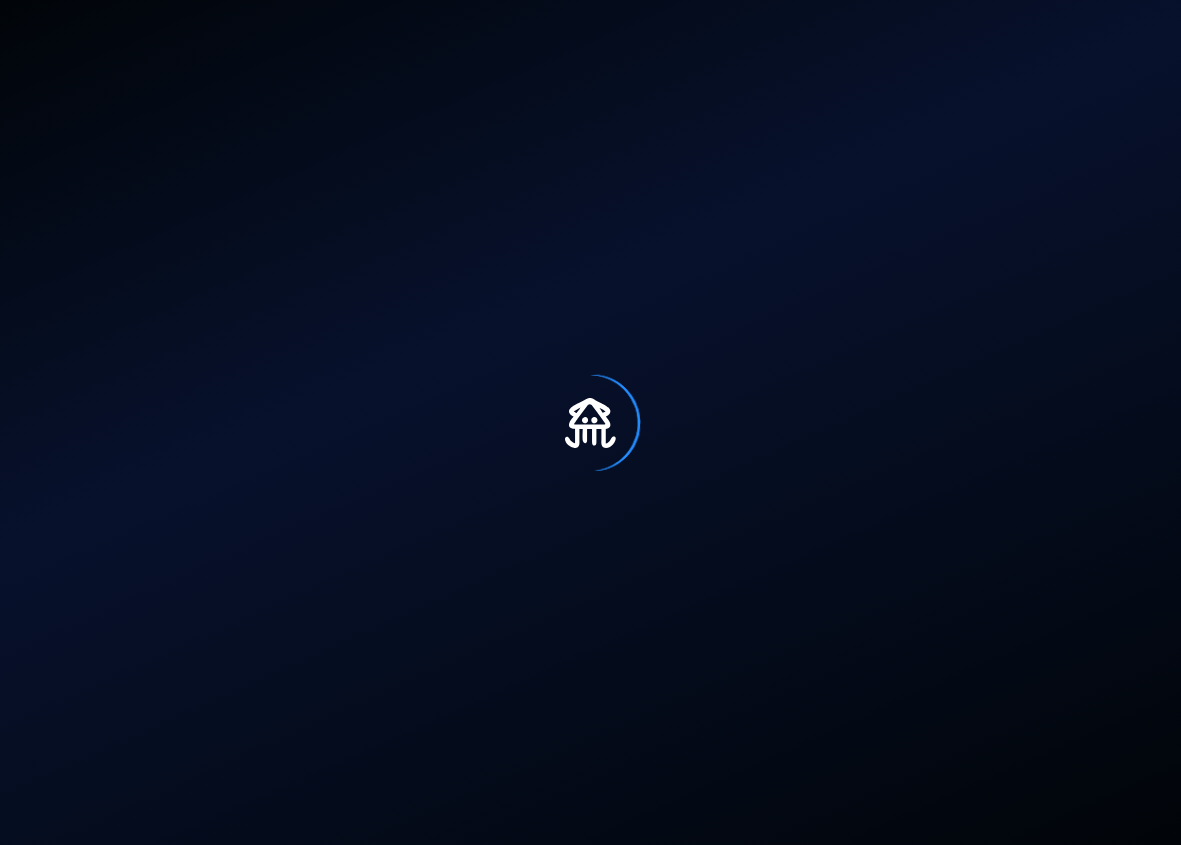 scroll, scrollTop: 0, scrollLeft: 0, axis: both 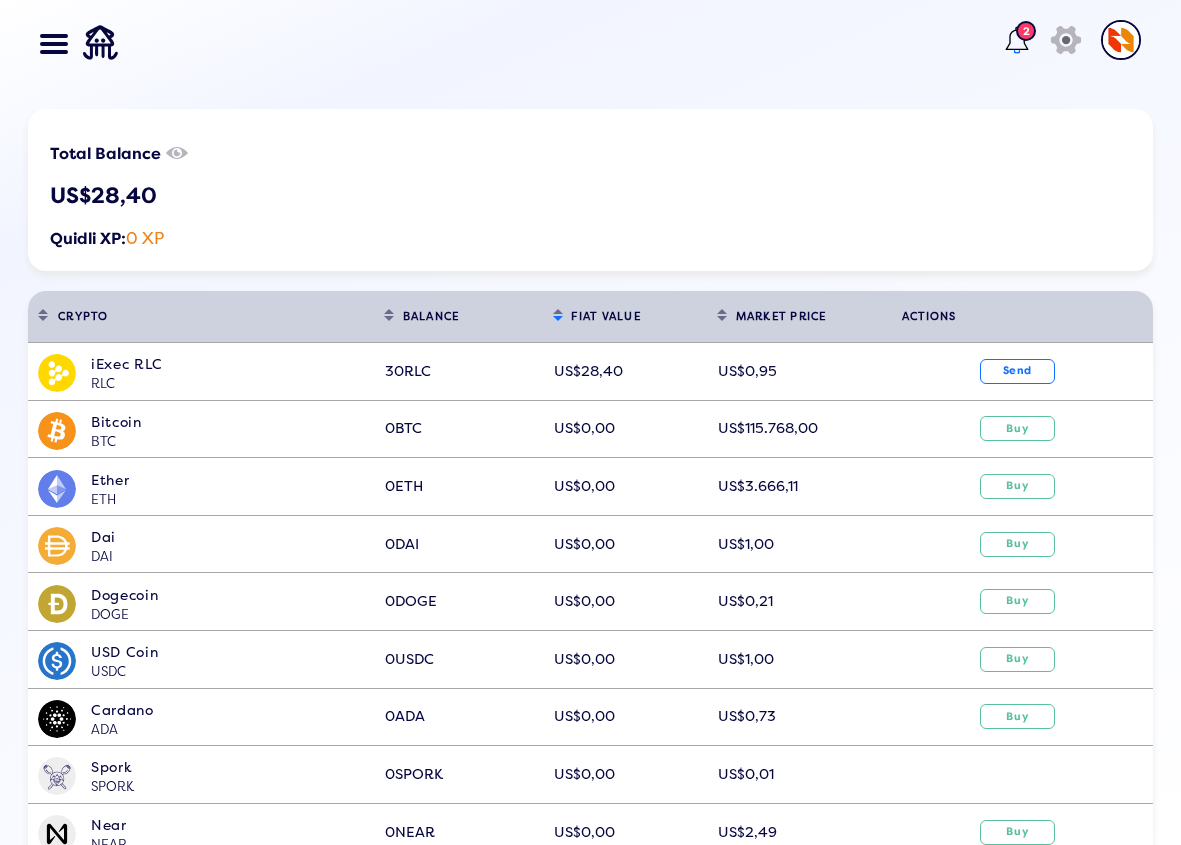click on "Dashboard  Balances  Send  NFT Badges  Bounties  History  Buy Crypto  Deposit & Withdraw  Manage Groups  Tutorials Add to Slack Add to Discord Add to GitHub Add to Telegram Add Your Token 2
icon" at bounding box center [590, 44] 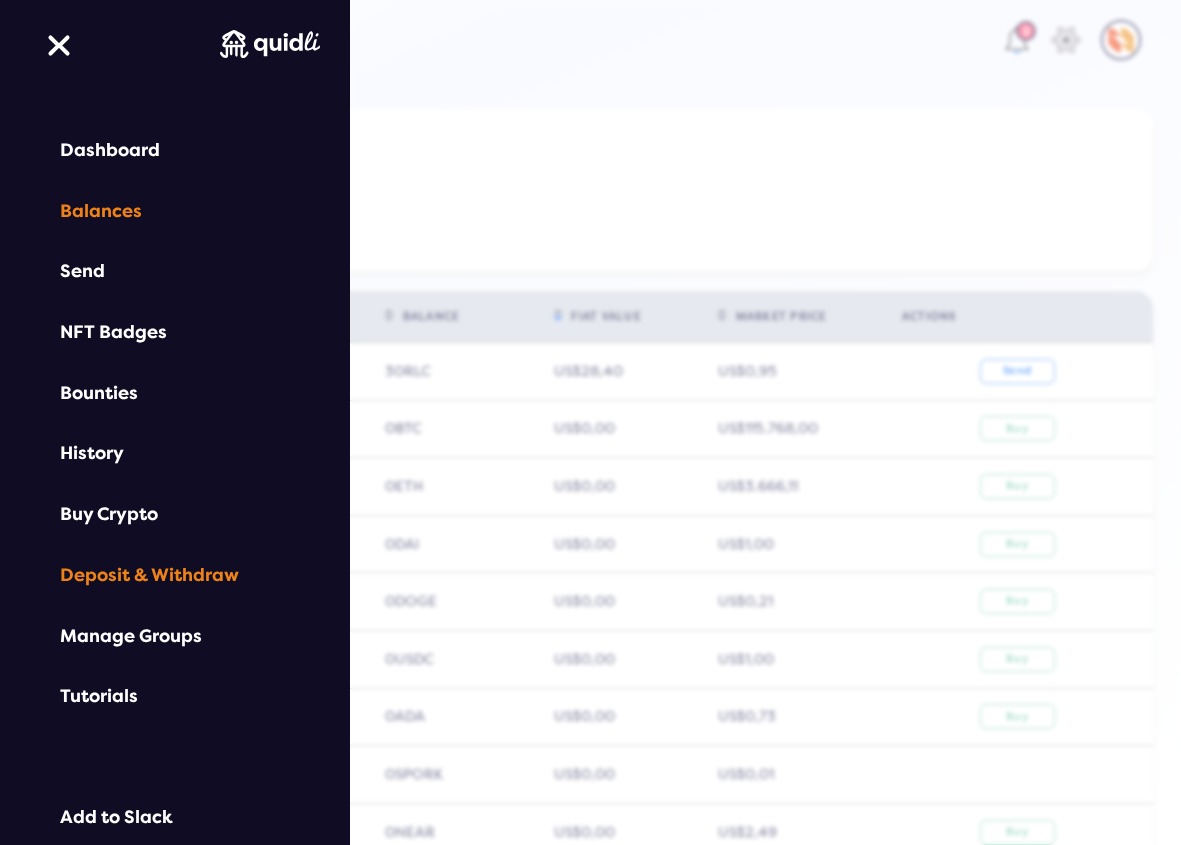 click on "Deposit & Withdraw" at bounding box center [175, 575] 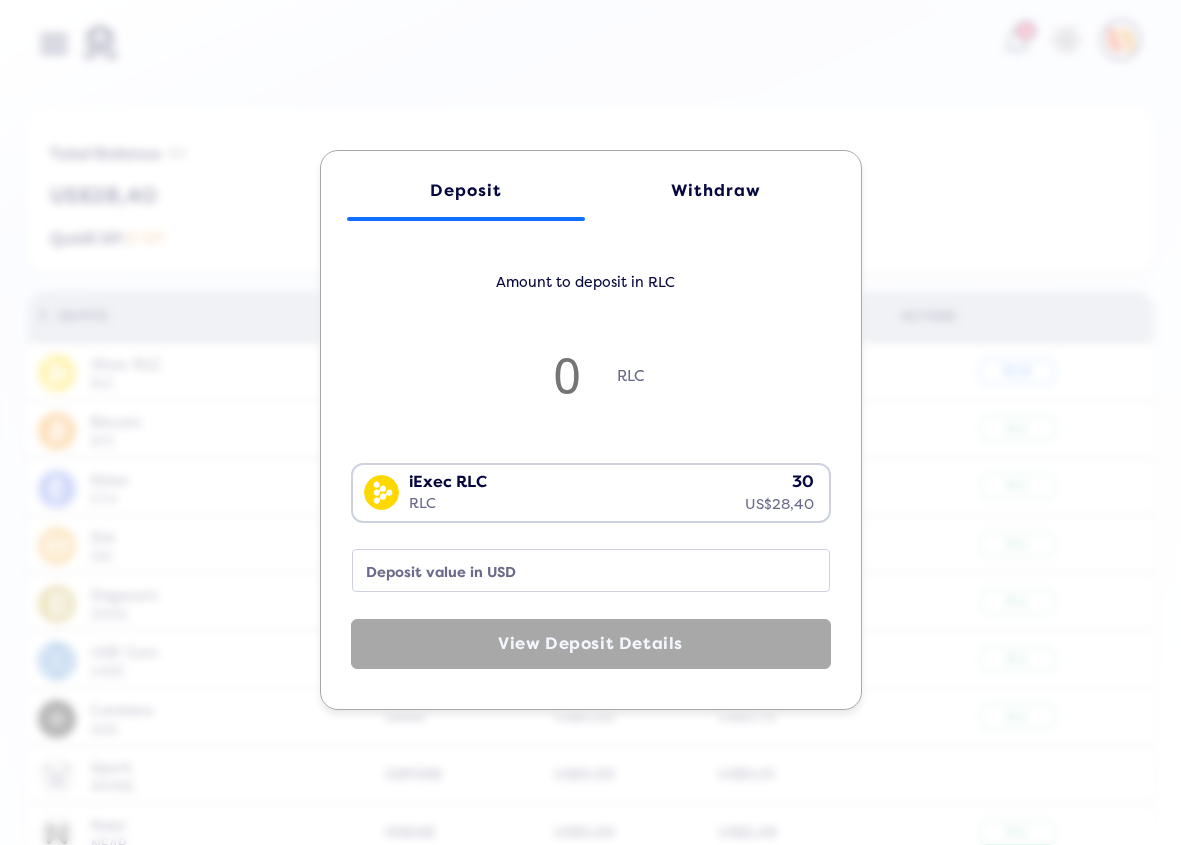 click on "Withdraw" 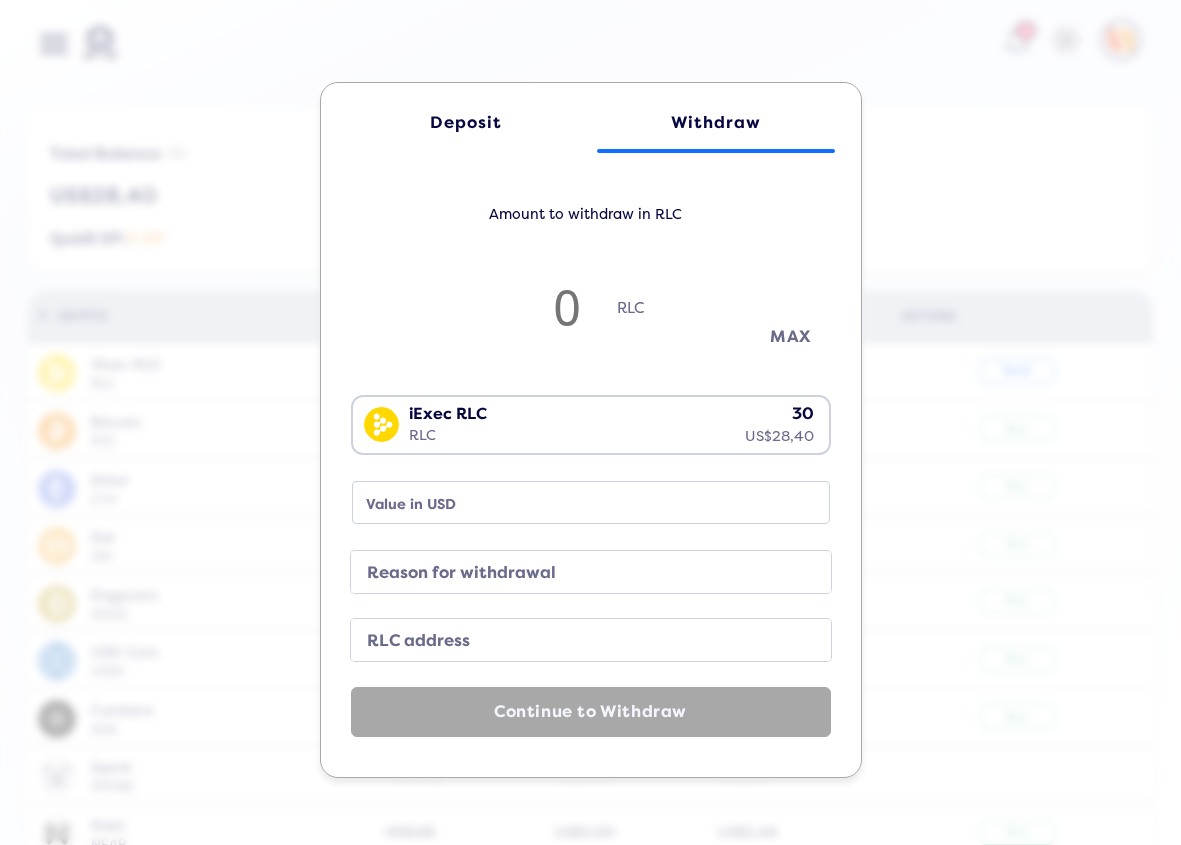 click on "MAX" at bounding box center (791, 336) 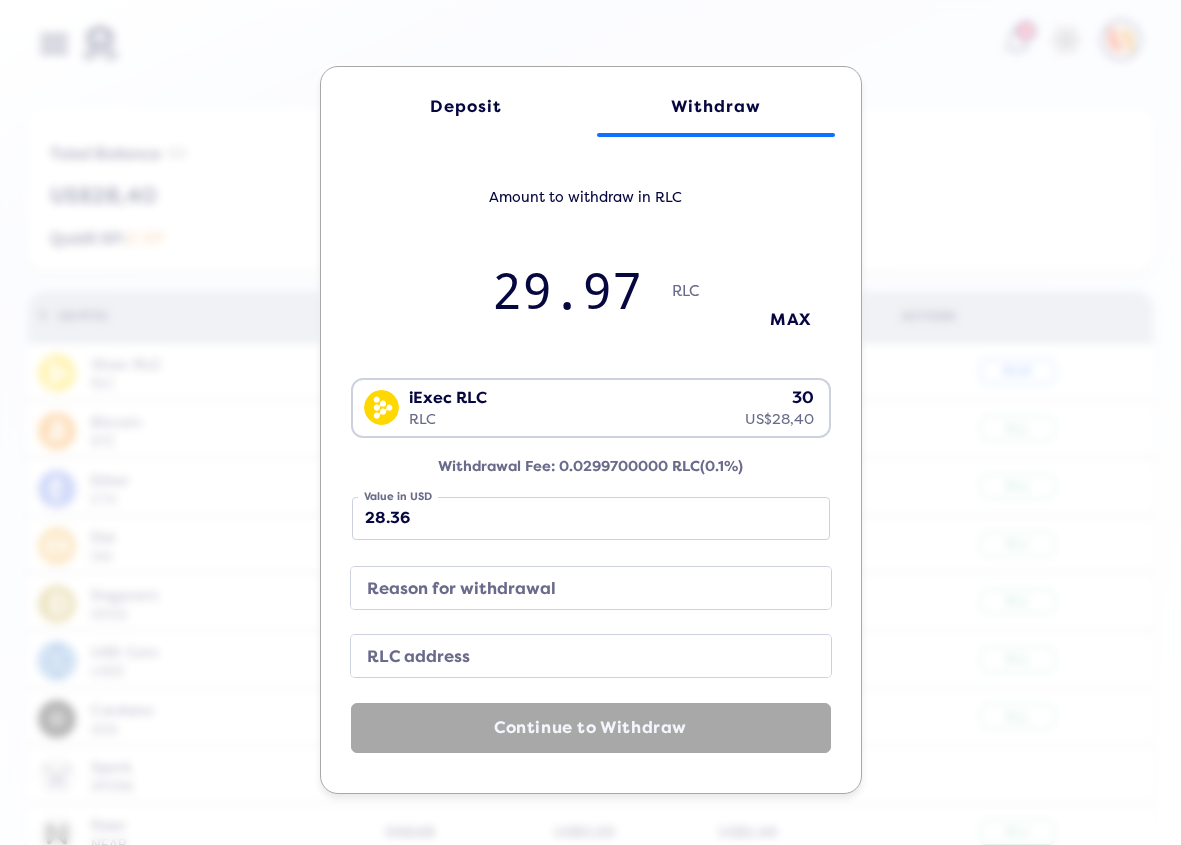 click on "RLC address" at bounding box center (575, 657) 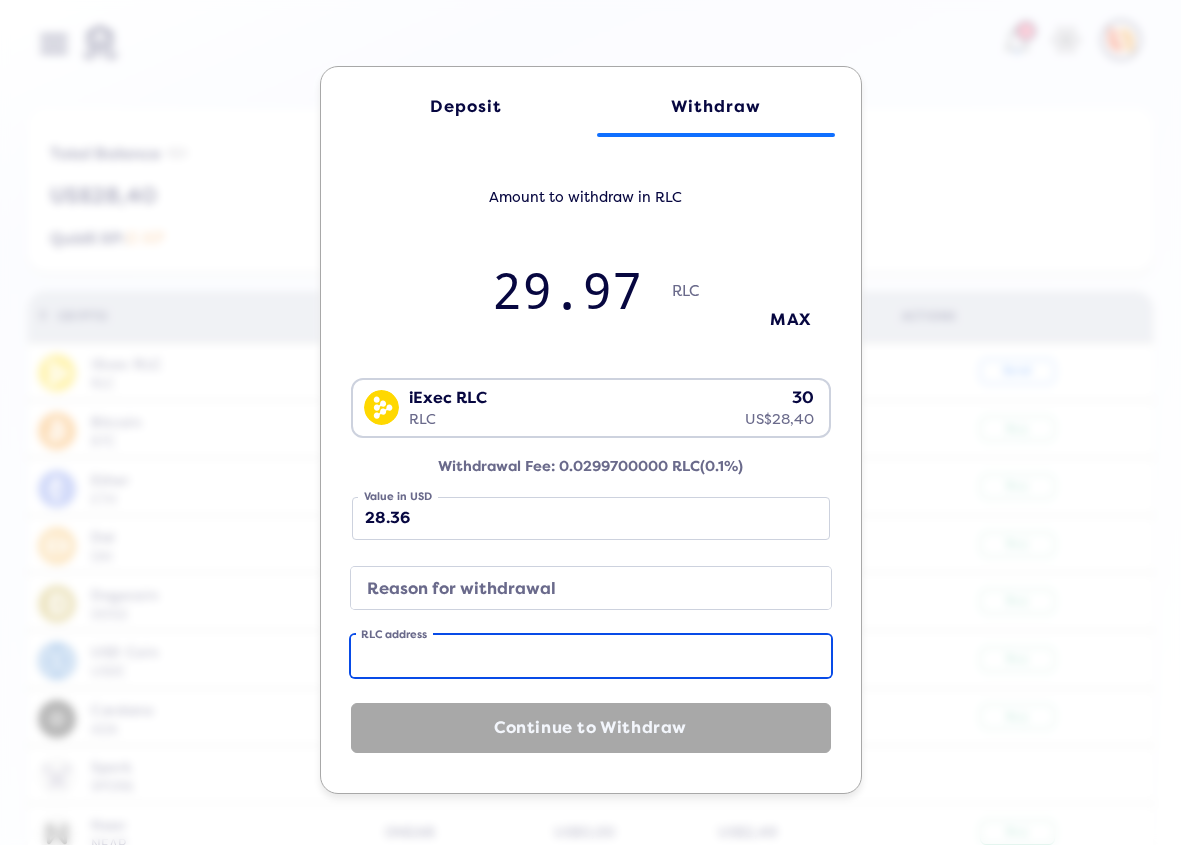 paste on "0xf8270548bb102962e689ff0cc24959b5765c7cd6" 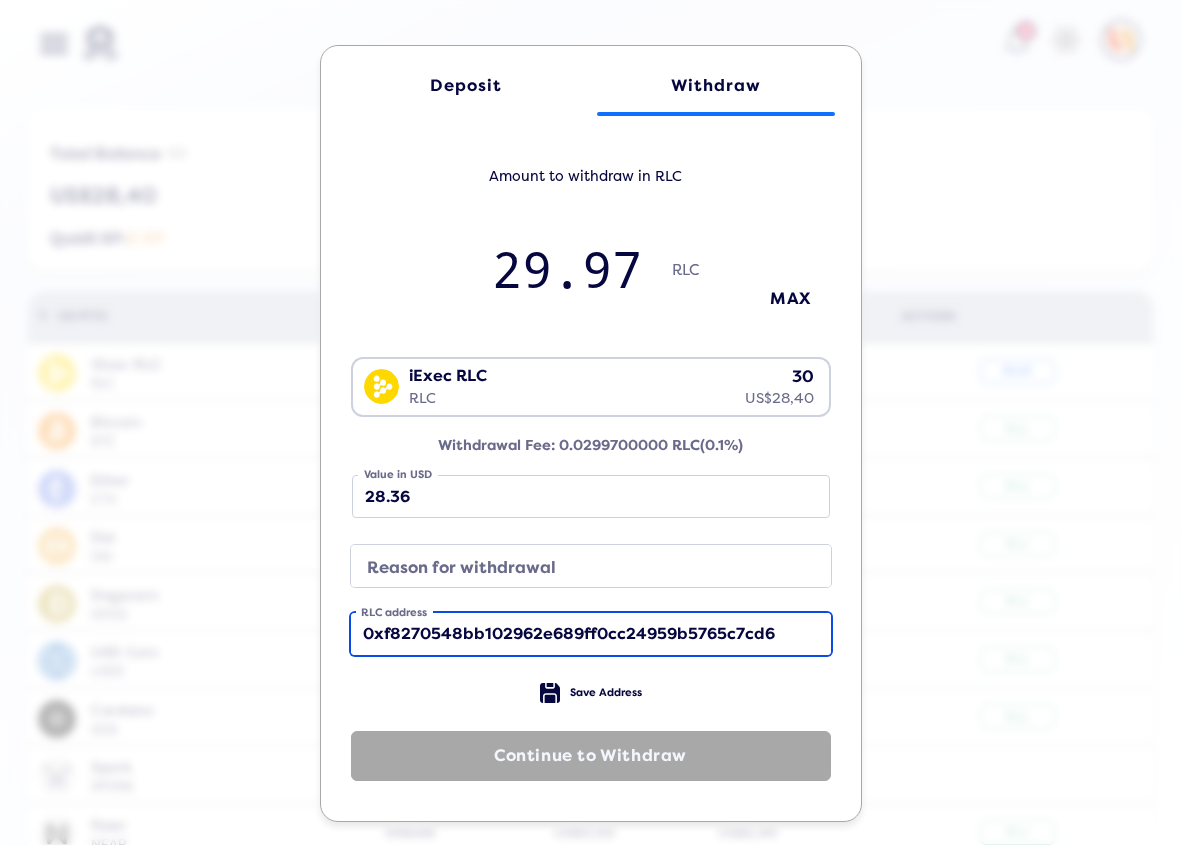 type on "0xf8270548bb102962e689ff0cc24959b5765c7cd6" 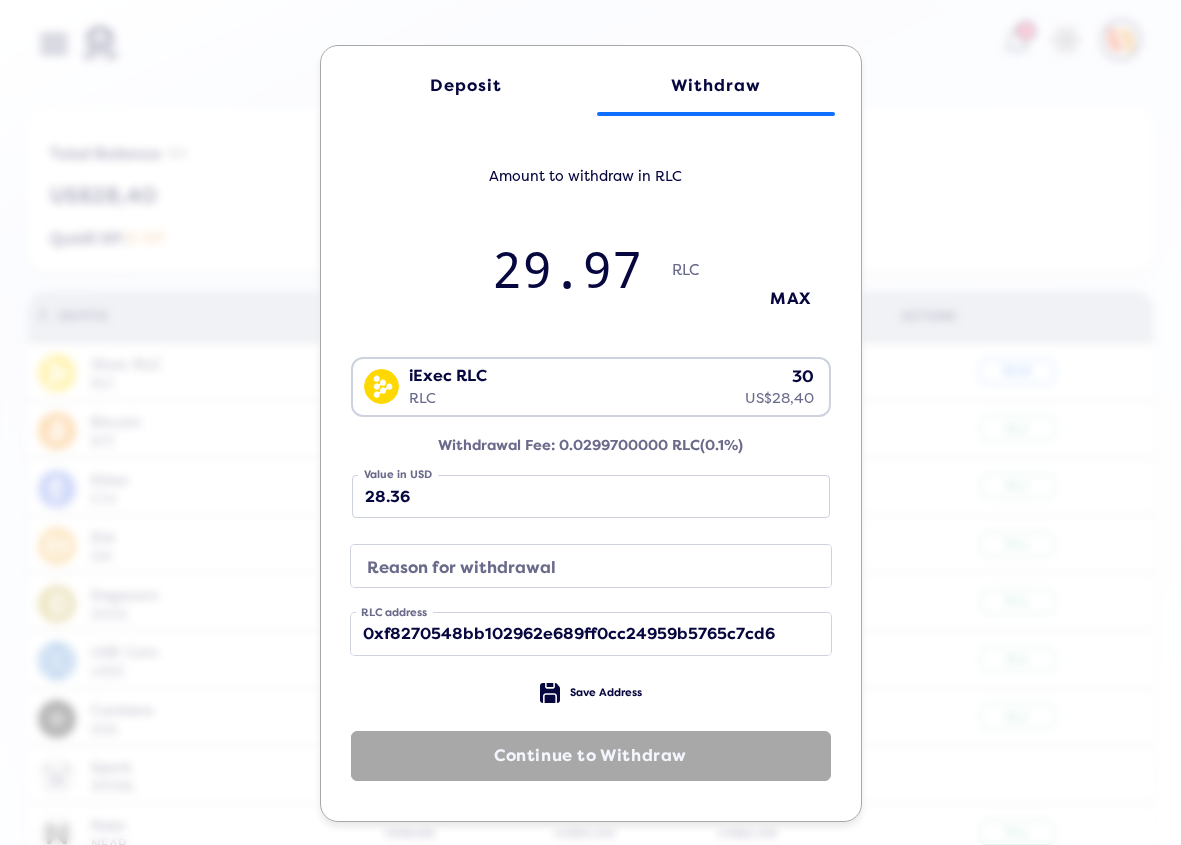 click on "Reason for withdrawal" at bounding box center (575, 568) 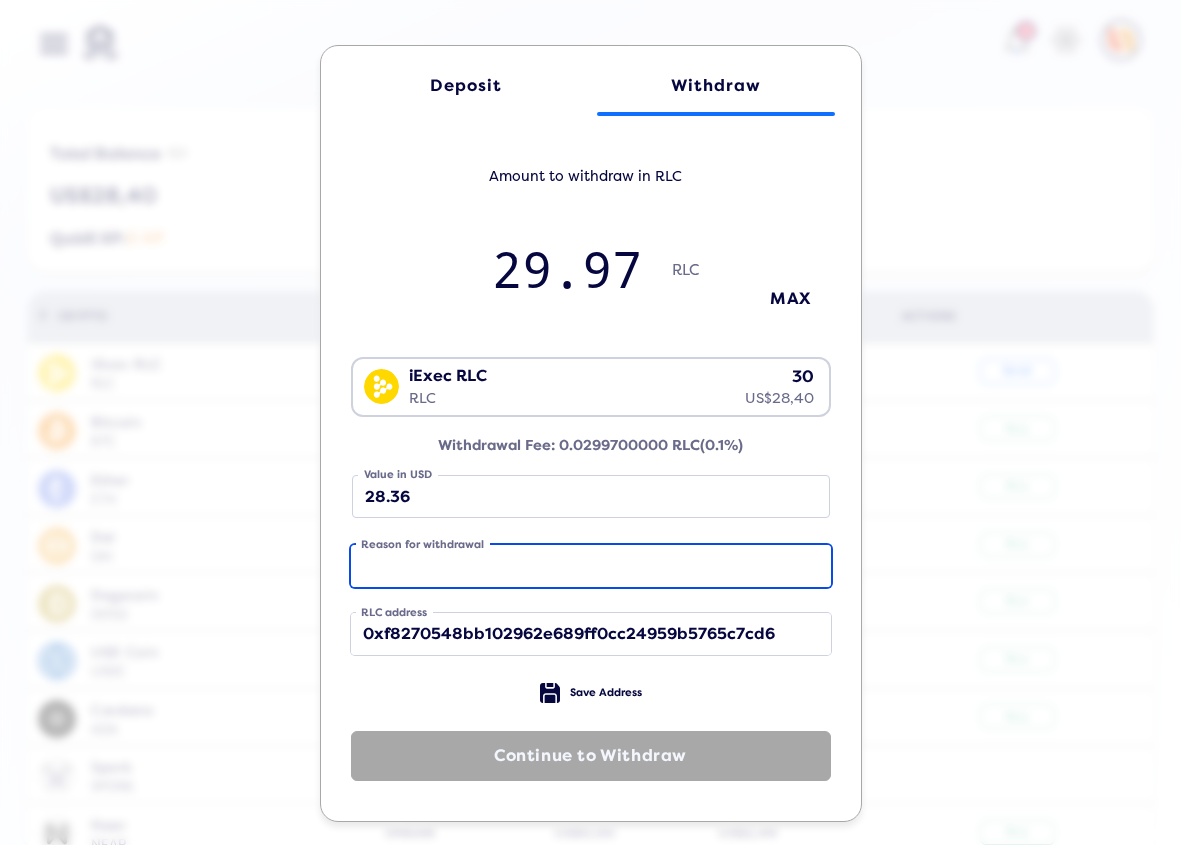 click on "Reason for withdrawal" at bounding box center (591, 566) 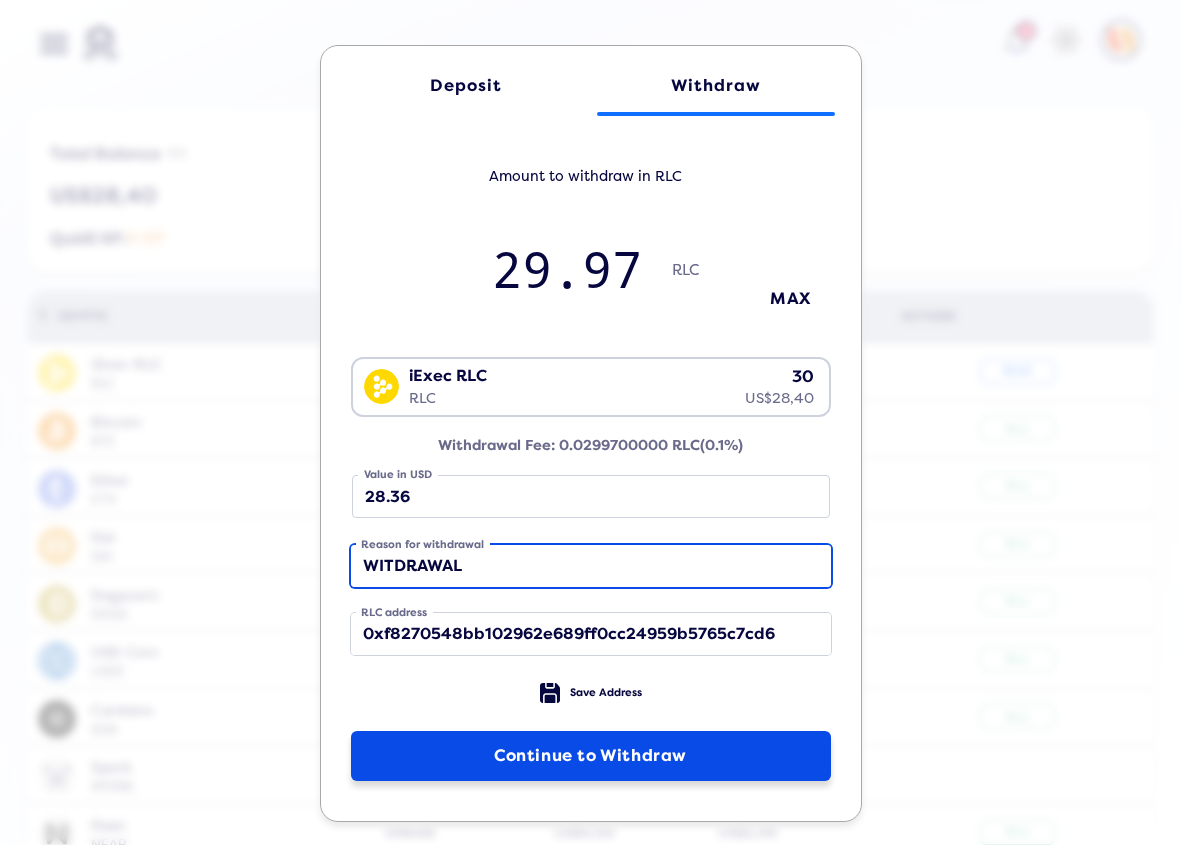 type on "WITDRAWAL" 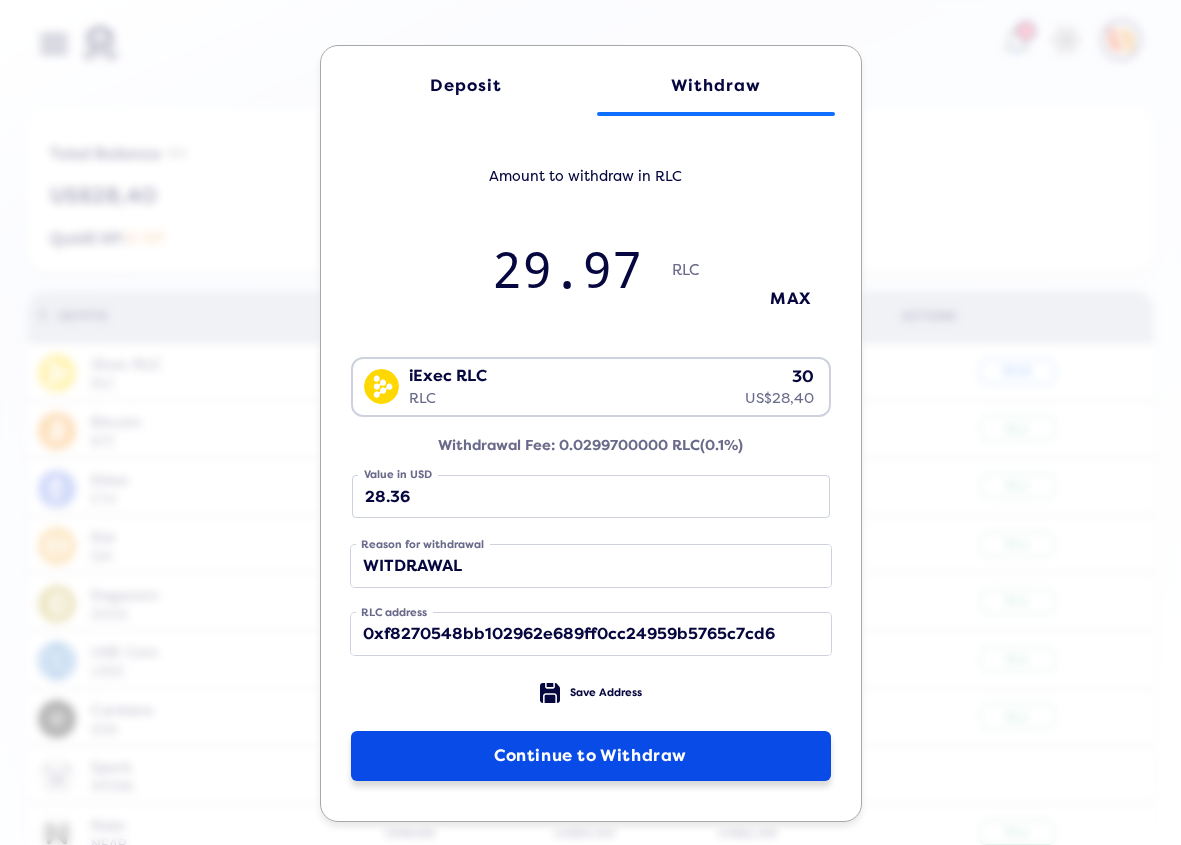click on "Continue to Withdraw" 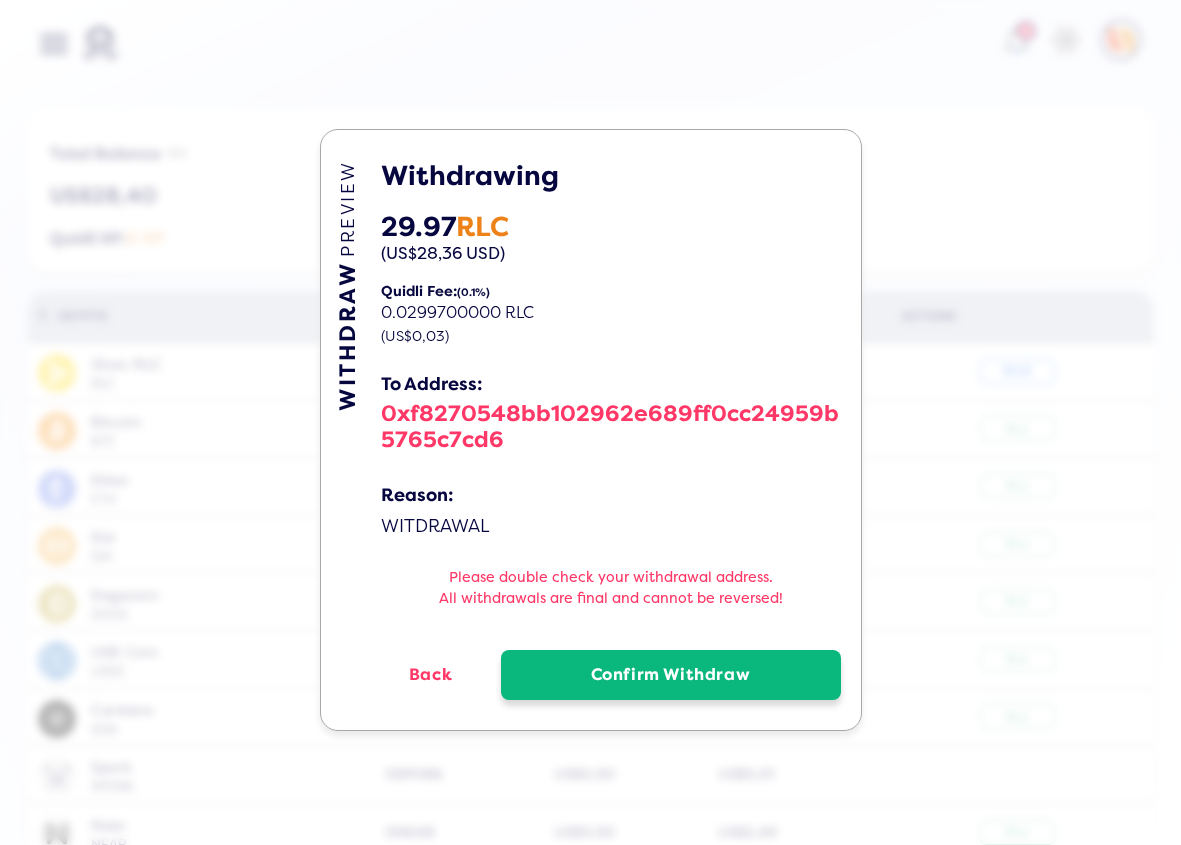 click on "Confirm Withdraw" at bounding box center (671, 675) 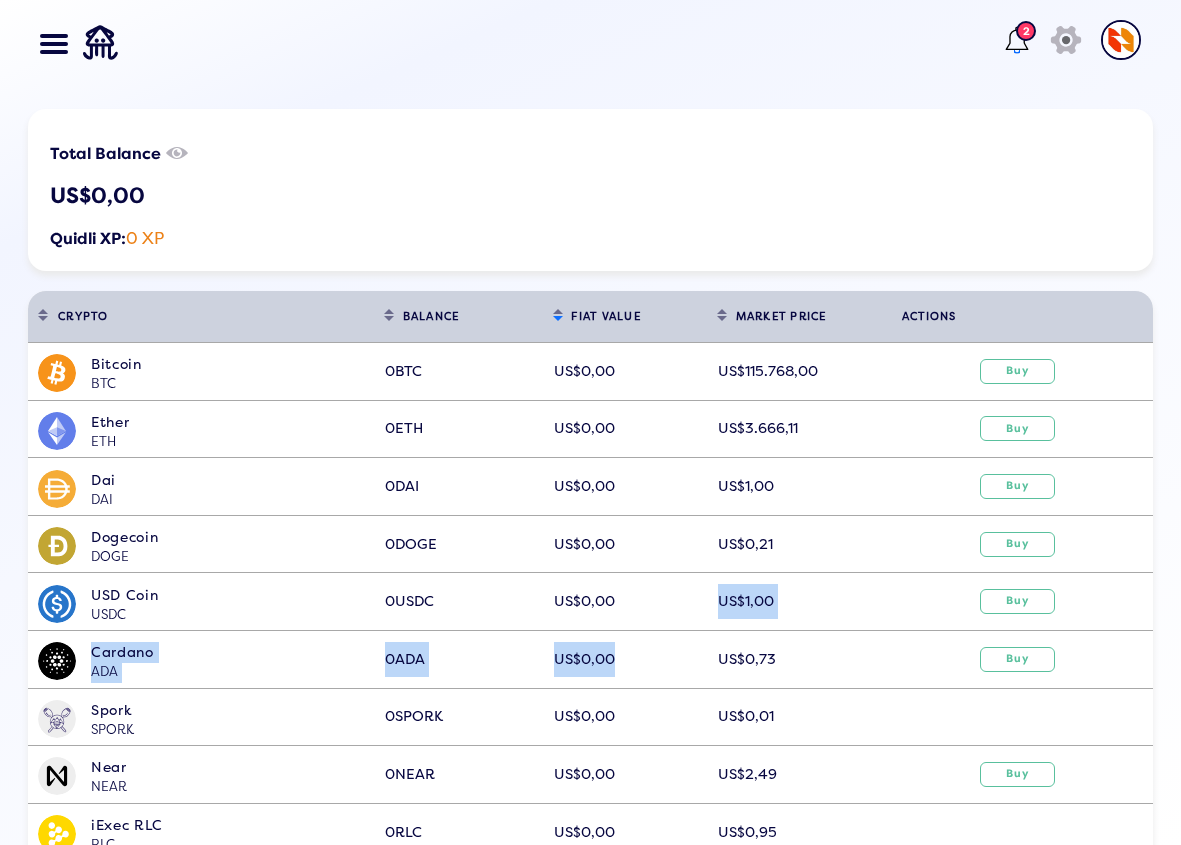 click on "Bitcoin BTC 0  BTC US$0,00 US$115.768,00  Buy  Ether ETH 0  ETH US$0,00 US$3.666,11  Buy  Dai DAI 0  DAI US$0,00 US$1,00  Buy  Dogecoin DOGE 0  DOGE US$0,00 US$0,21  Buy  USD Coin USDC 0  USDC US$0,00 US$1,00  Buy  Cardano ADA 0  ADA US$0,00 US$0,73  Buy  Spork SPORK 0  SPORK US$0,00 US$0,01 Near NEAR 0  NEAR US$0,00 US$2,49  Buy  iExec RLC RLC 0  RLC US$0,00 US$0,95 Shiba Inu SHIB 0  SHIB US$0,00 US$0,00 Avalanche AVAX 0  AVAX US$0,00 US$22,15  Buy  Solana SOL 0  SOL US$0,00 US$169,25  Buy  BNB BNB 0  BNB US$0,00 US$773,62  Buy  Binance USD BUSD 0  BUSD US$0,00 US$1,00  Buy  FIO Protocol FIO 0  FIO US$0,00 US$0,02 Concordium CCD 0  CCD US$0,00 US$0,01 Cudos CUDOS 0  CUDOS US$0,00 US$0,00 Songbird SGB 0  SGB US$0,00 US$0,01 Flare Network FLR 0  FLR US$0,00 US$0,02  Buy  Rootstock RSK RBTC 0  RBTC US$0,00 US$114.454,00 Telos TLOS 0  TLOS US$0,00 US$0,04 Tezos XTZ 0  XTZ US$0,00 US$0,78  Buy  Celo Dollar CUSD 0  CUSD US$0,00 US$1,00  Buy  Celo Euro CEUR 0  CEUR US$0,00 US$1,15 Celo Real CREAL 0  CREAL US$0,00" 